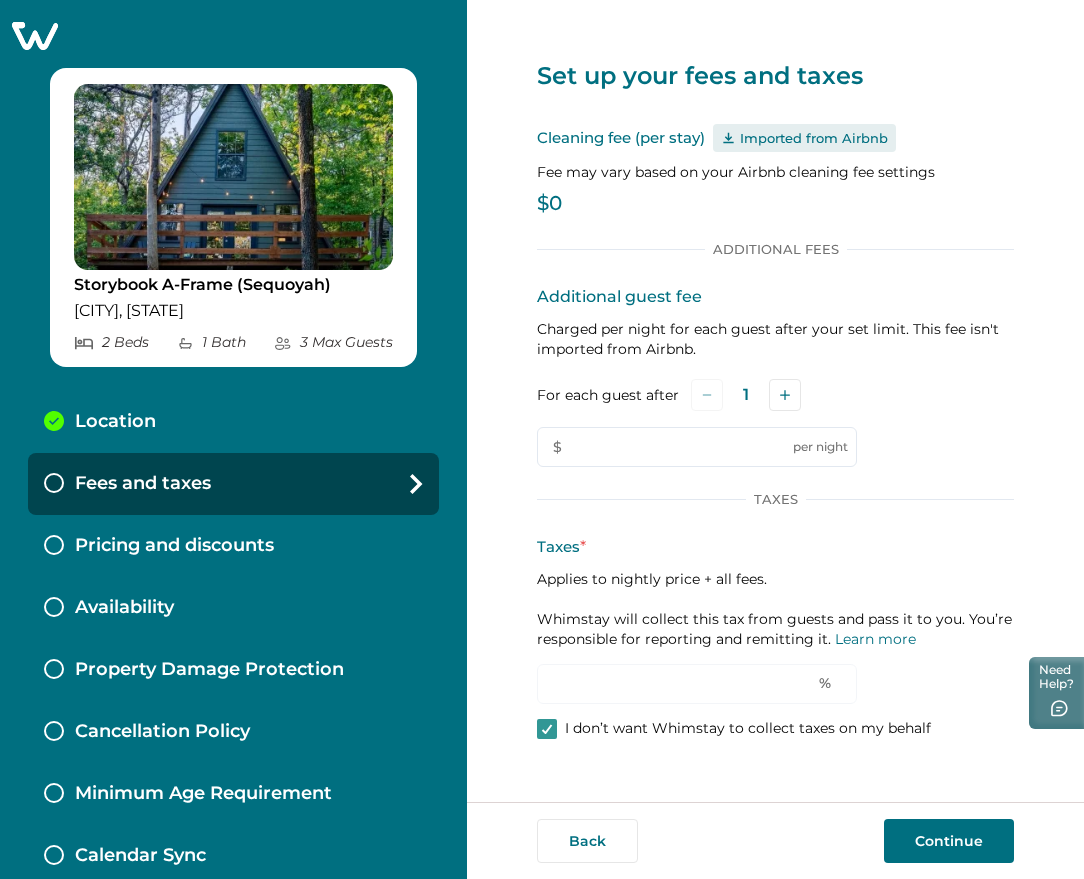 click on "Pricing and discounts" at bounding box center (174, 546) 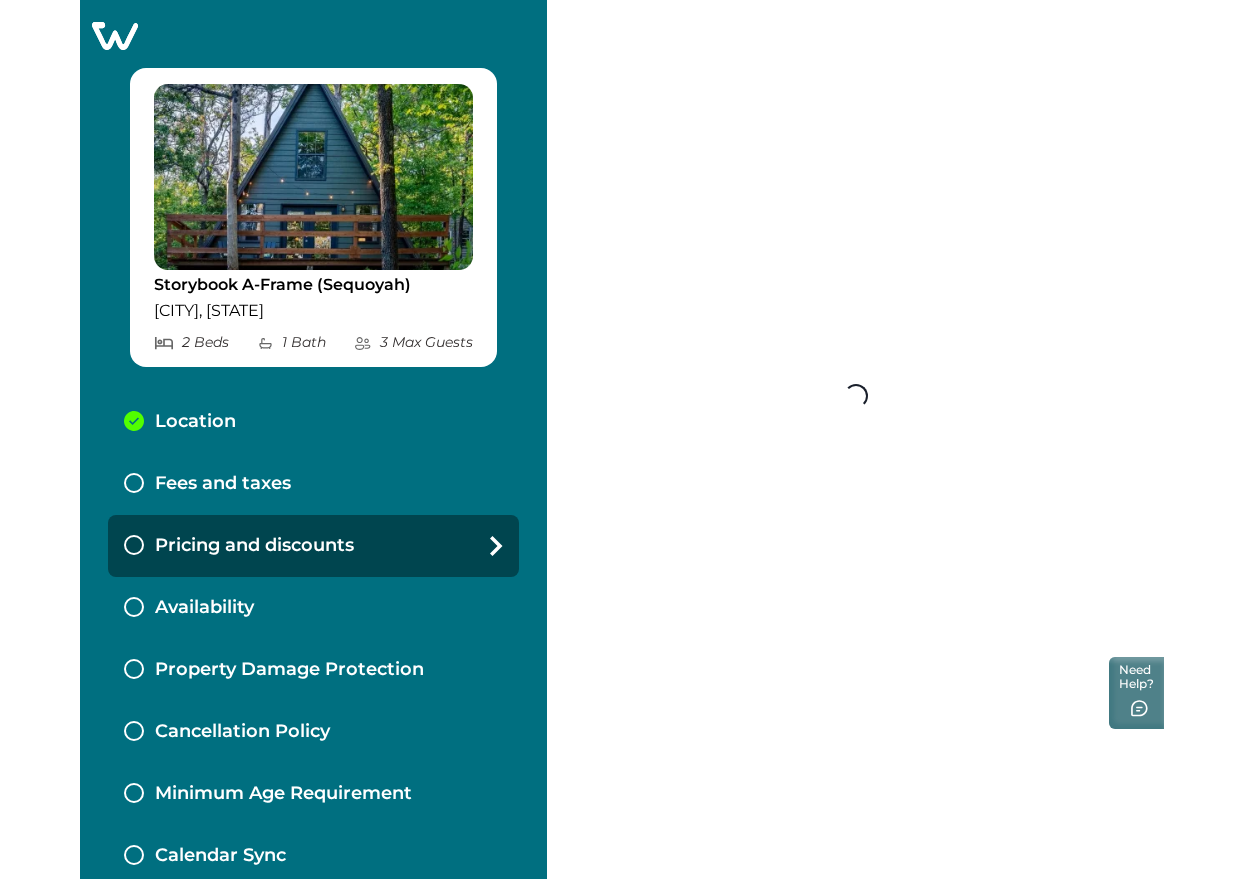 scroll, scrollTop: 0, scrollLeft: 0, axis: both 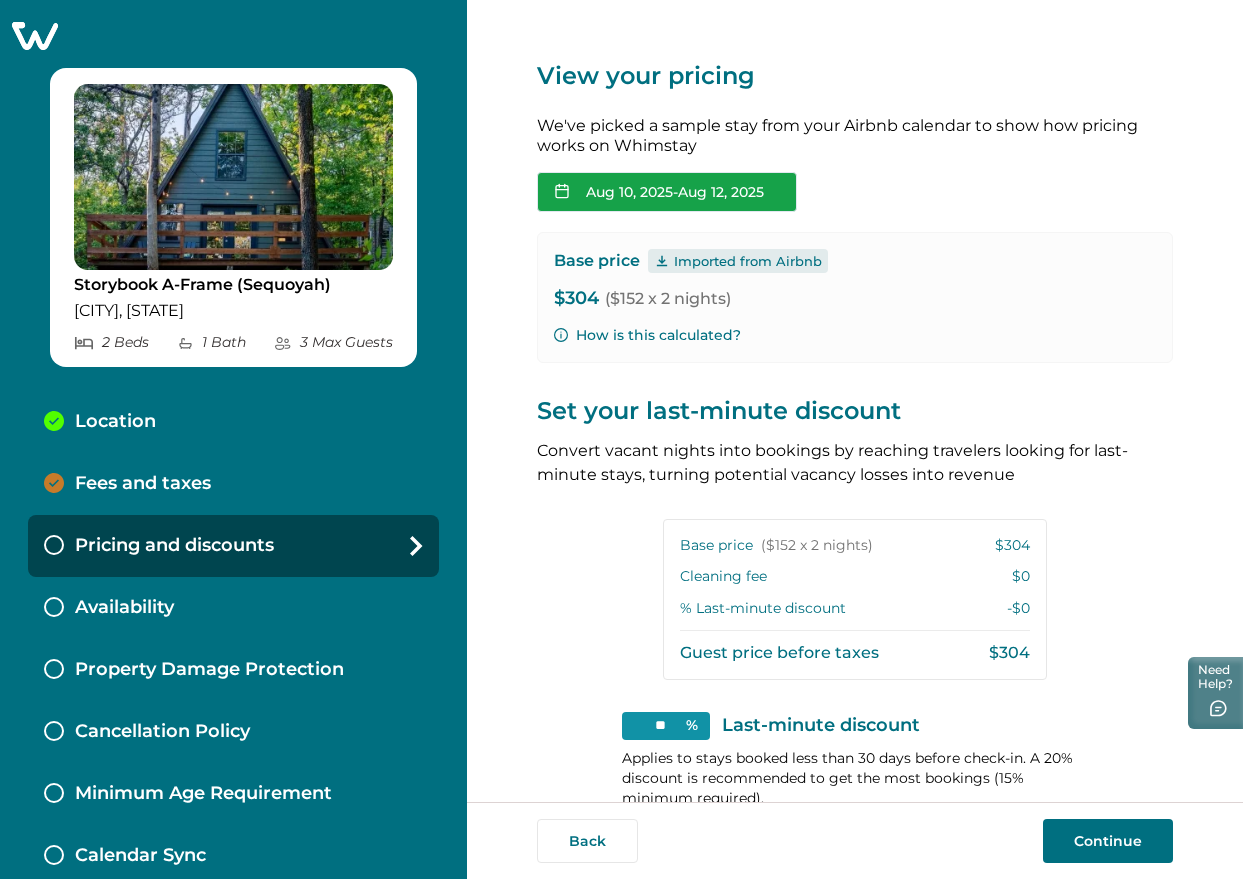 click on "Aug 10, 2025  -  Aug 12, 2025" at bounding box center (667, 192) 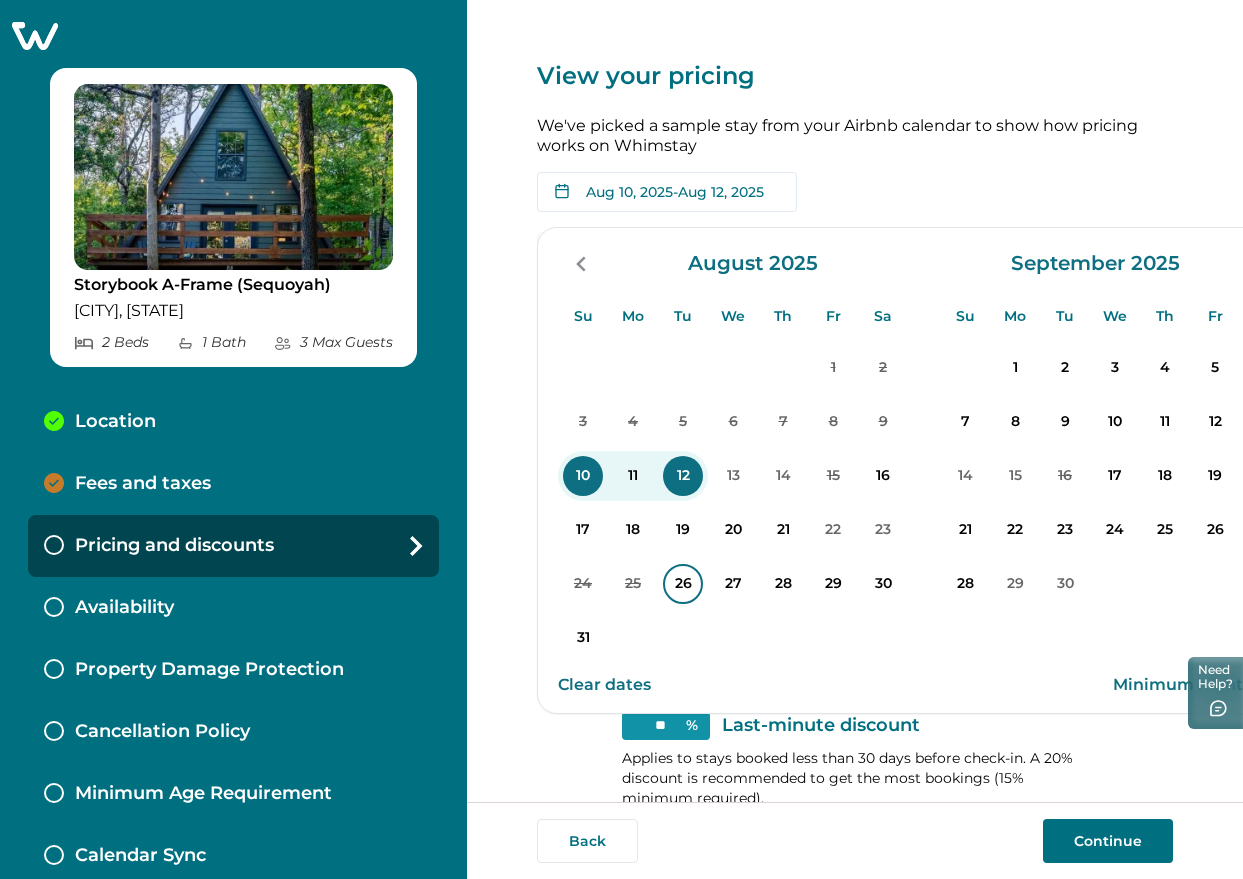 click on "26" at bounding box center (683, 584) 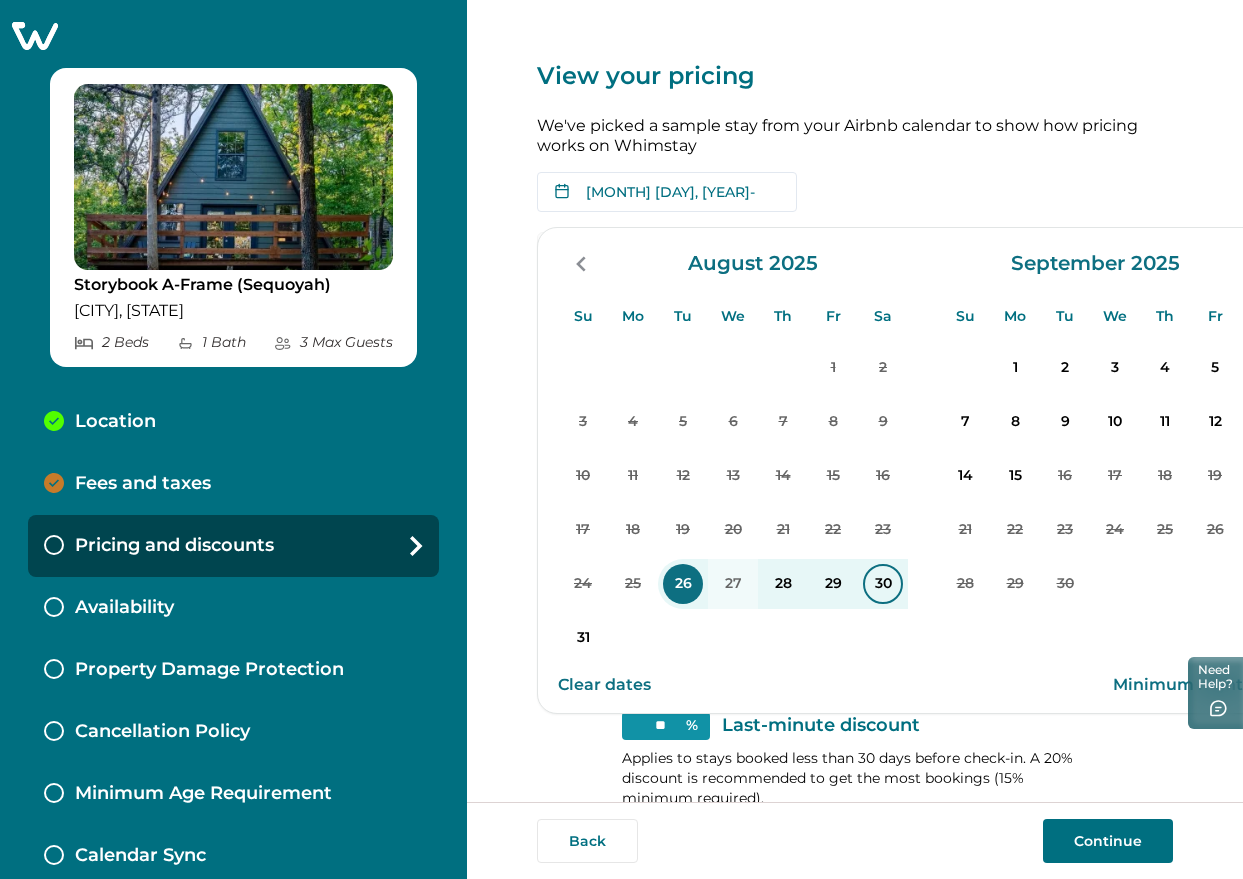 click on "30" at bounding box center [883, 584] 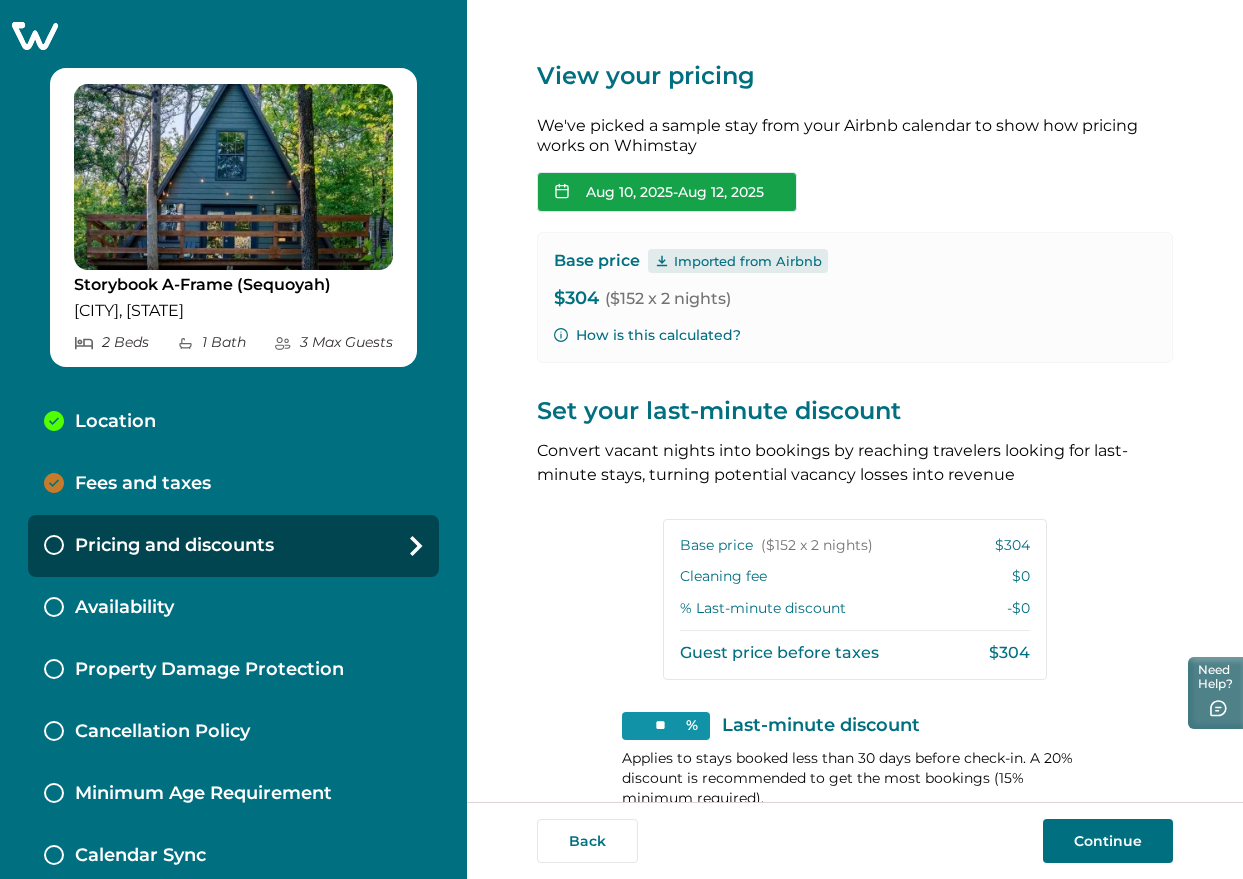 click on "Aug 10, 2025  -  Aug 12, 2025" at bounding box center [667, 192] 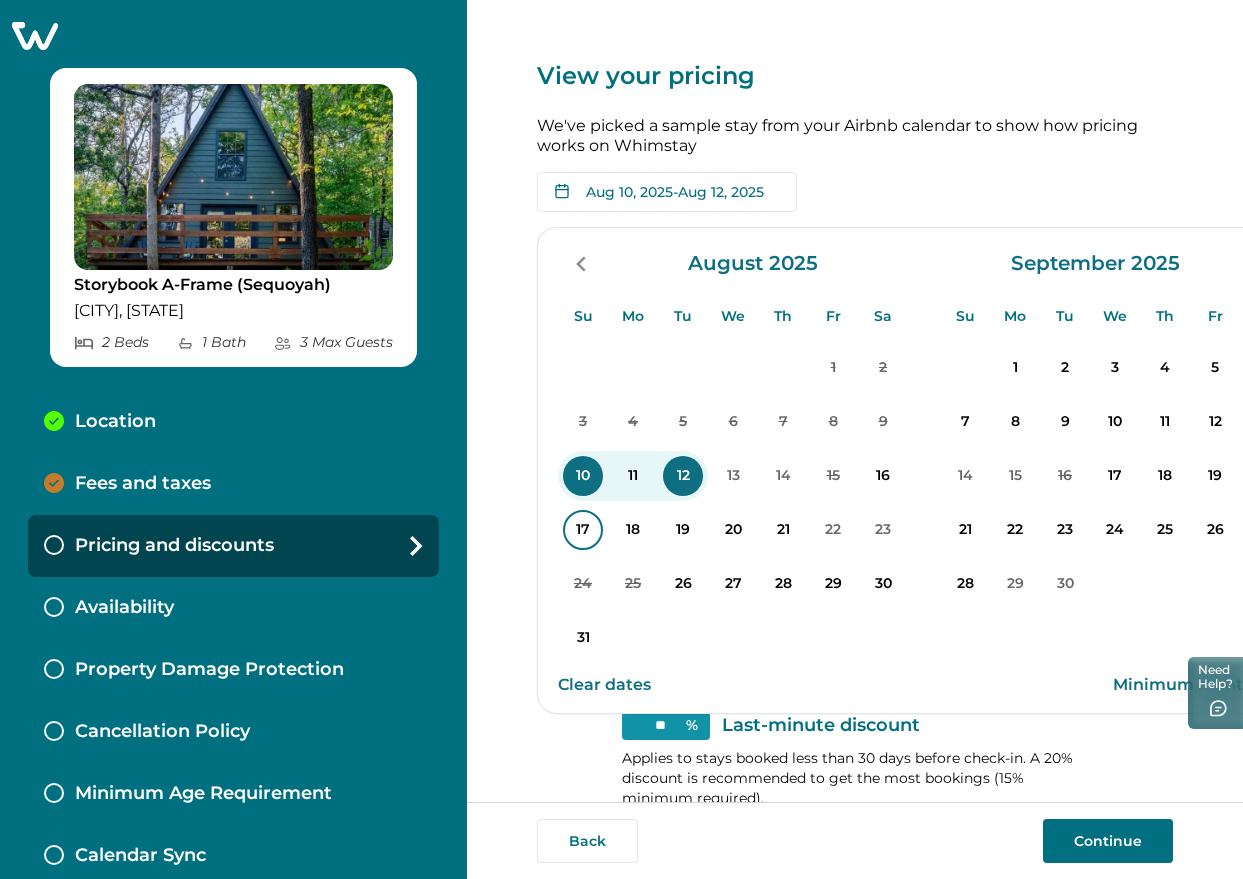 click on "17" at bounding box center (583, 530) 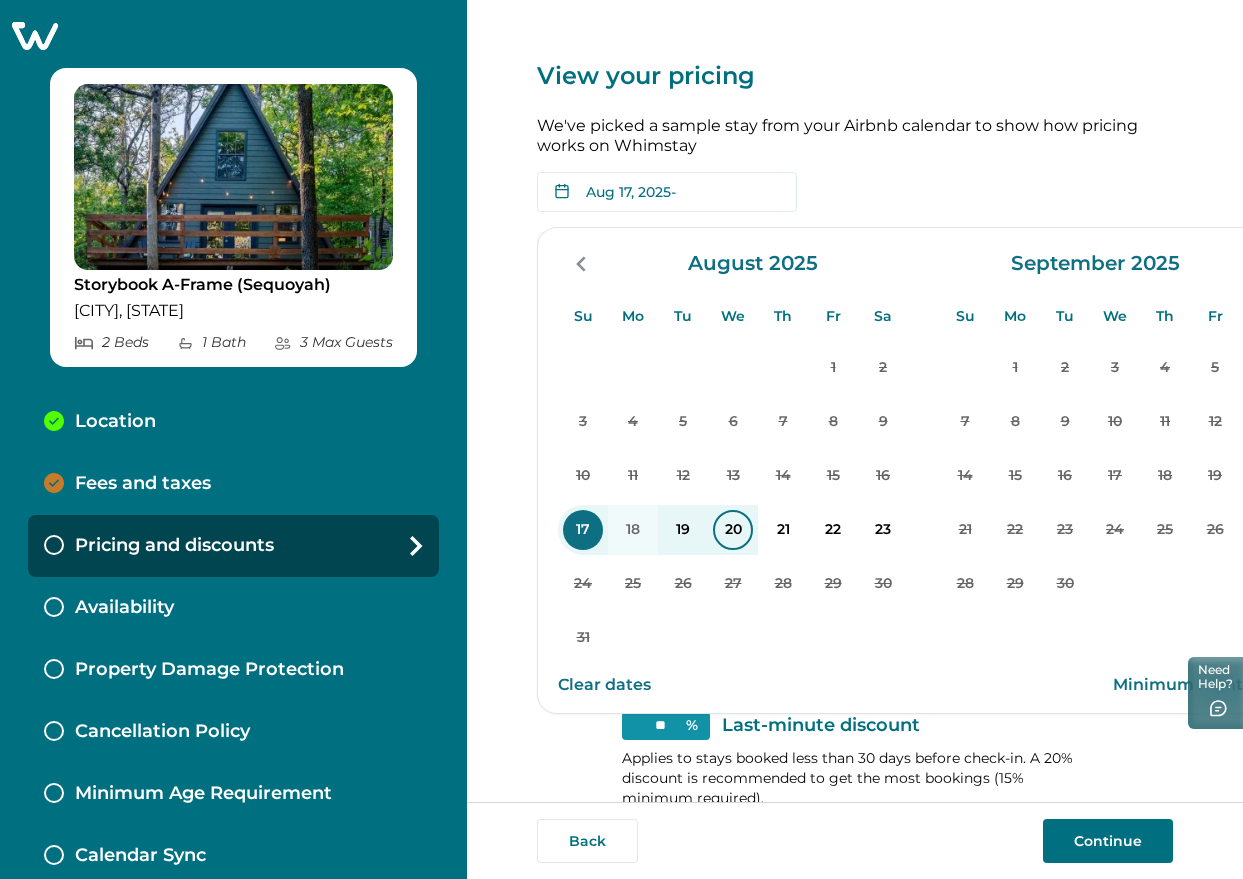 click on "20" at bounding box center [733, 530] 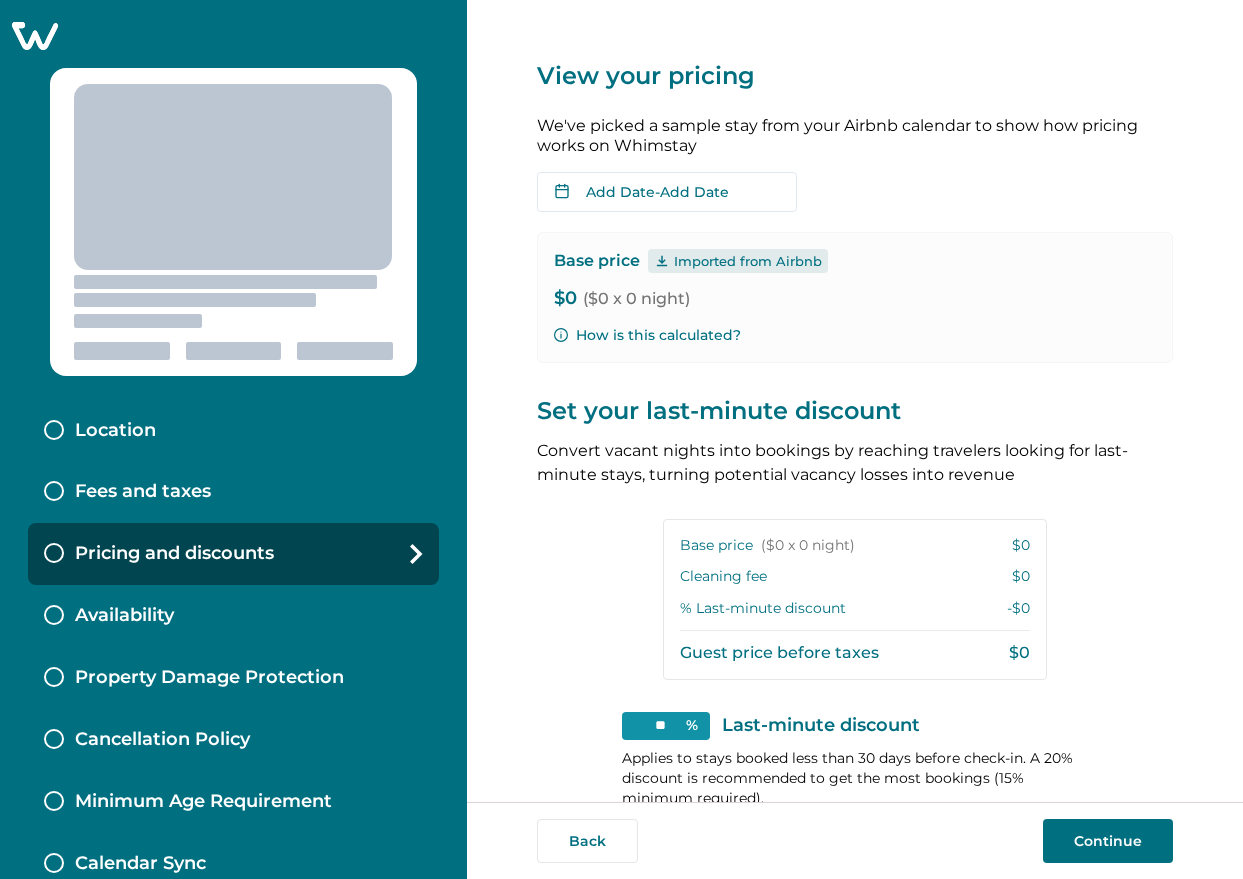 scroll, scrollTop: 0, scrollLeft: 0, axis: both 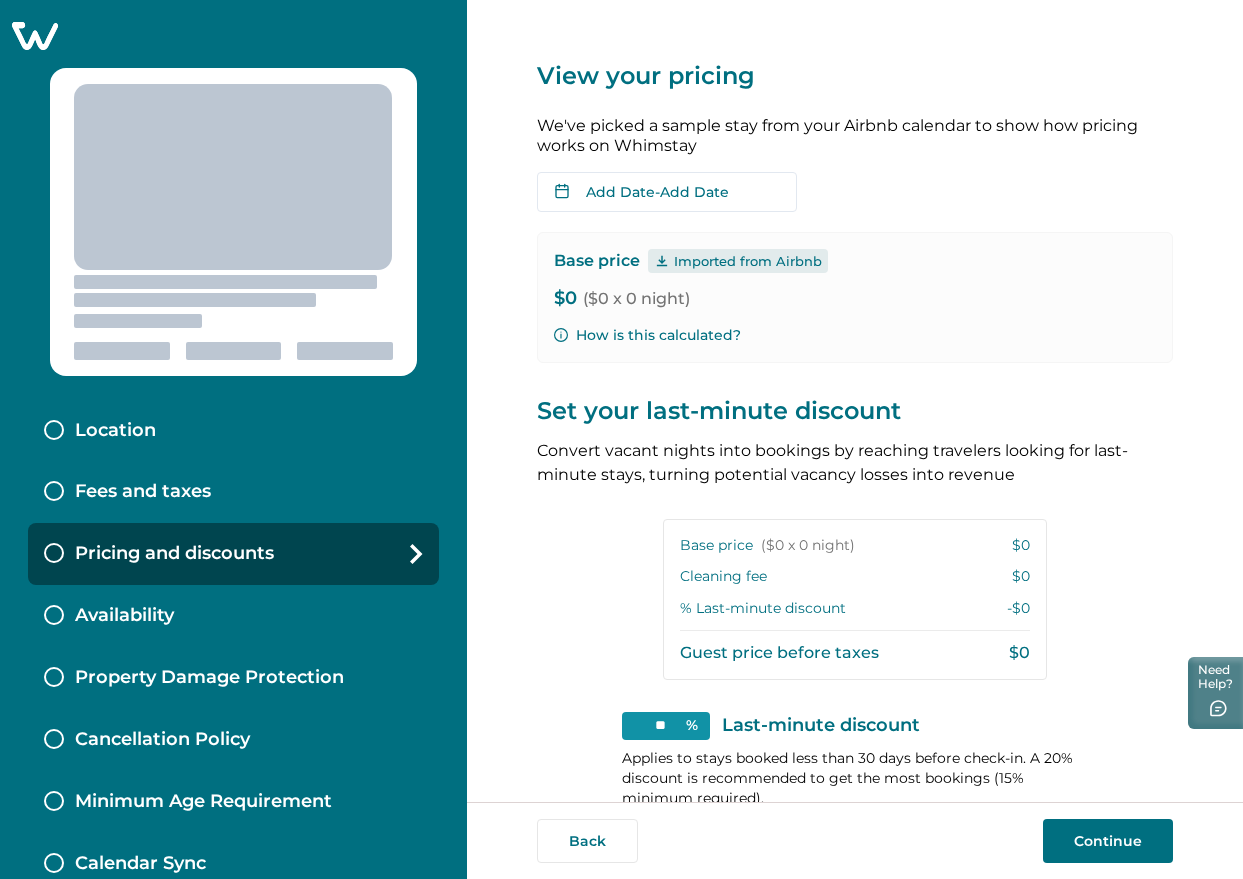 click 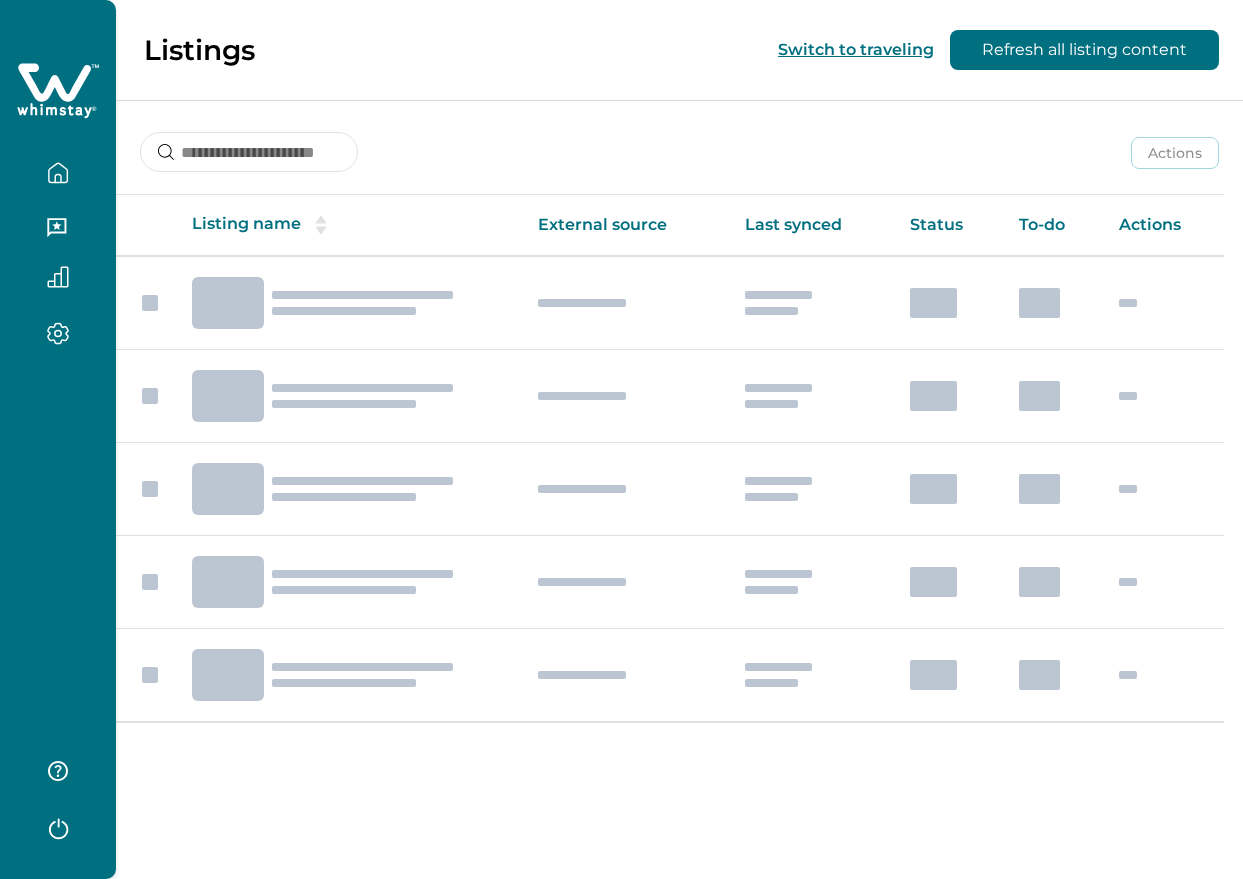 scroll, scrollTop: 0, scrollLeft: 0, axis: both 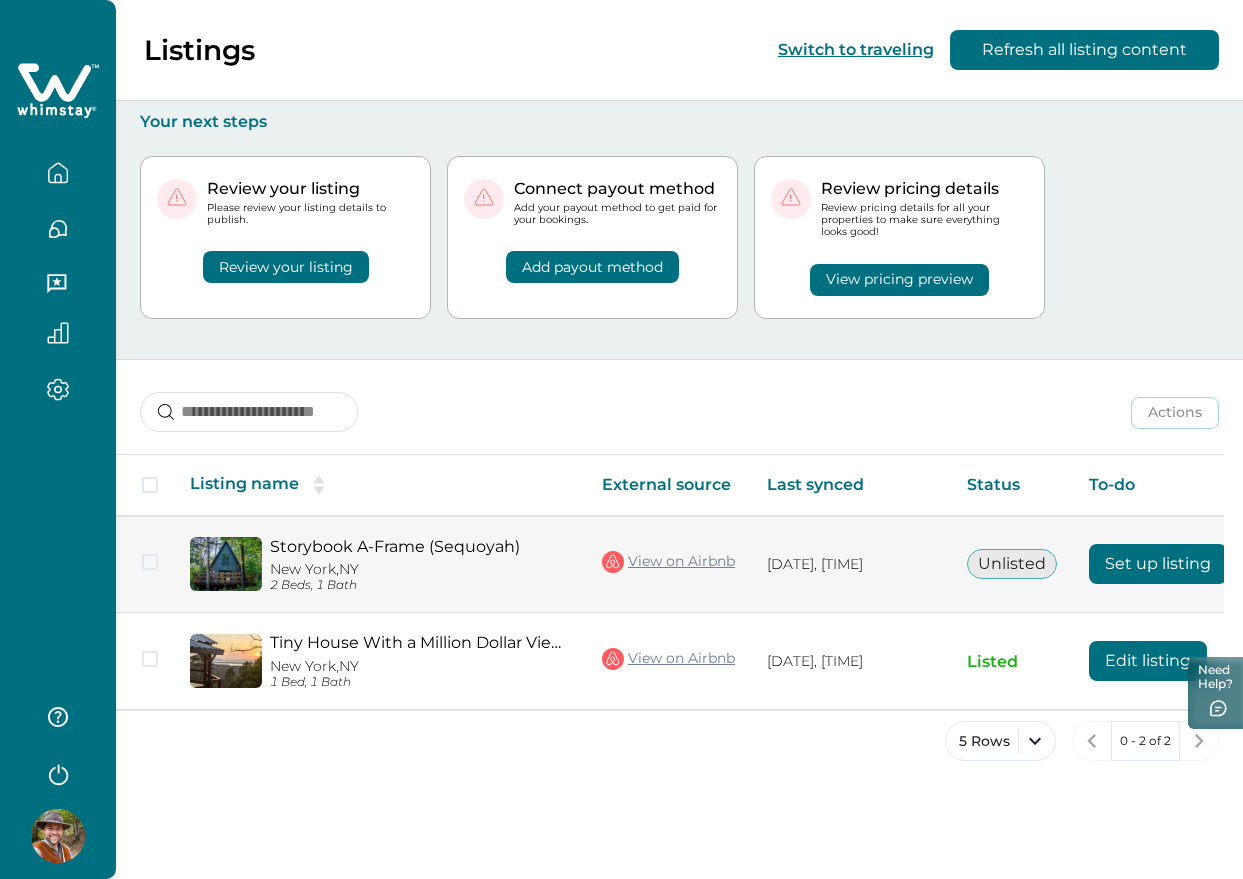 click on "Set up listing" at bounding box center (1158, 564) 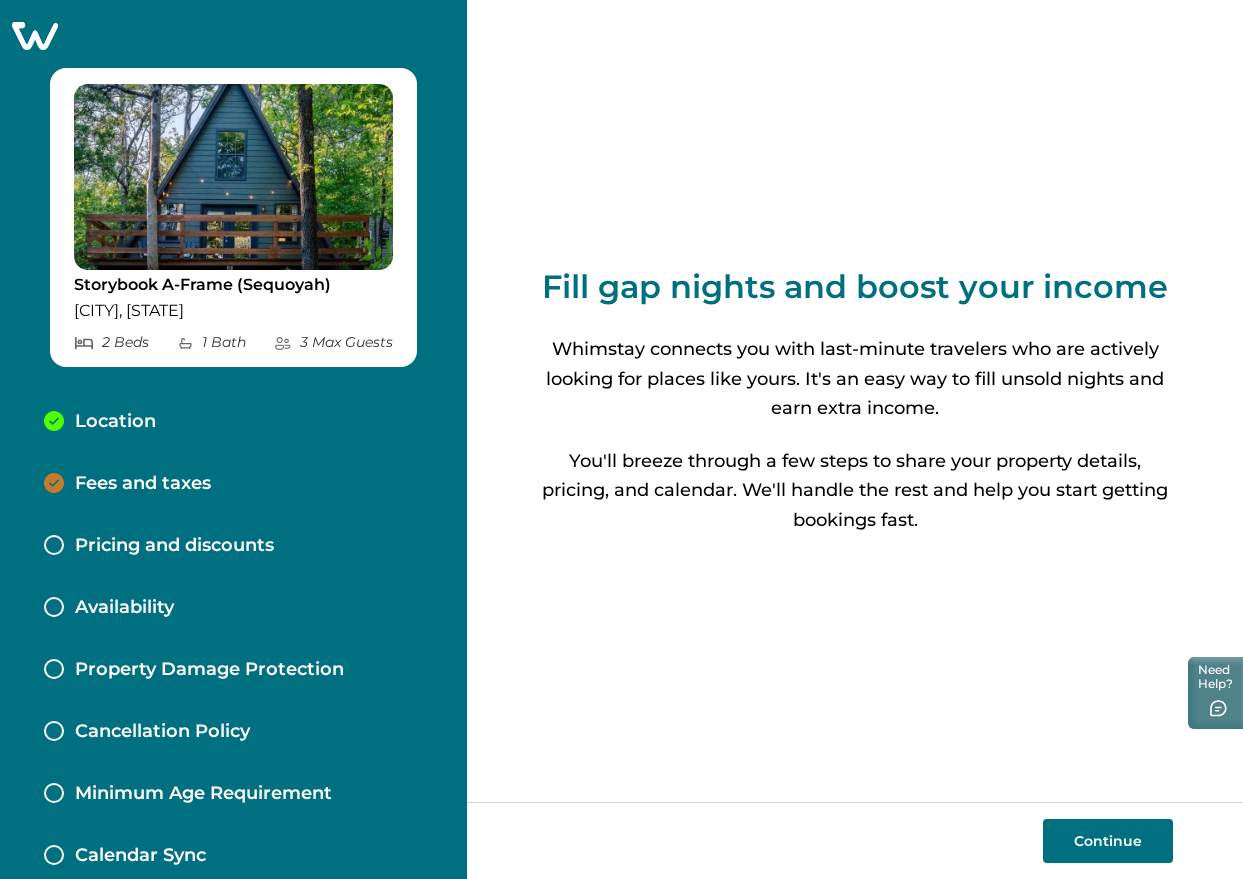 click on "Pricing and discounts" at bounding box center (174, 546) 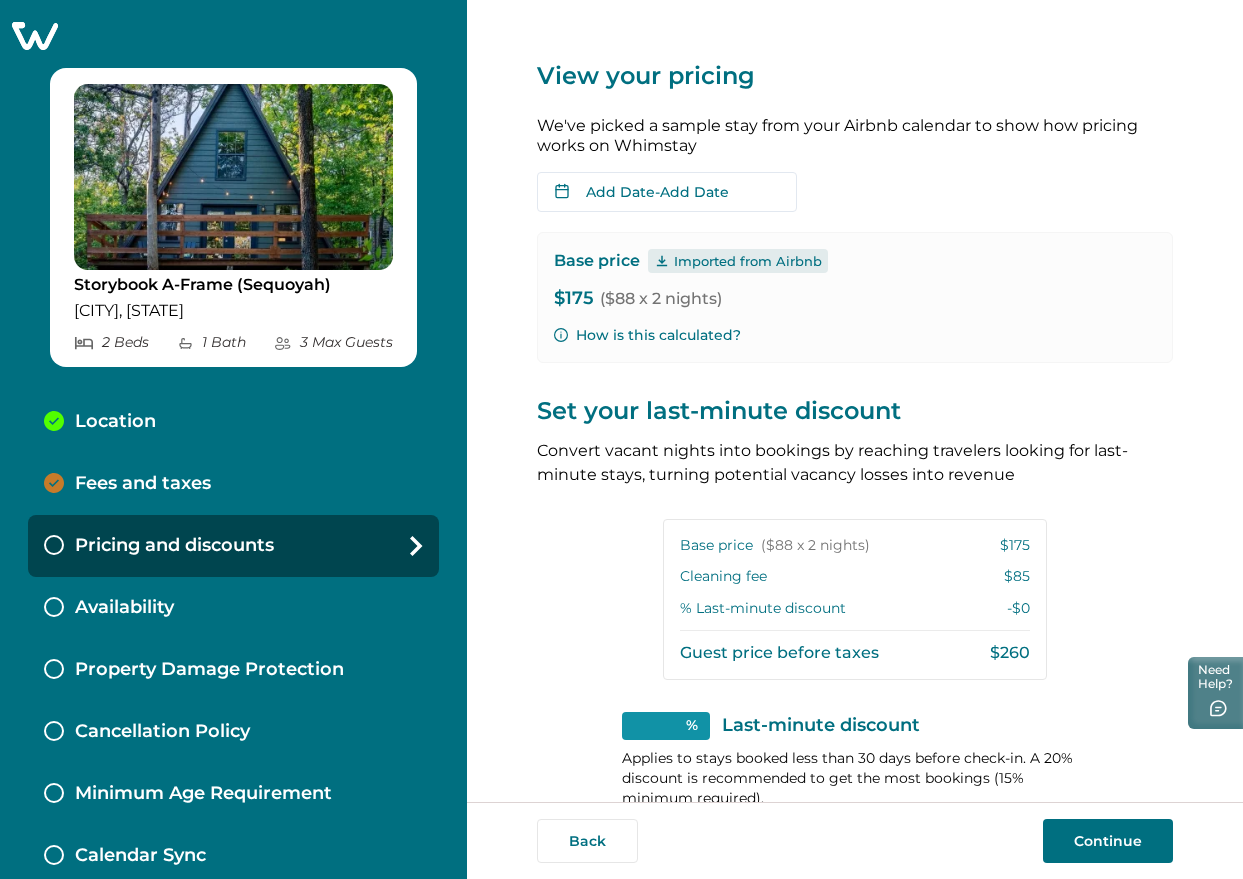 type on "**" 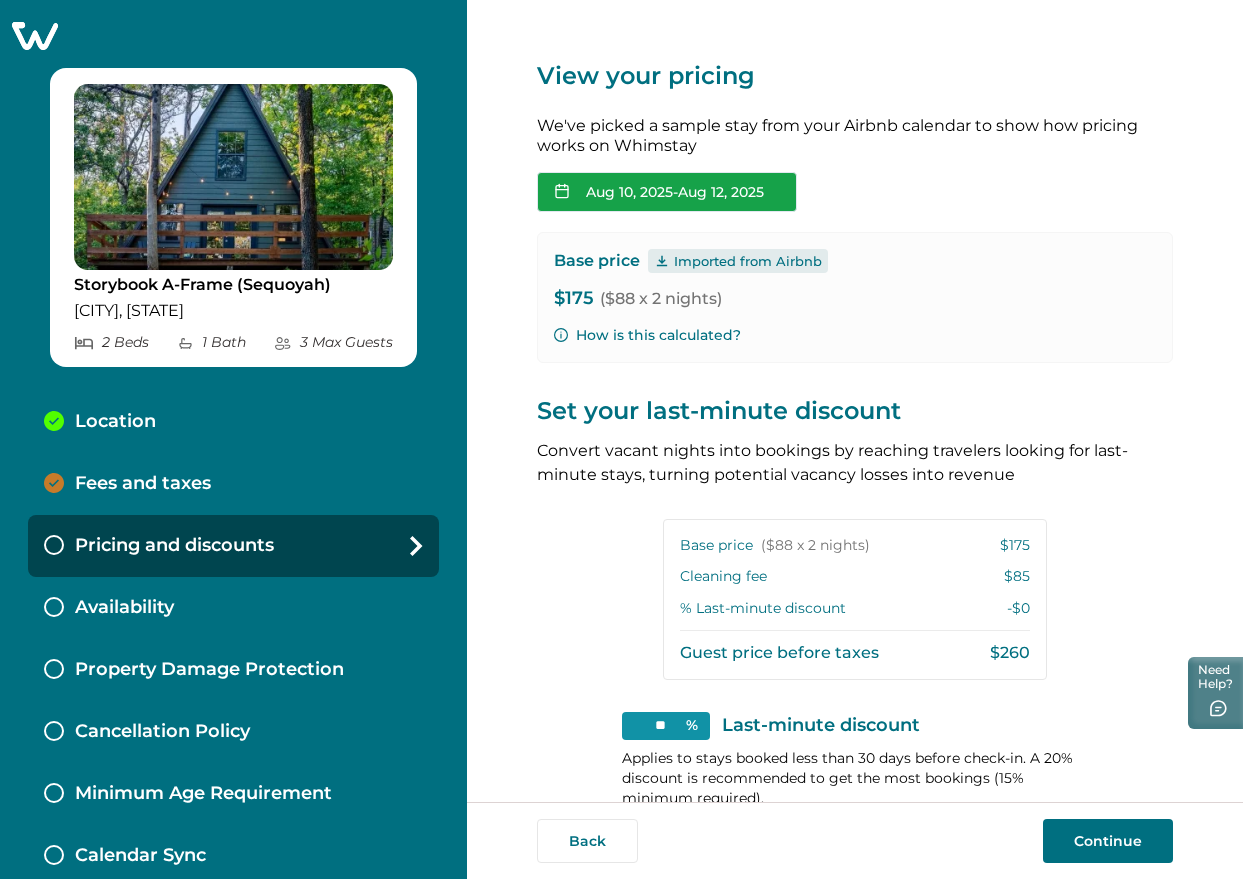 click on "Aug 10, 2025  -  Aug 12, 2025" at bounding box center [667, 192] 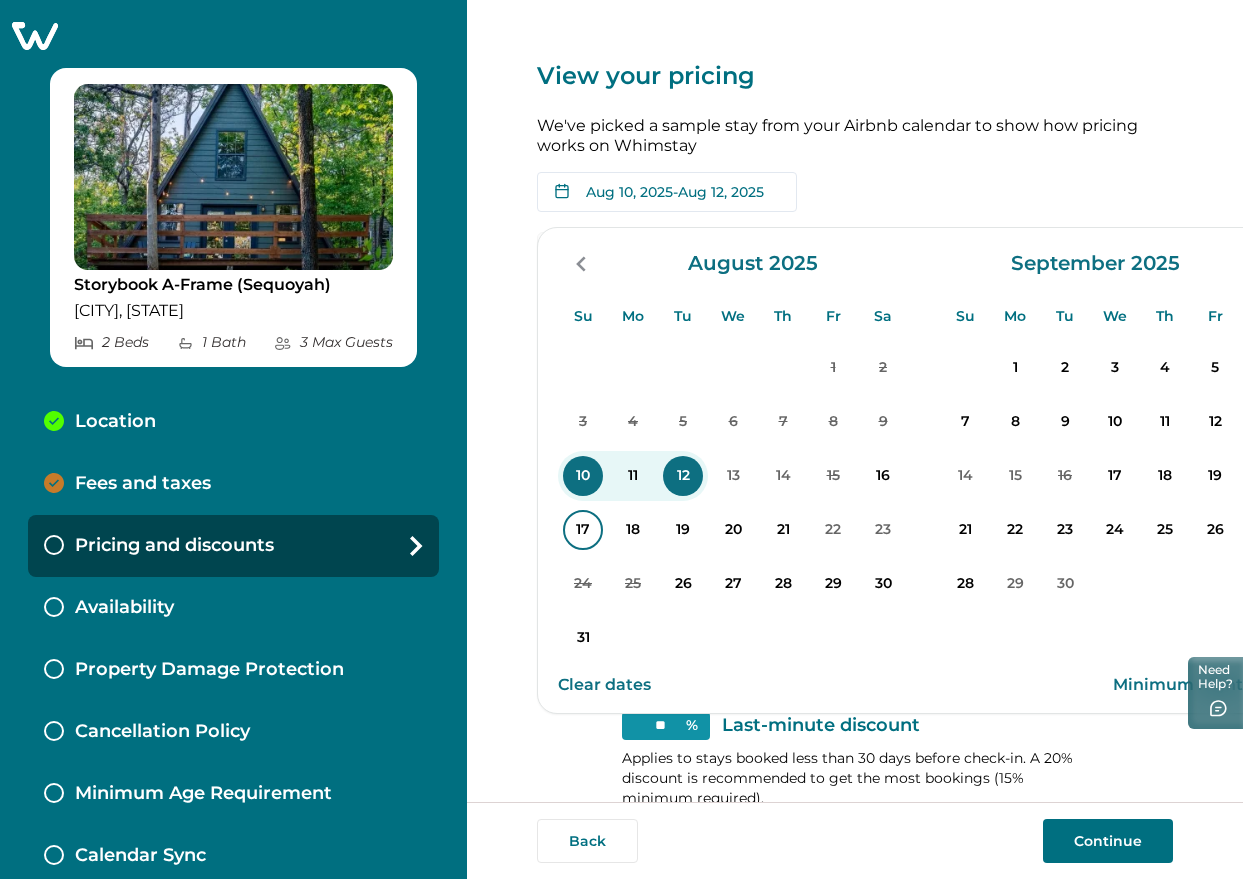 click on "17" at bounding box center [583, 530] 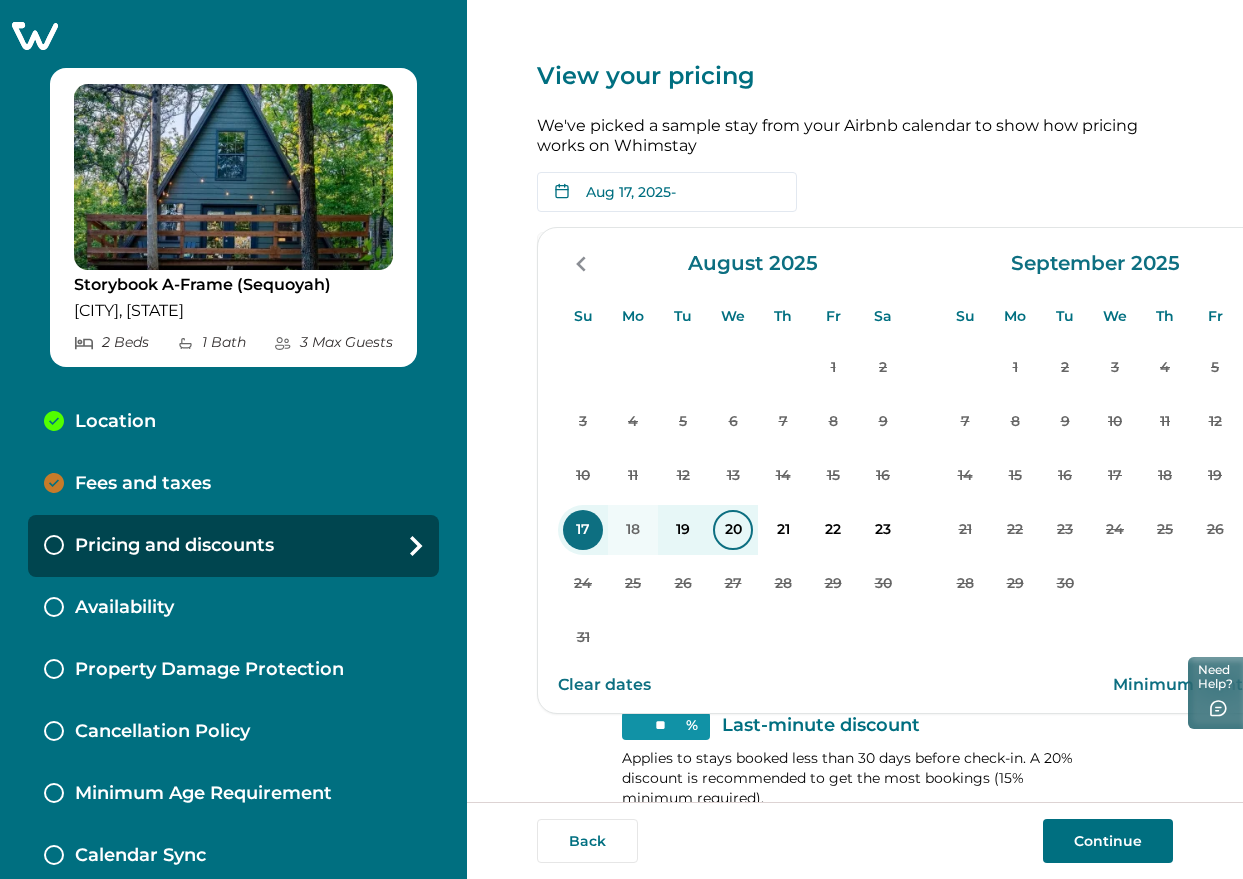 click on "20" at bounding box center [733, 530] 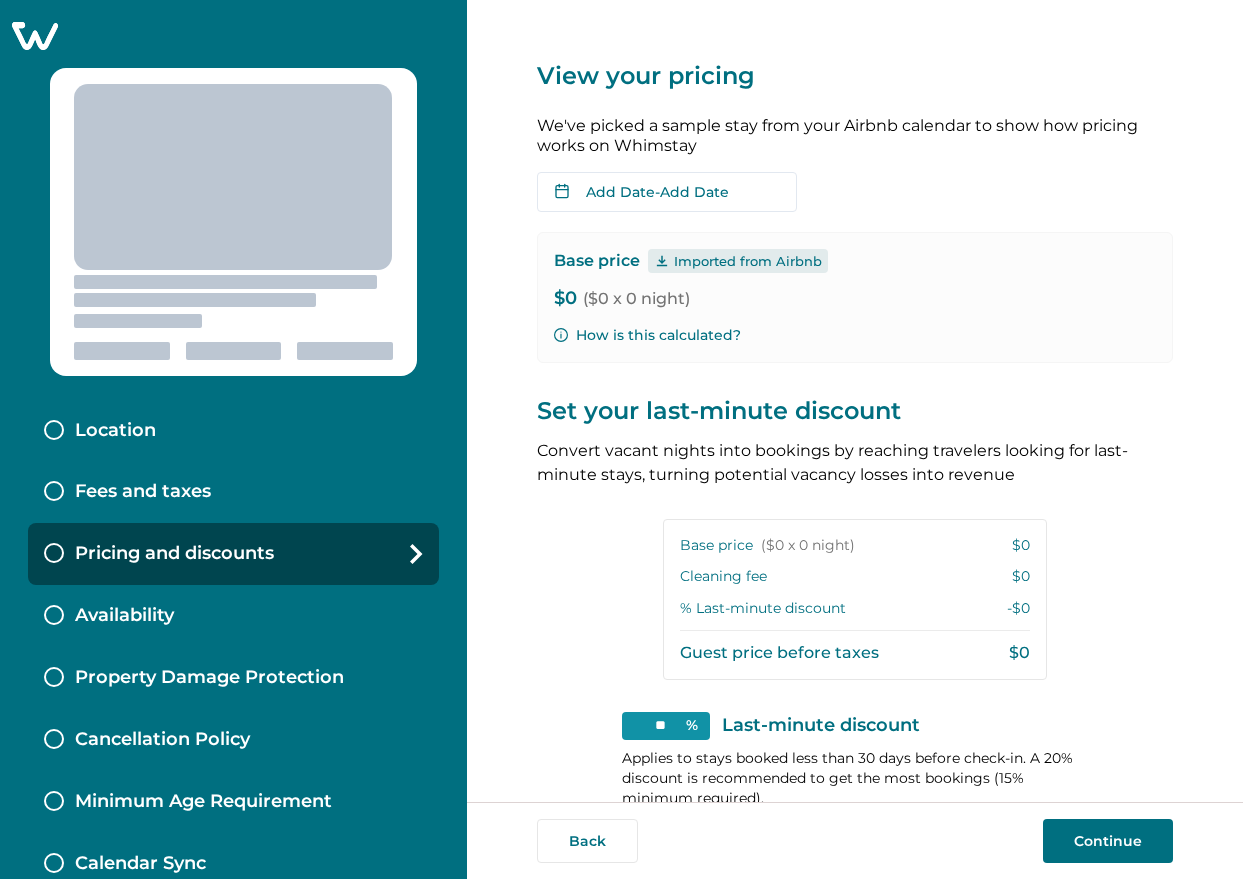 scroll, scrollTop: 0, scrollLeft: 0, axis: both 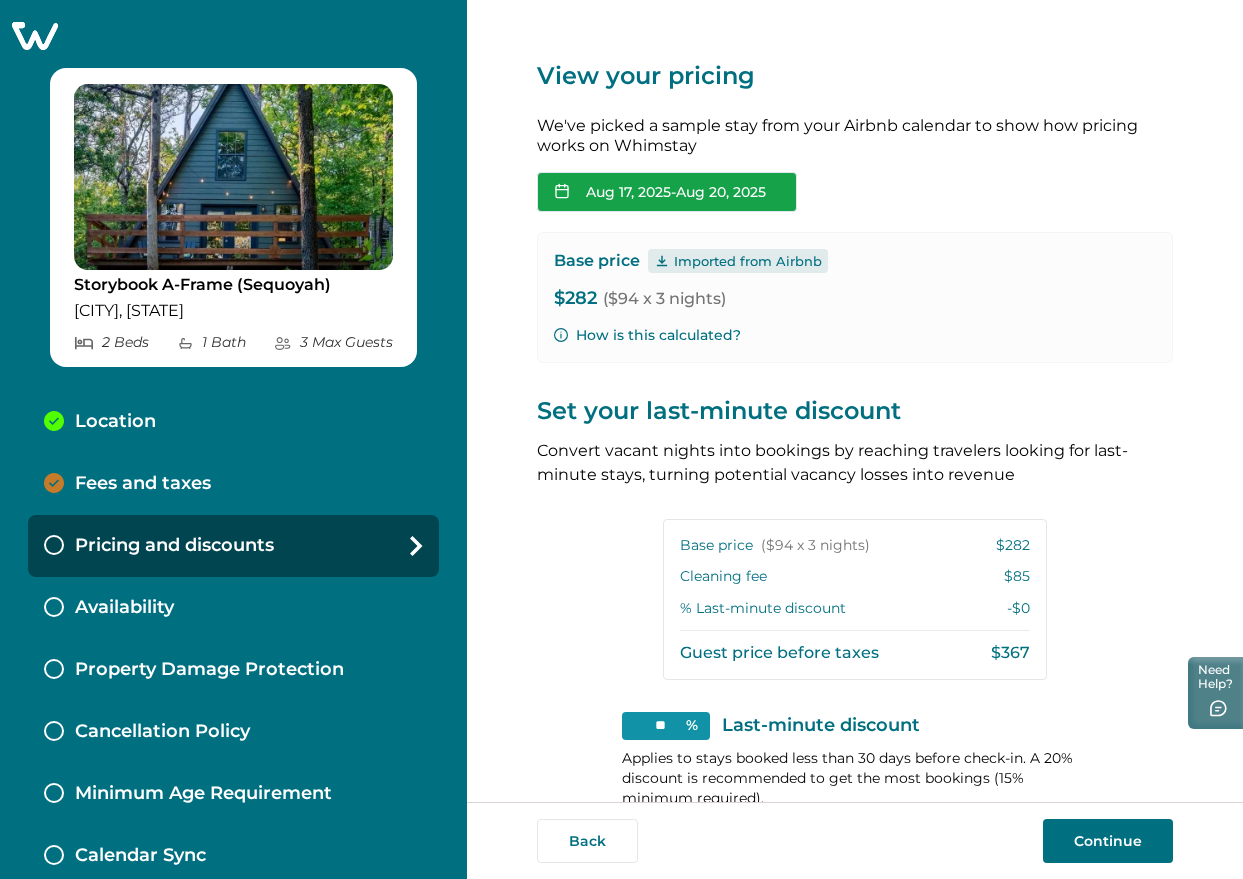 click on "Aug 17, 2025  -  Aug 20, 2025" at bounding box center (667, 192) 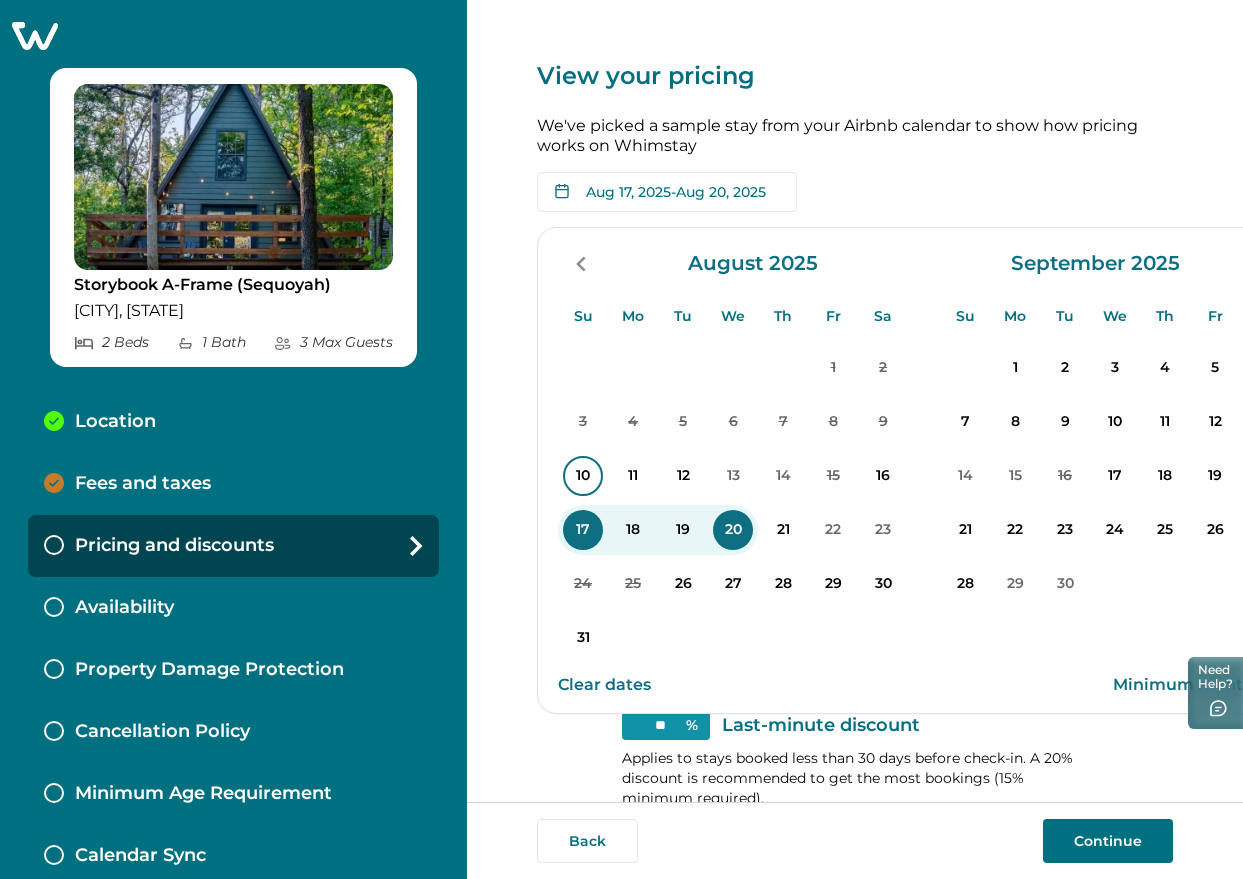 click on "10" at bounding box center (583, 476) 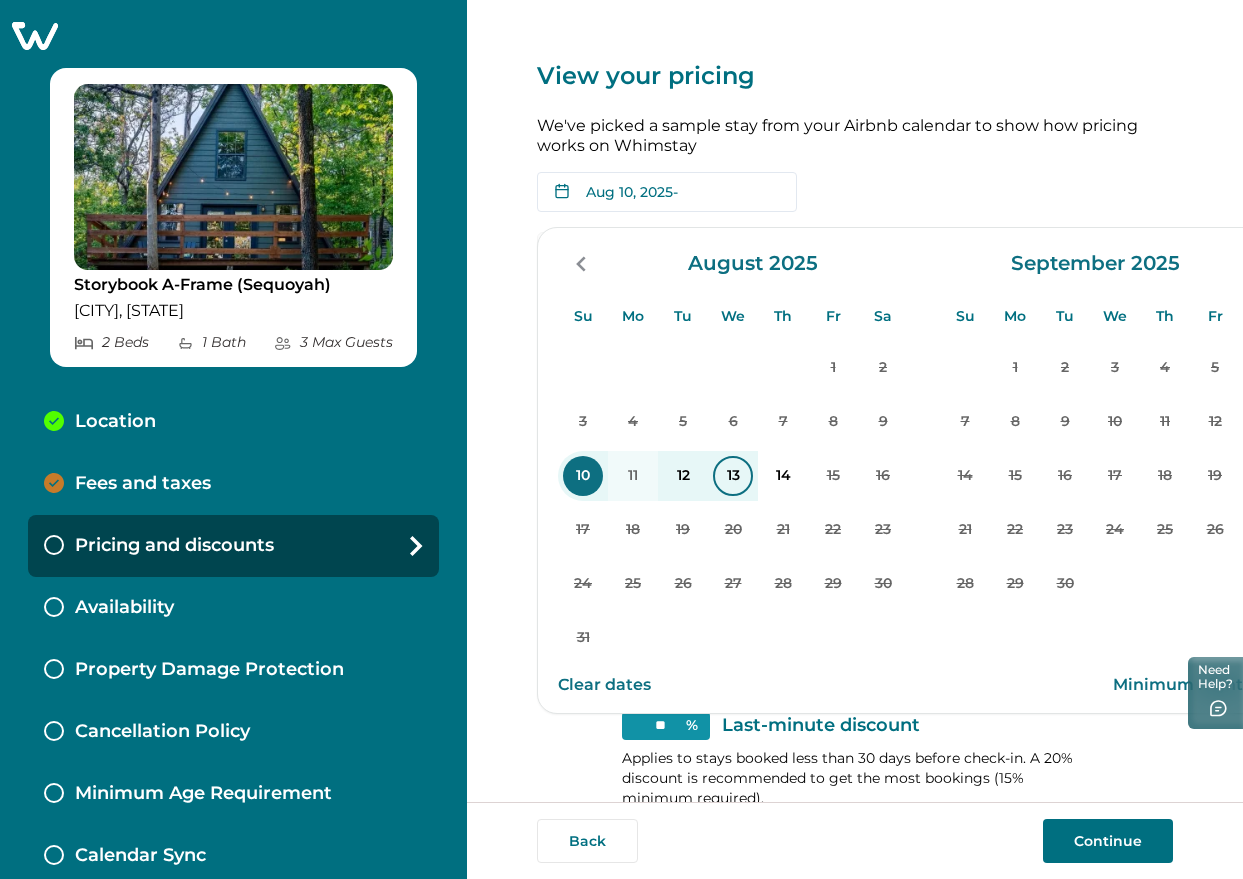 click on "13" at bounding box center [733, 476] 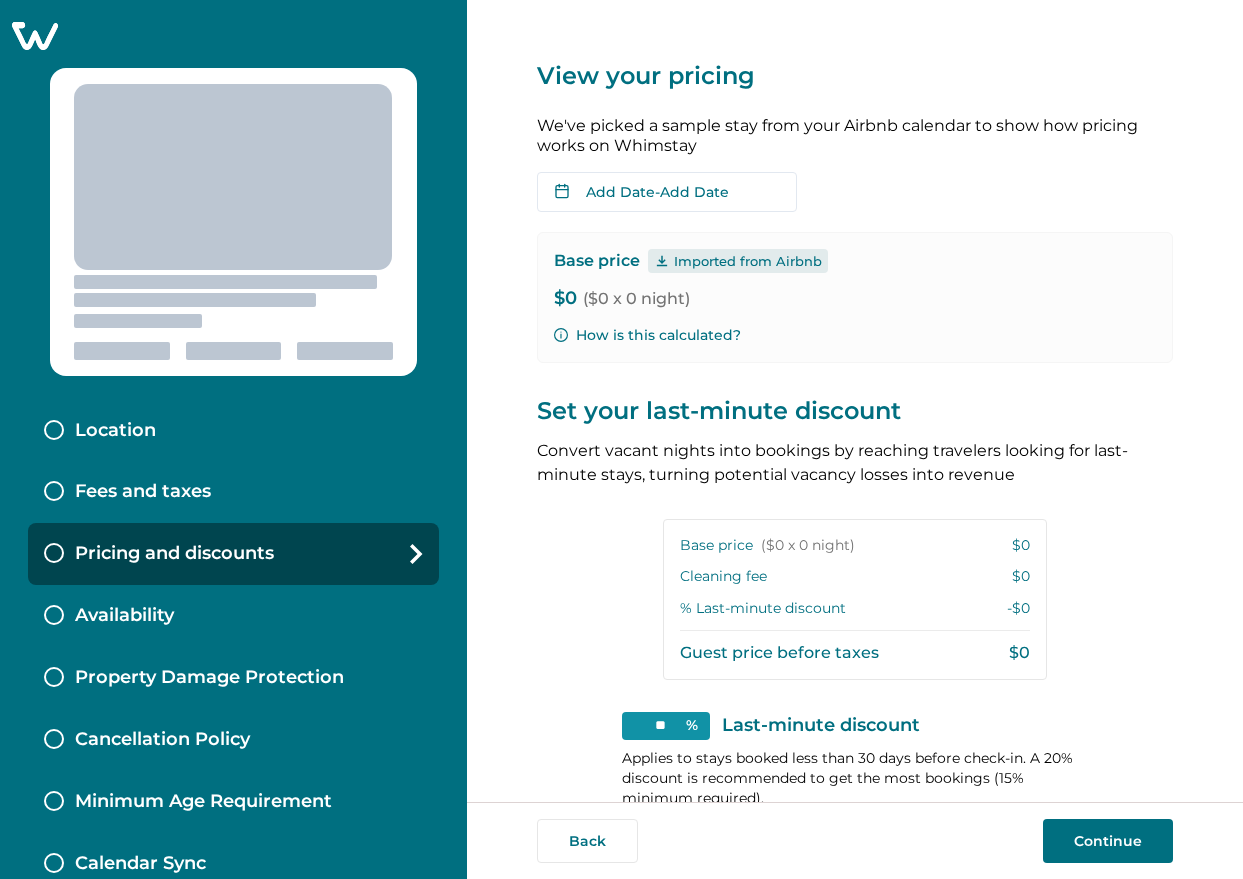 scroll, scrollTop: 0, scrollLeft: 0, axis: both 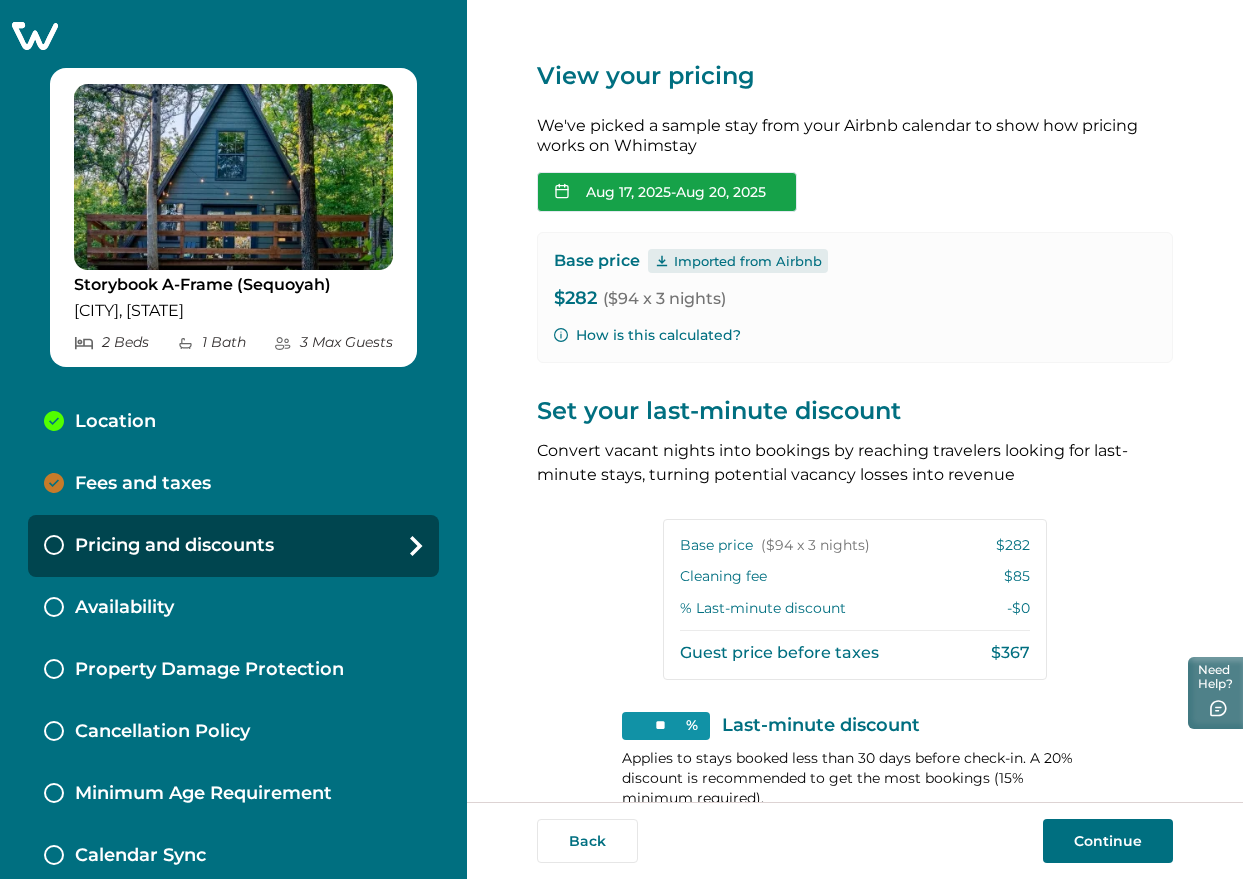 click on "Aug 17, 2025  -  Aug 20, 2025" at bounding box center [667, 192] 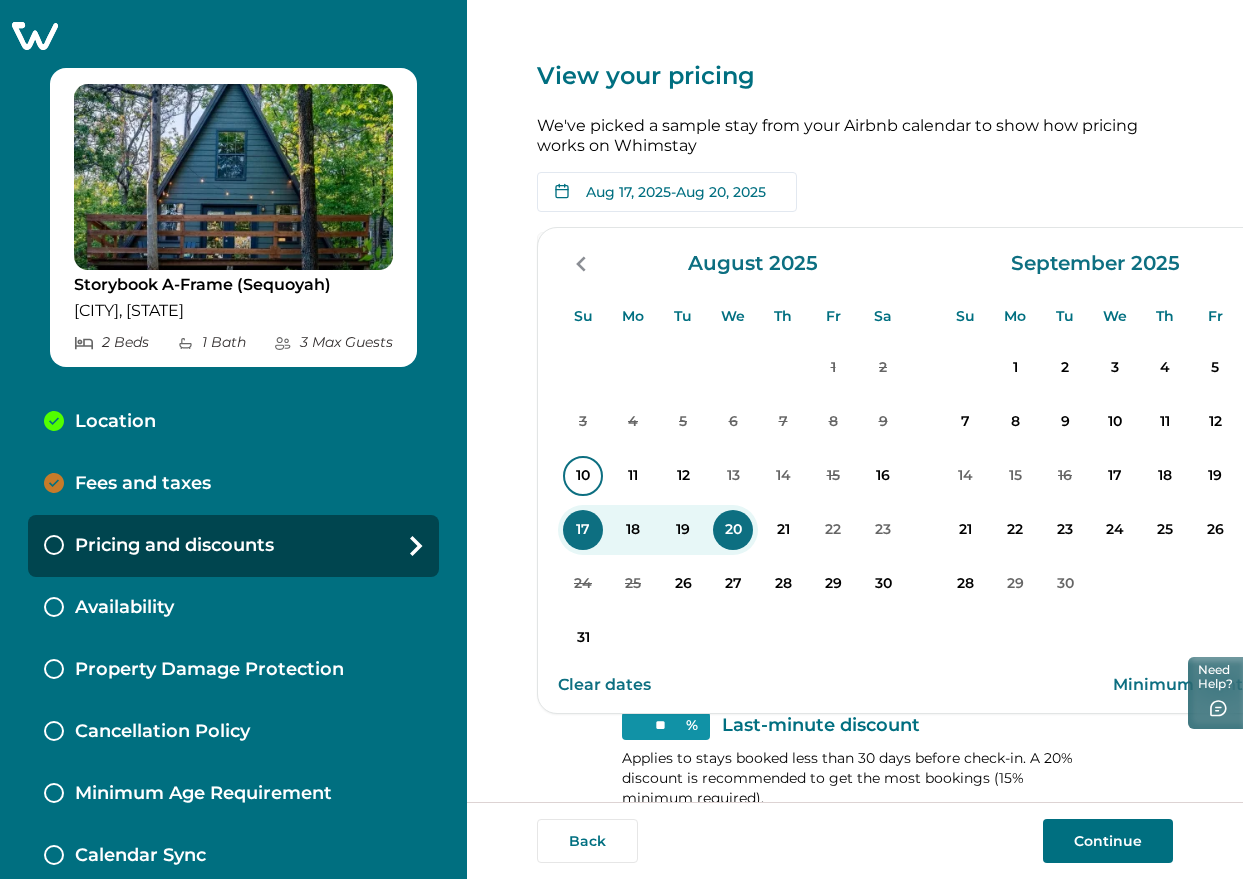 click on "10" at bounding box center [583, 476] 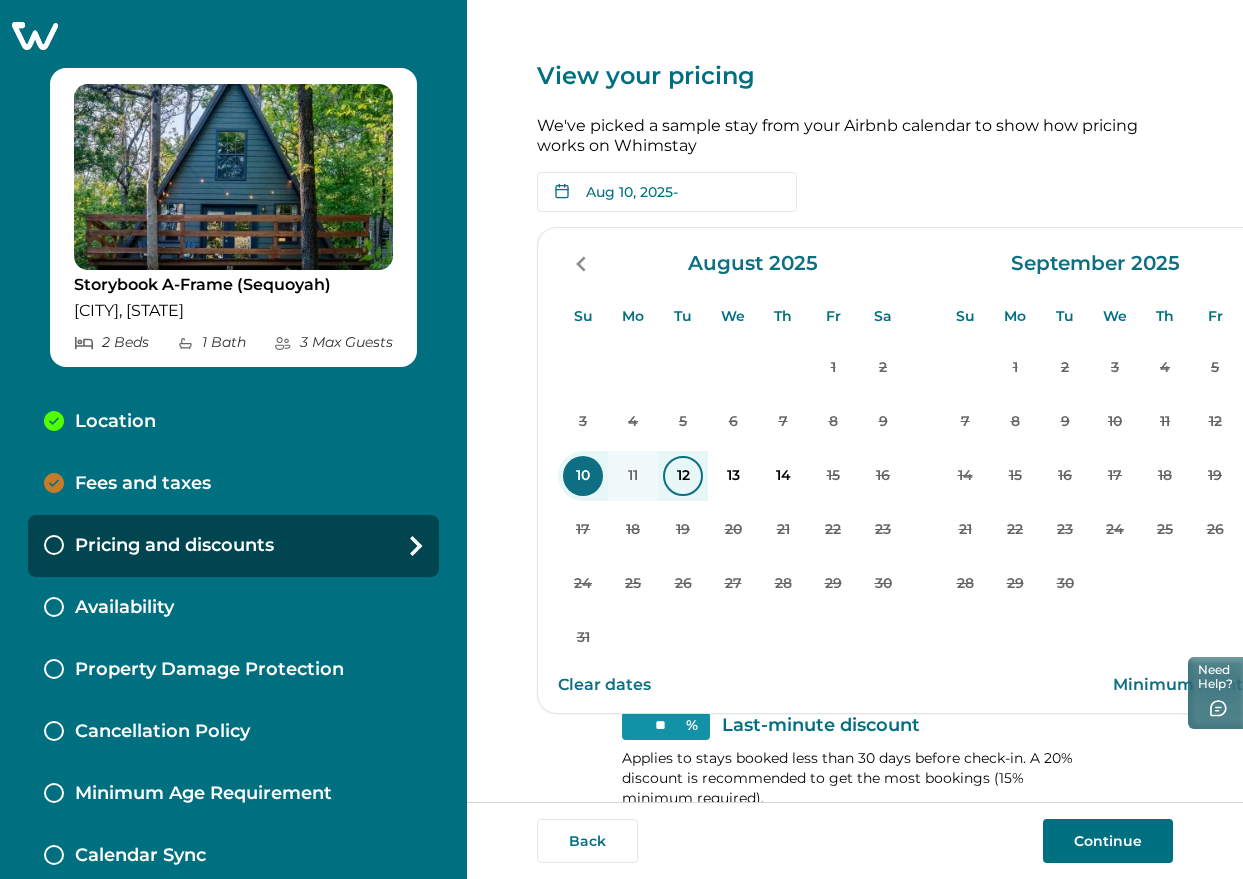 click on "12" at bounding box center [683, 476] 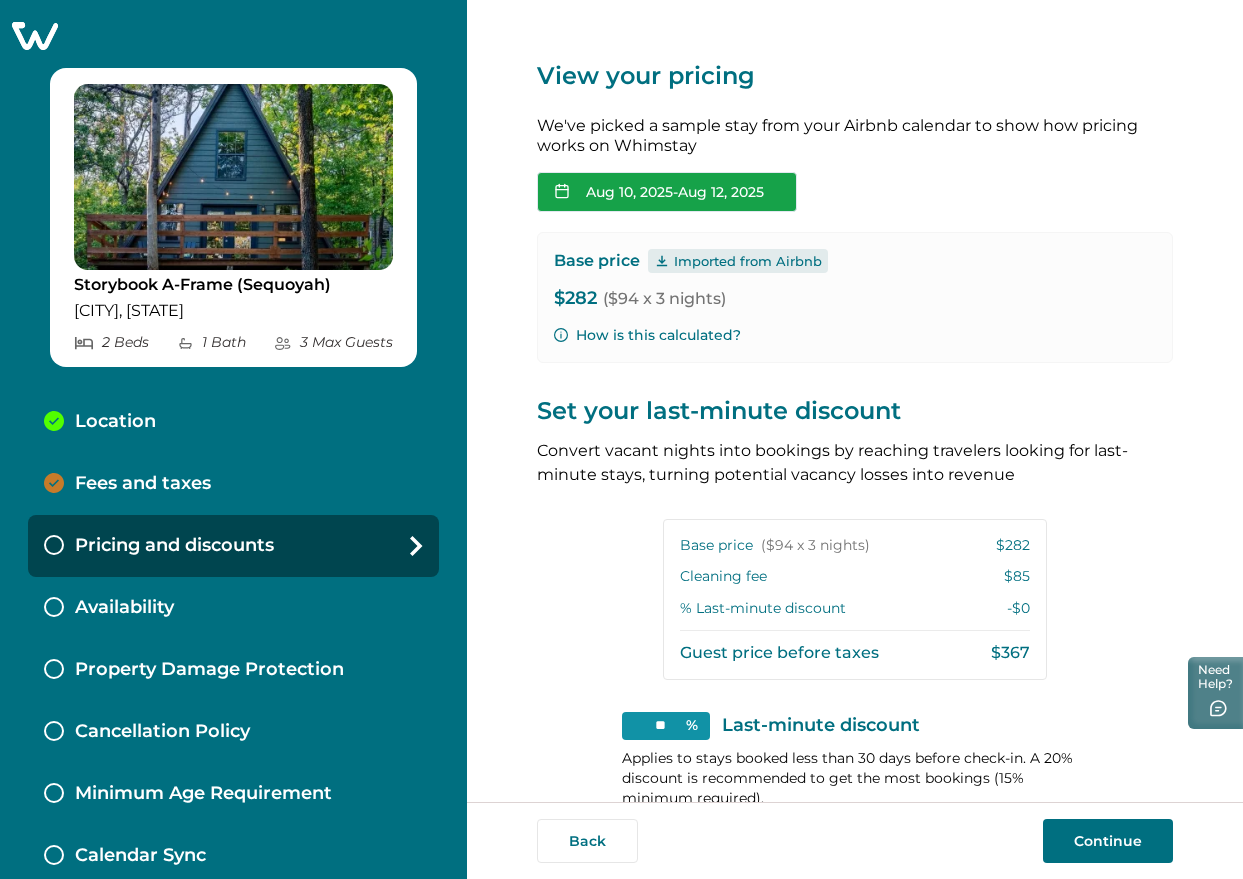 click on "Aug 10, 2025  -  Aug 12, 2025" at bounding box center [667, 192] 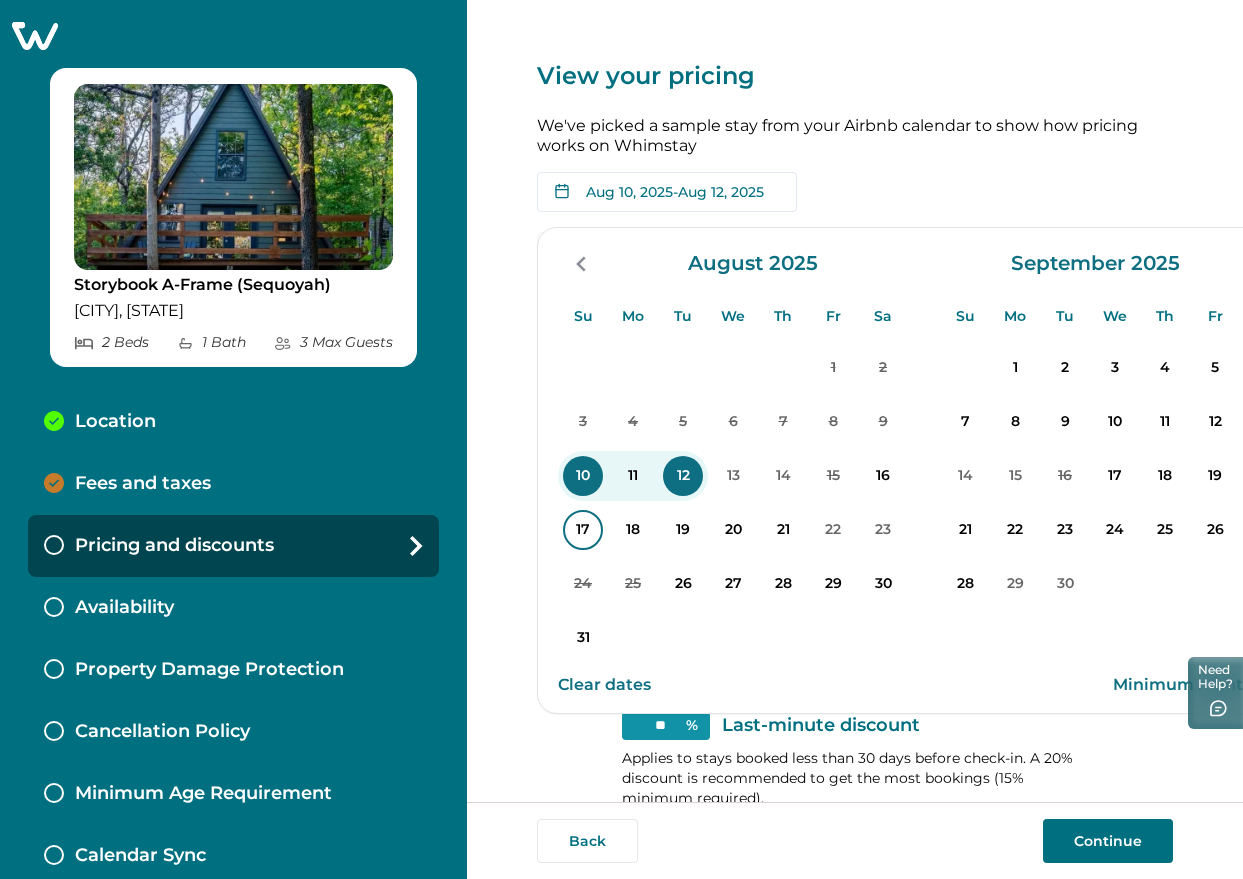 click on "17" at bounding box center (583, 530) 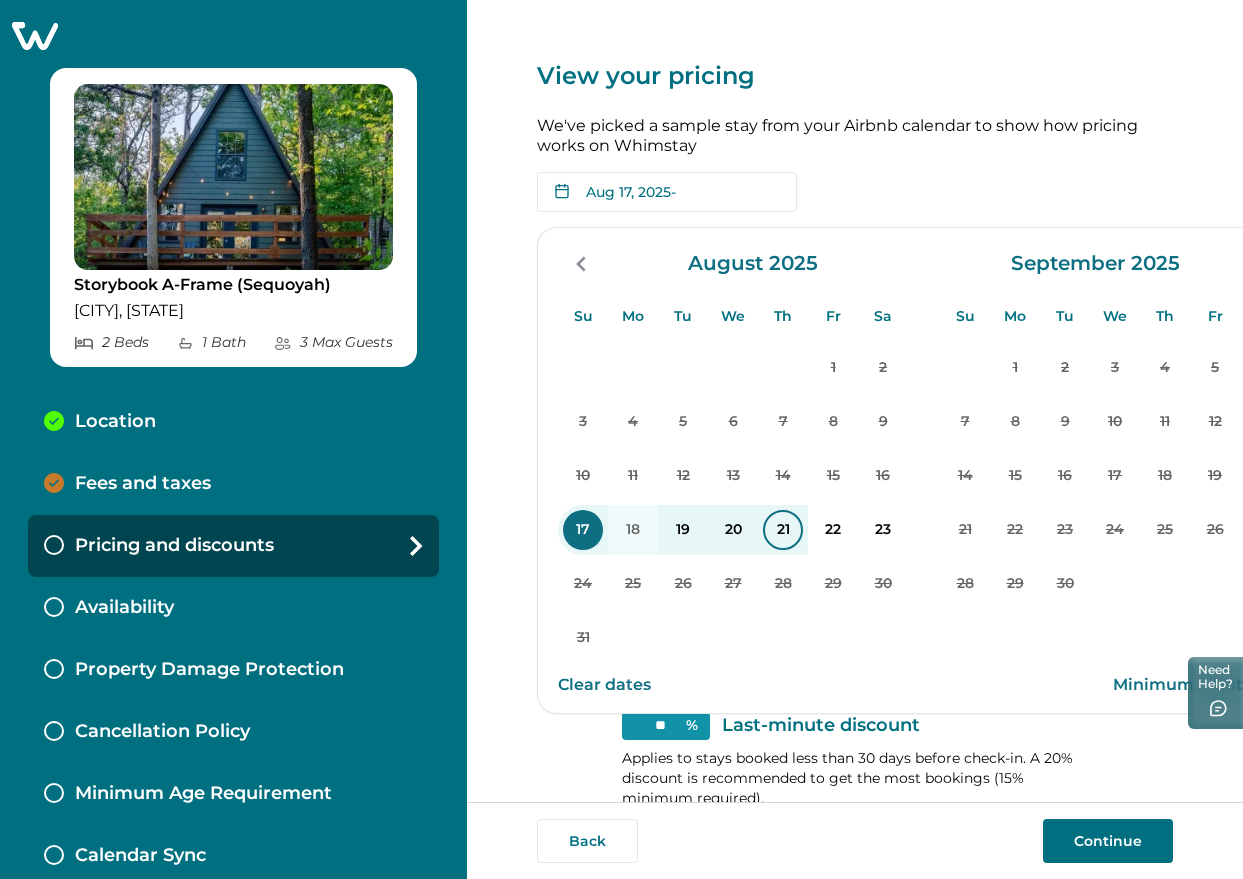 click on "21" at bounding box center [783, 530] 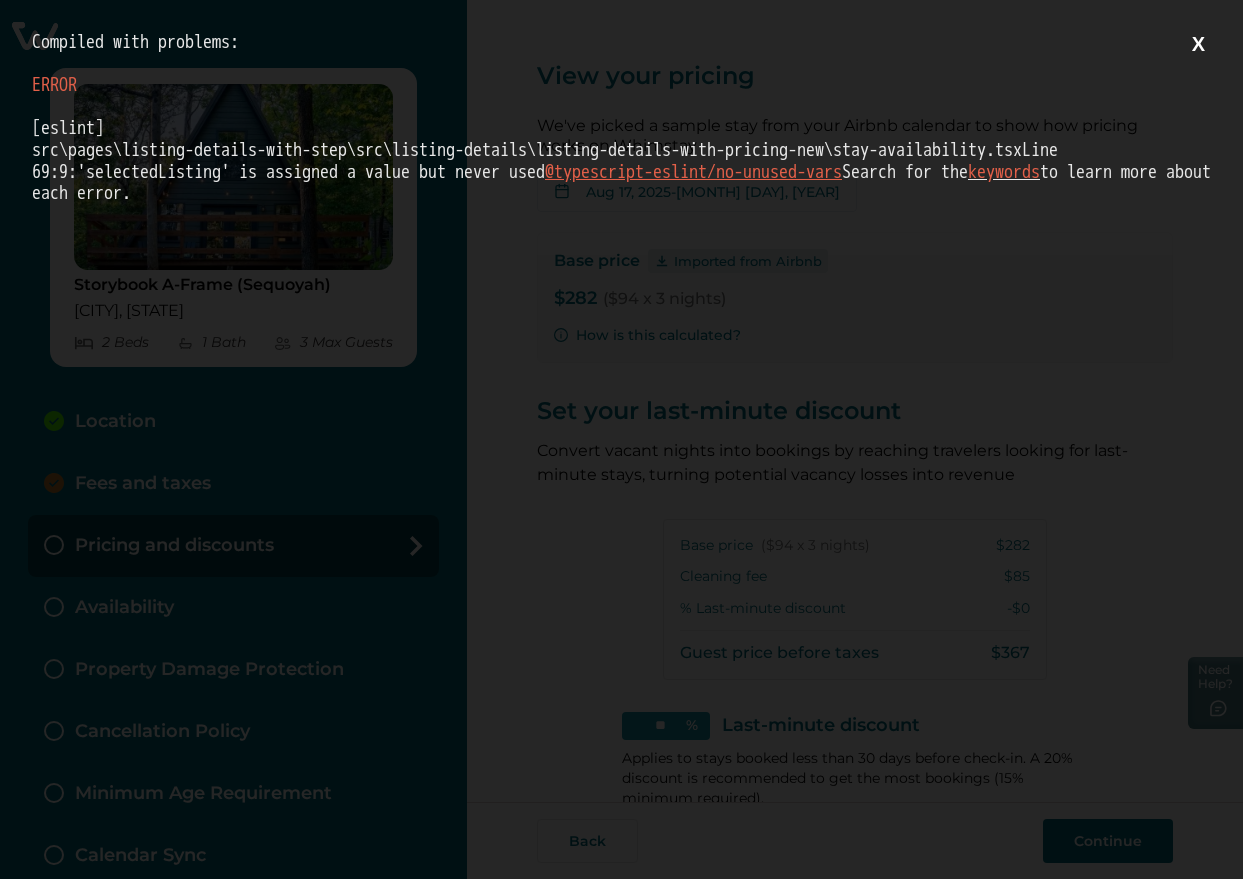 scroll, scrollTop: 0, scrollLeft: 0, axis: both 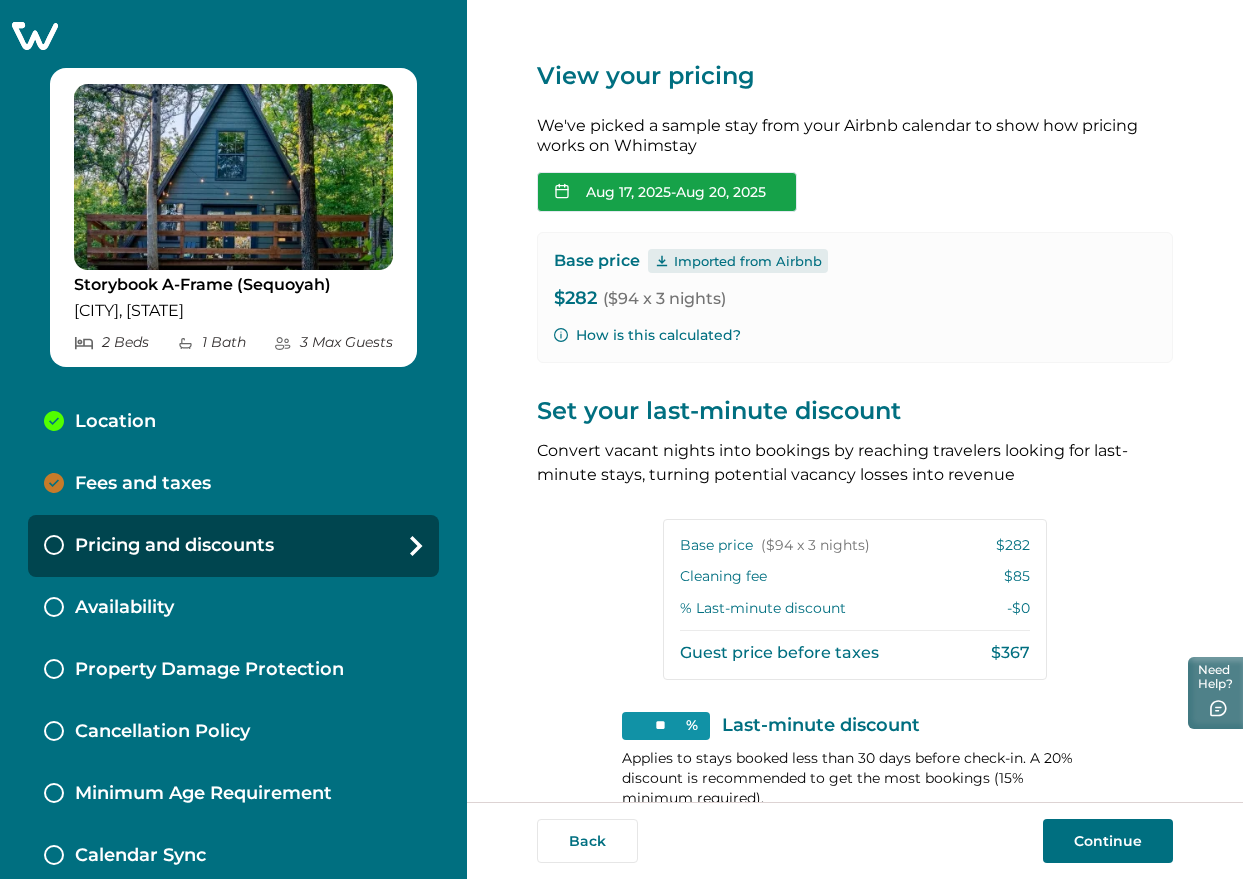 click on "Aug 17, 2025  -  Aug 20, 2025" at bounding box center [667, 192] 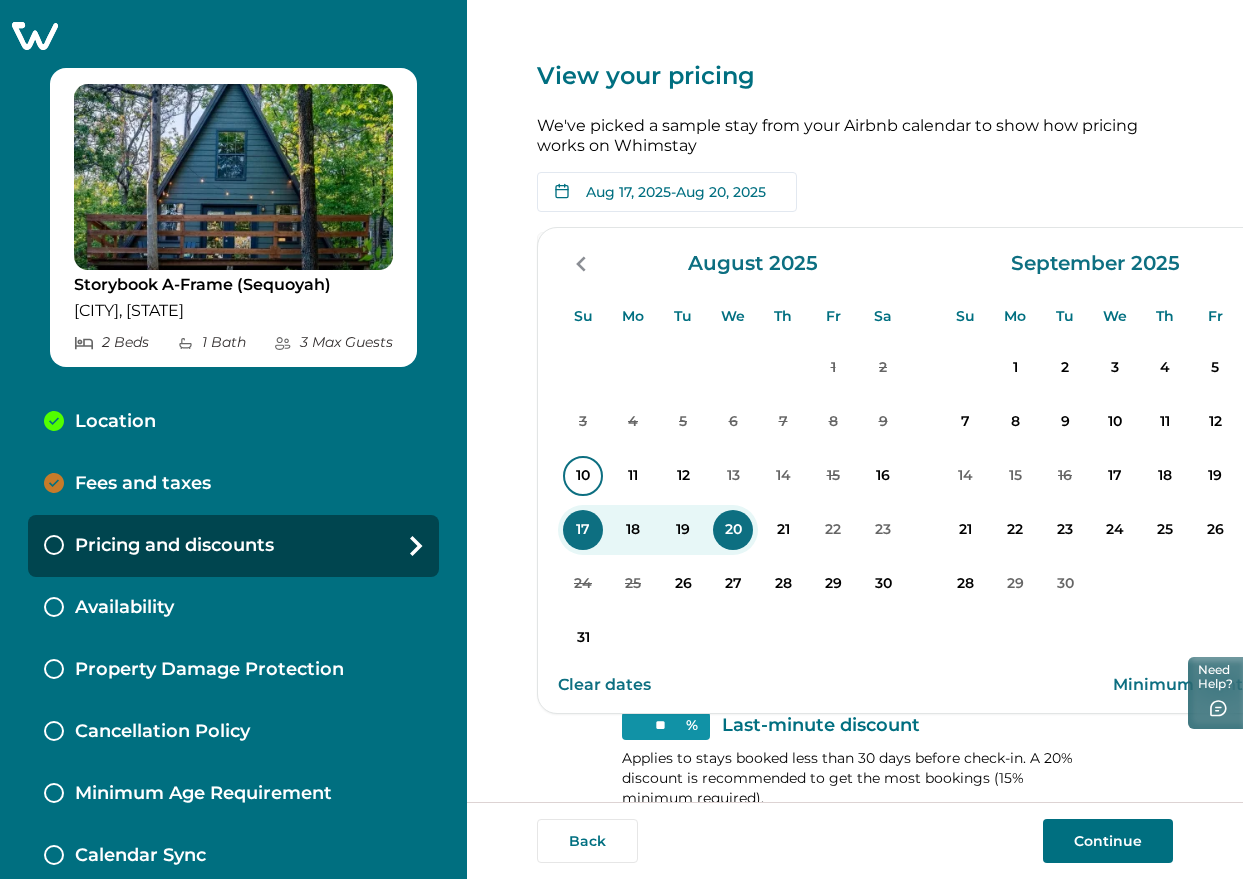 click on "10" at bounding box center [583, 476] 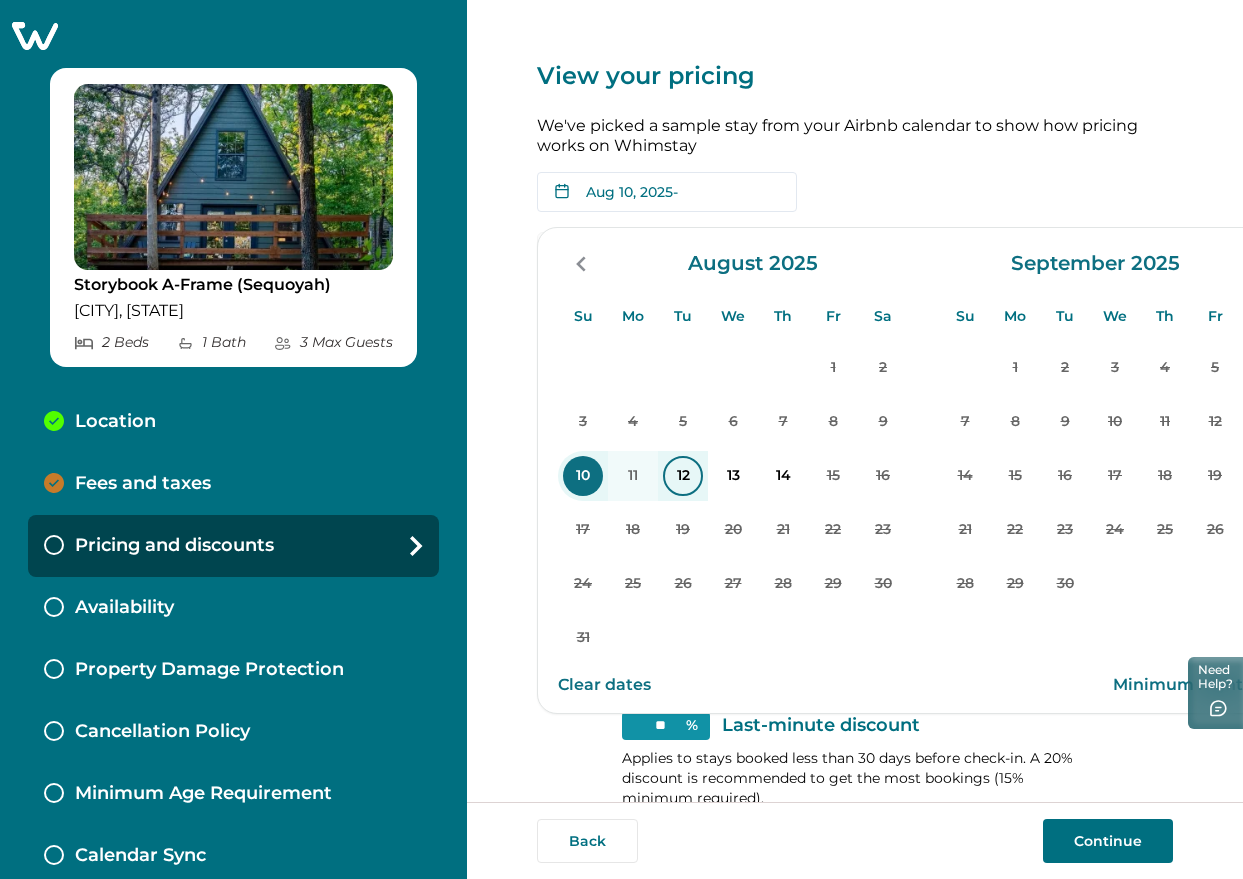 click on "12" at bounding box center [683, 476] 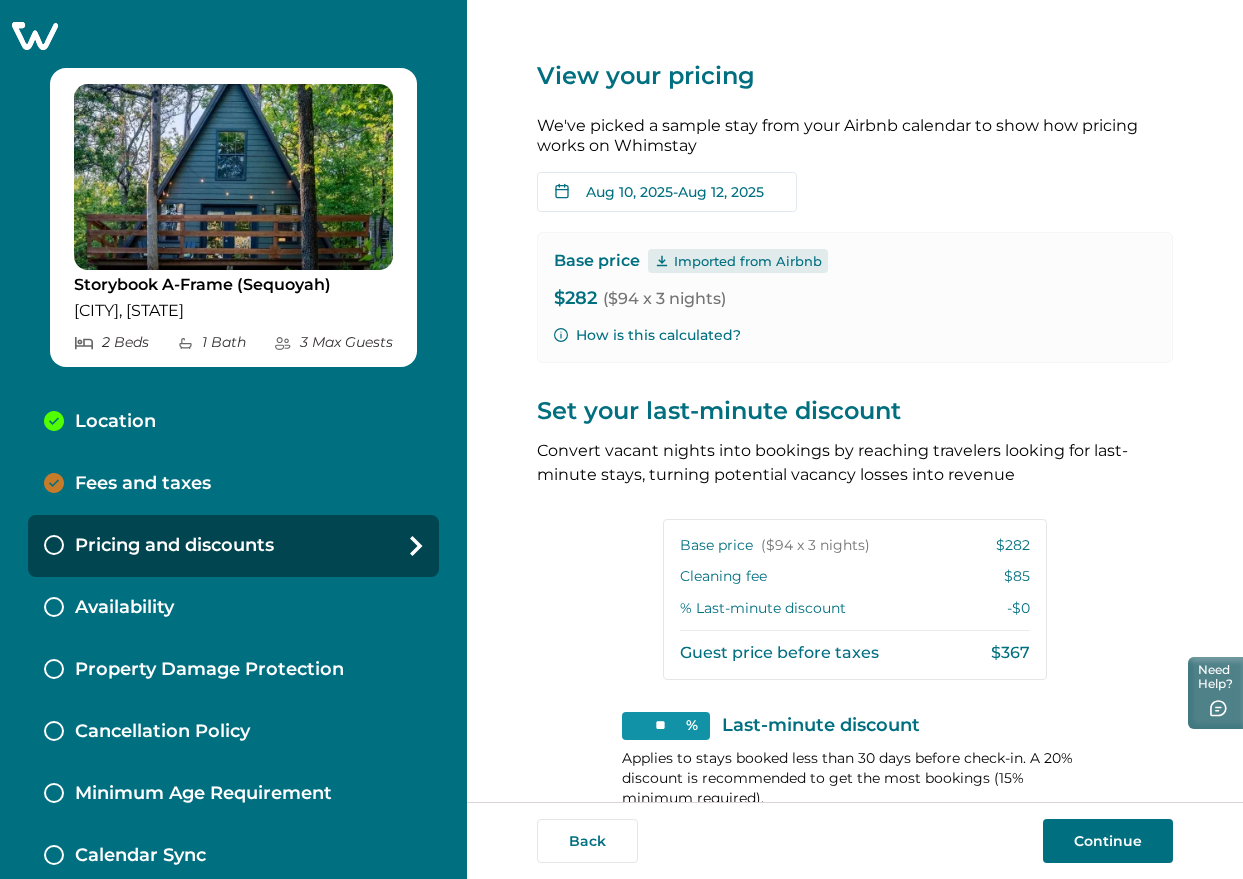 click on "We've picked a sample stay from your Airbnb calendar to show how pricing works on Whimstay Aug 10, 2025  -  Aug 12, 2025 Su Mo Tu We Th Fr Sa Su Mo Tu We Th Fr Sa August 2025 Su Mo Tu We Th Fr Sa 1 2 3 4 5 6 7 8 9 10 11 12 13 14 15 16 17 18 19 20 21 22 23 24 25 26 27 28 29 30 31 September 2025 Su Mo Tu We Th Fr Sa 1 2 3 4 5 6 7 8 9 10 11 12 13 14 15 16 17 18 19 20 21 22 23 24 25 26 27 28 29 30 Clear dates Minimum nights vary Base price Imported from Airbnb $282 ($94 x 3 nights) How is this calculated?" at bounding box center [855, 239] 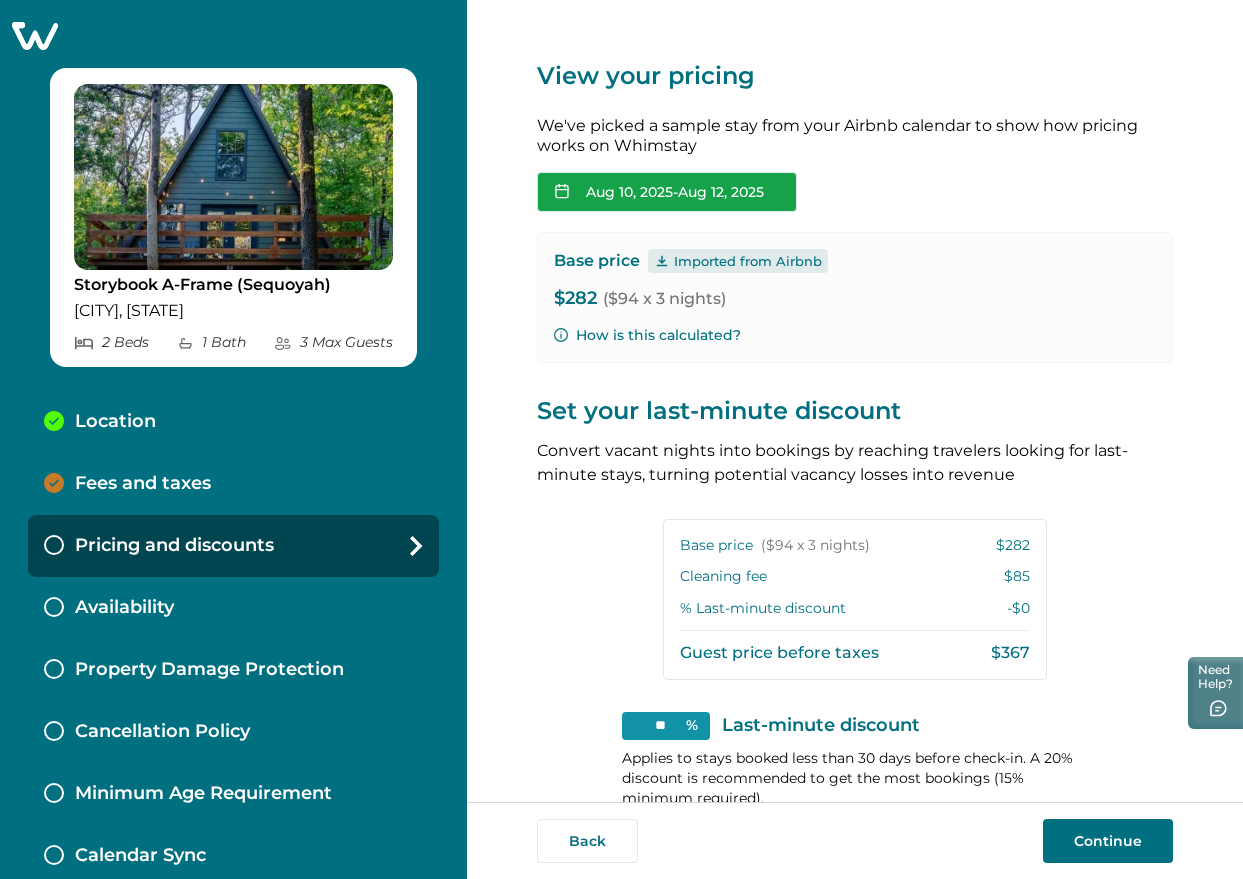 click on "Aug 10, 2025  -  Aug 12, 2025" at bounding box center [667, 192] 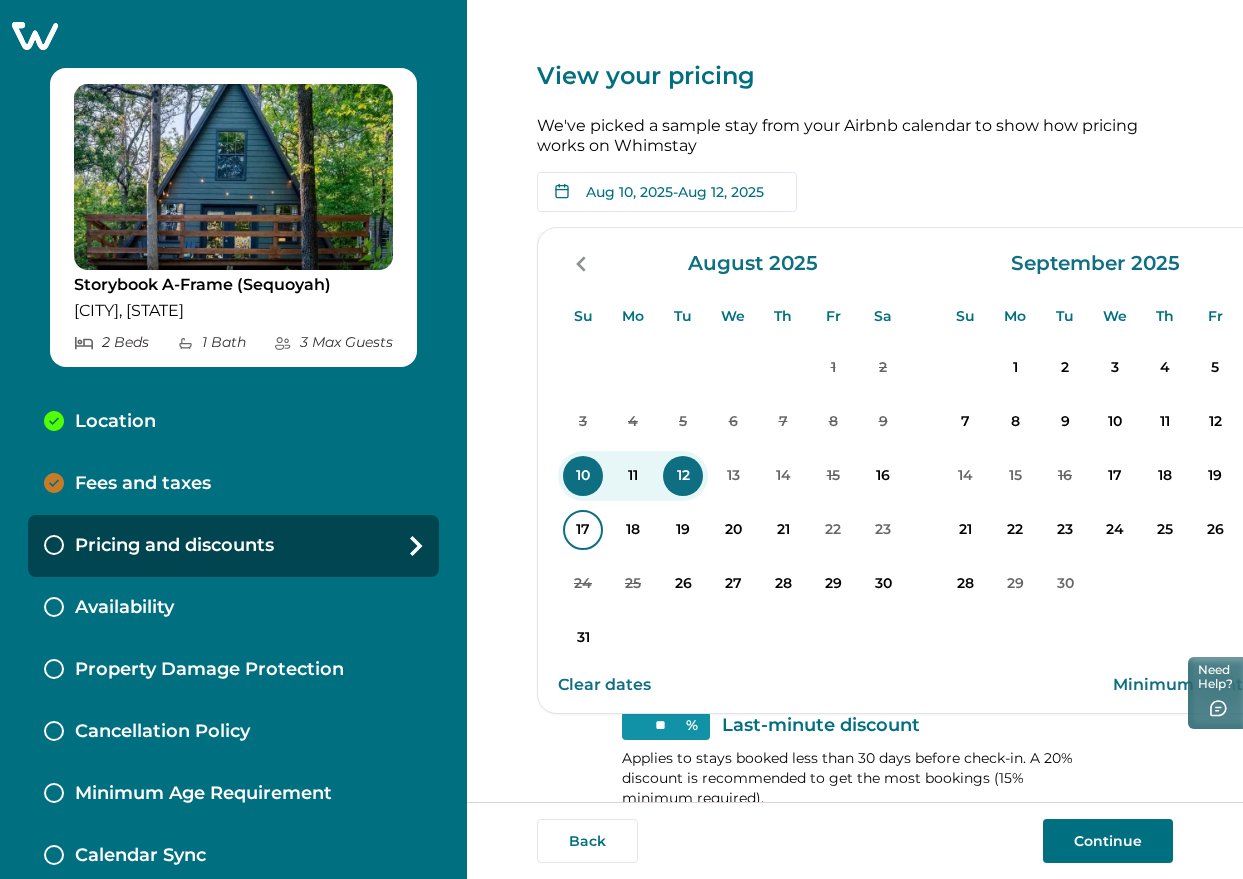 click on "17" at bounding box center [583, 530] 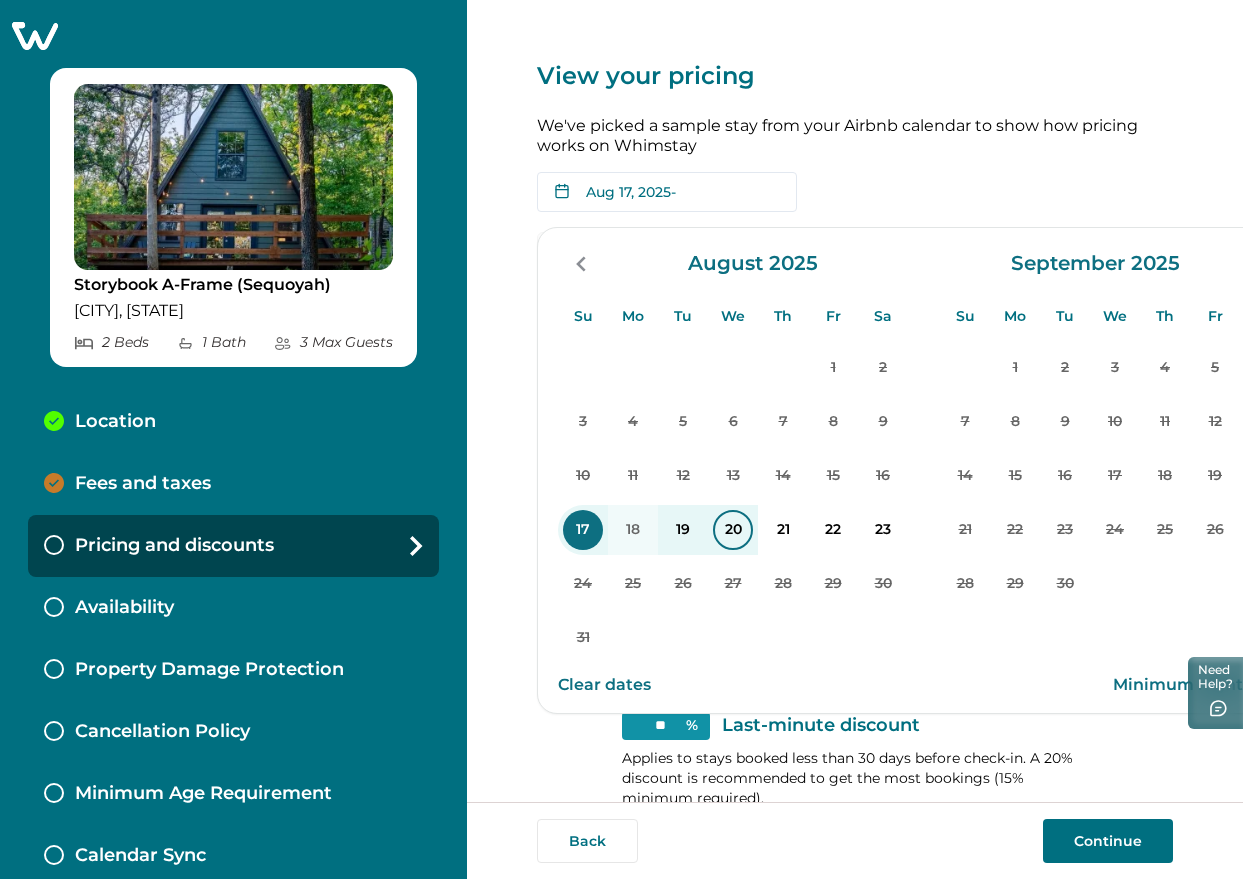 click on "20" at bounding box center [733, 530] 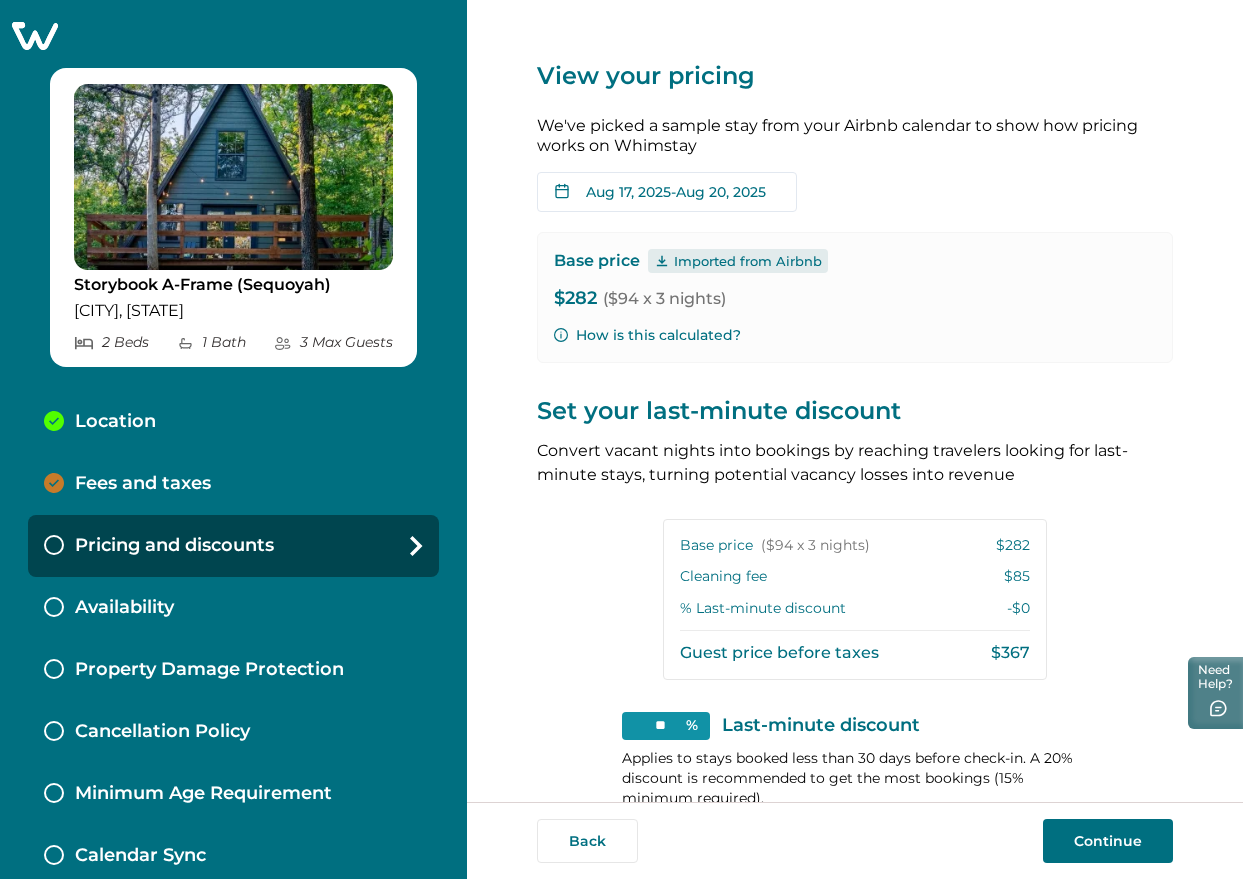 click 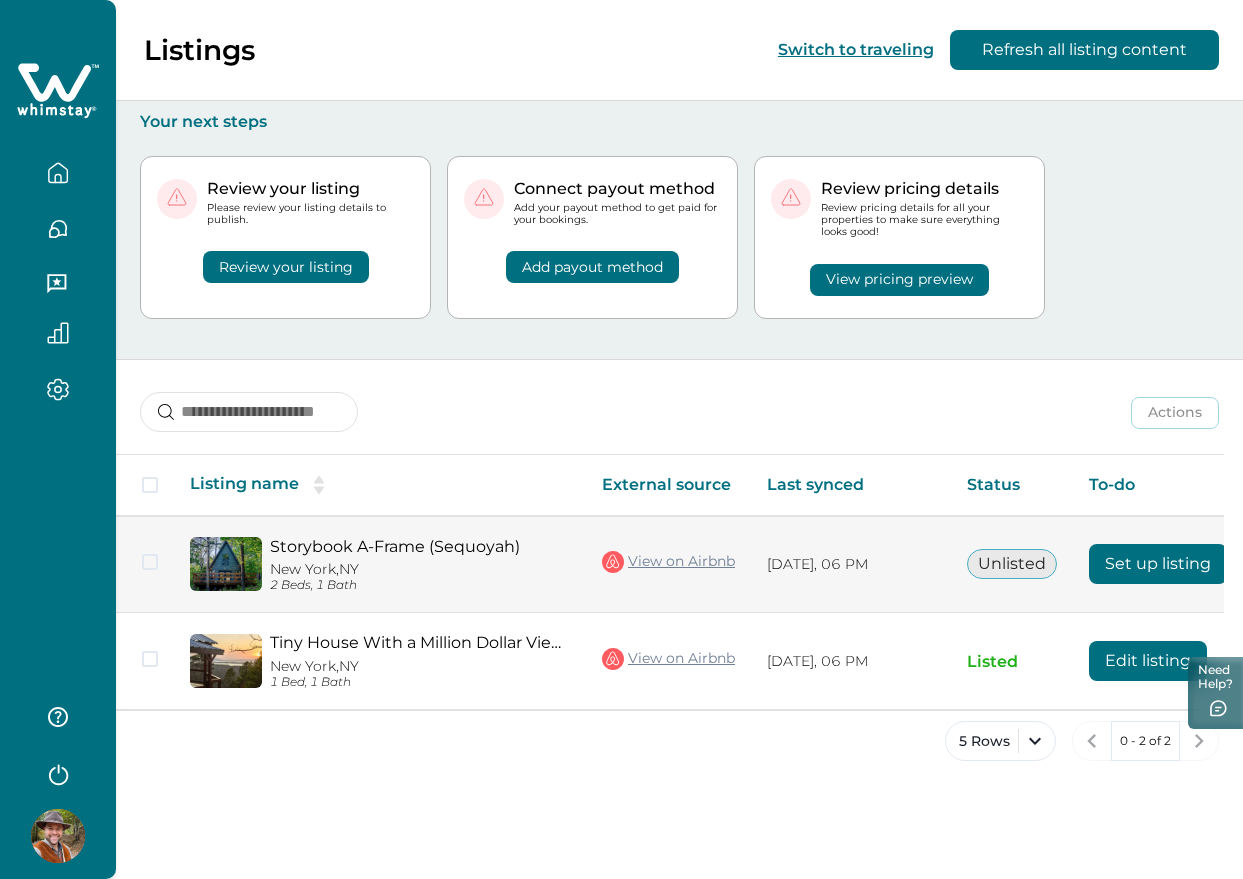 click on "Set up listing" at bounding box center (1158, 564) 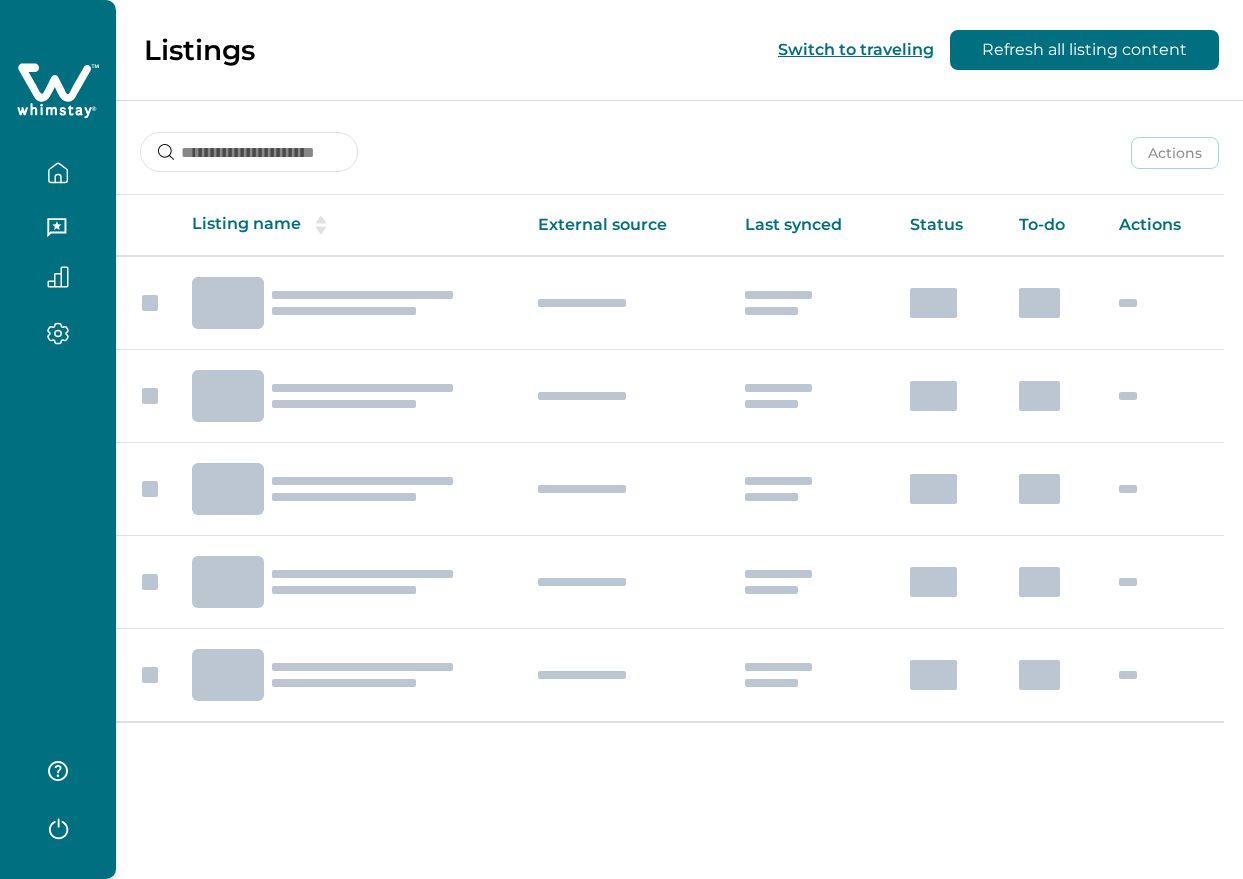scroll, scrollTop: 0, scrollLeft: 0, axis: both 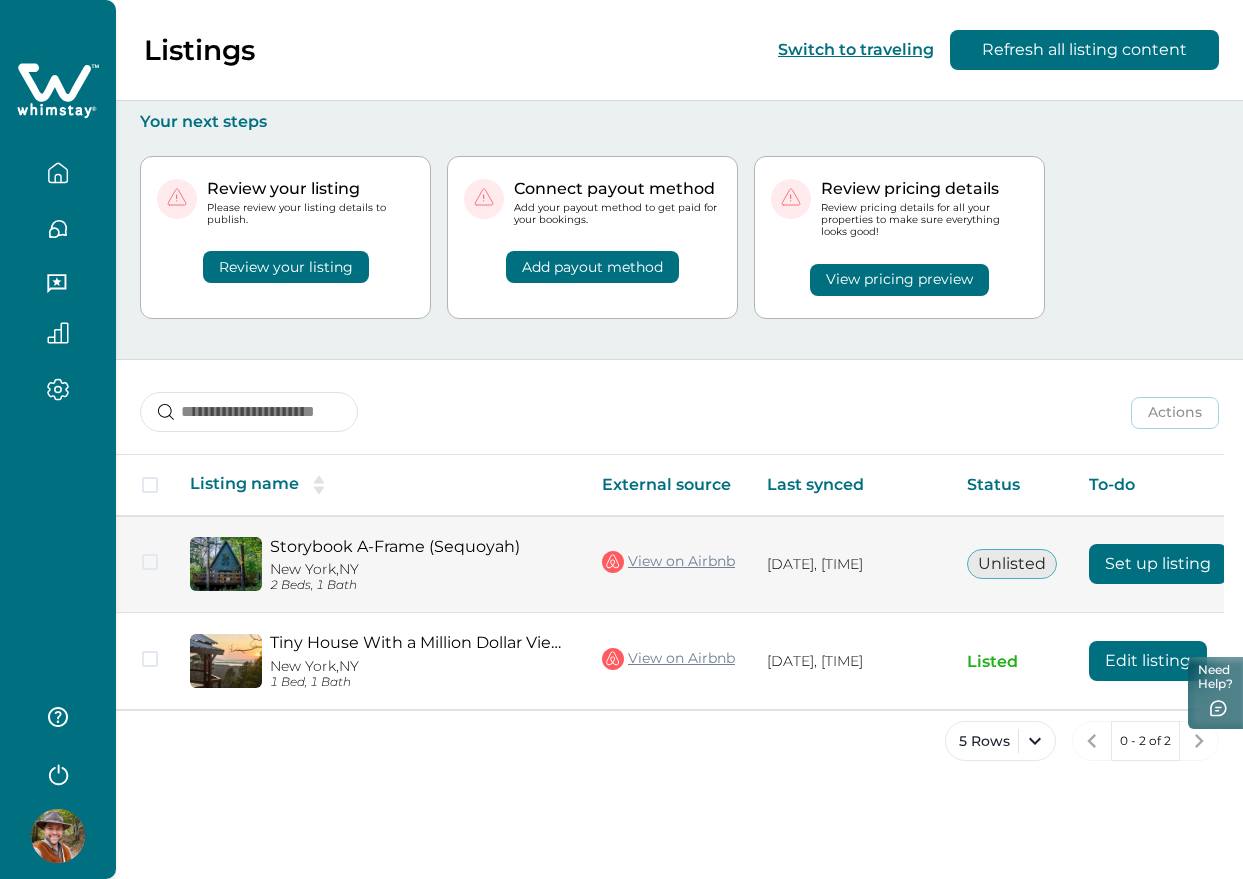 click on "Set up listing" at bounding box center (1158, 564) 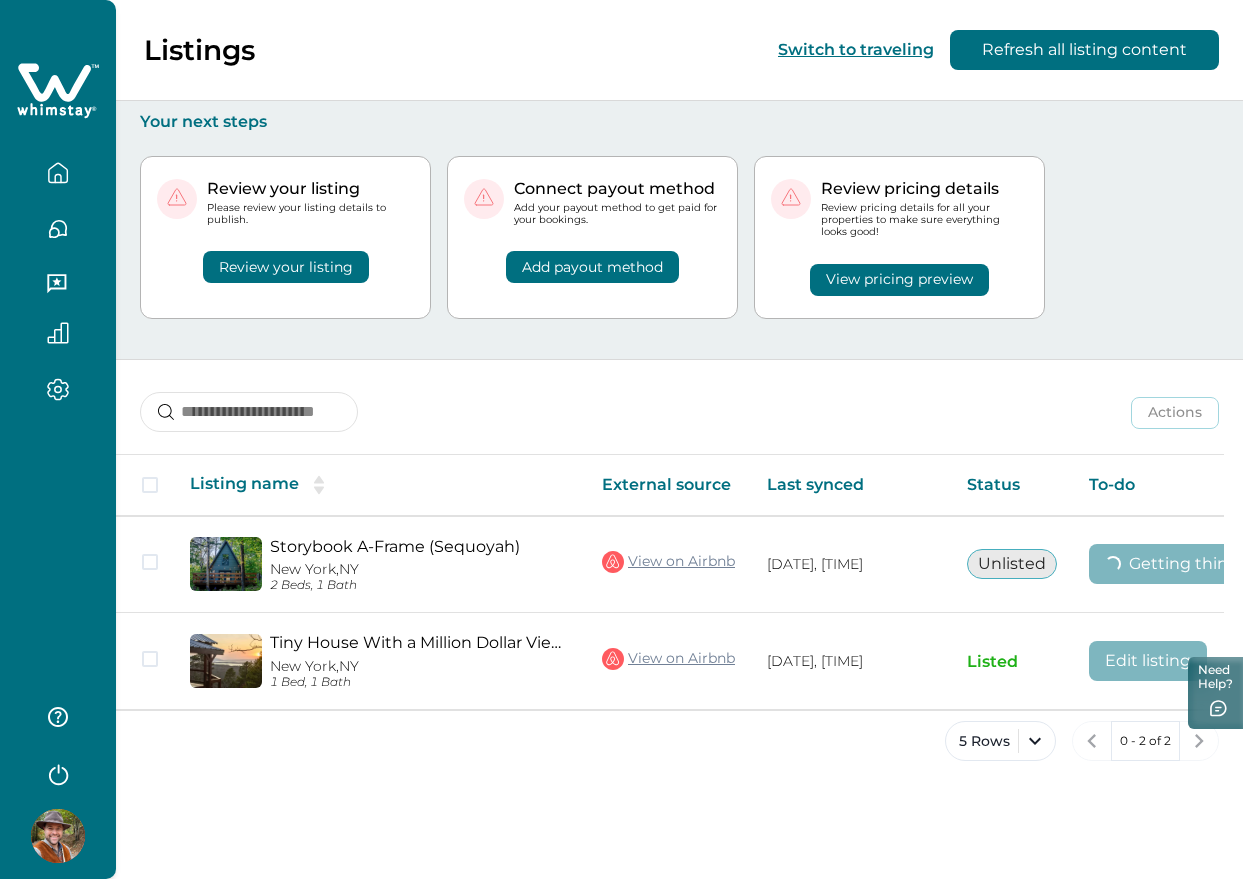 click 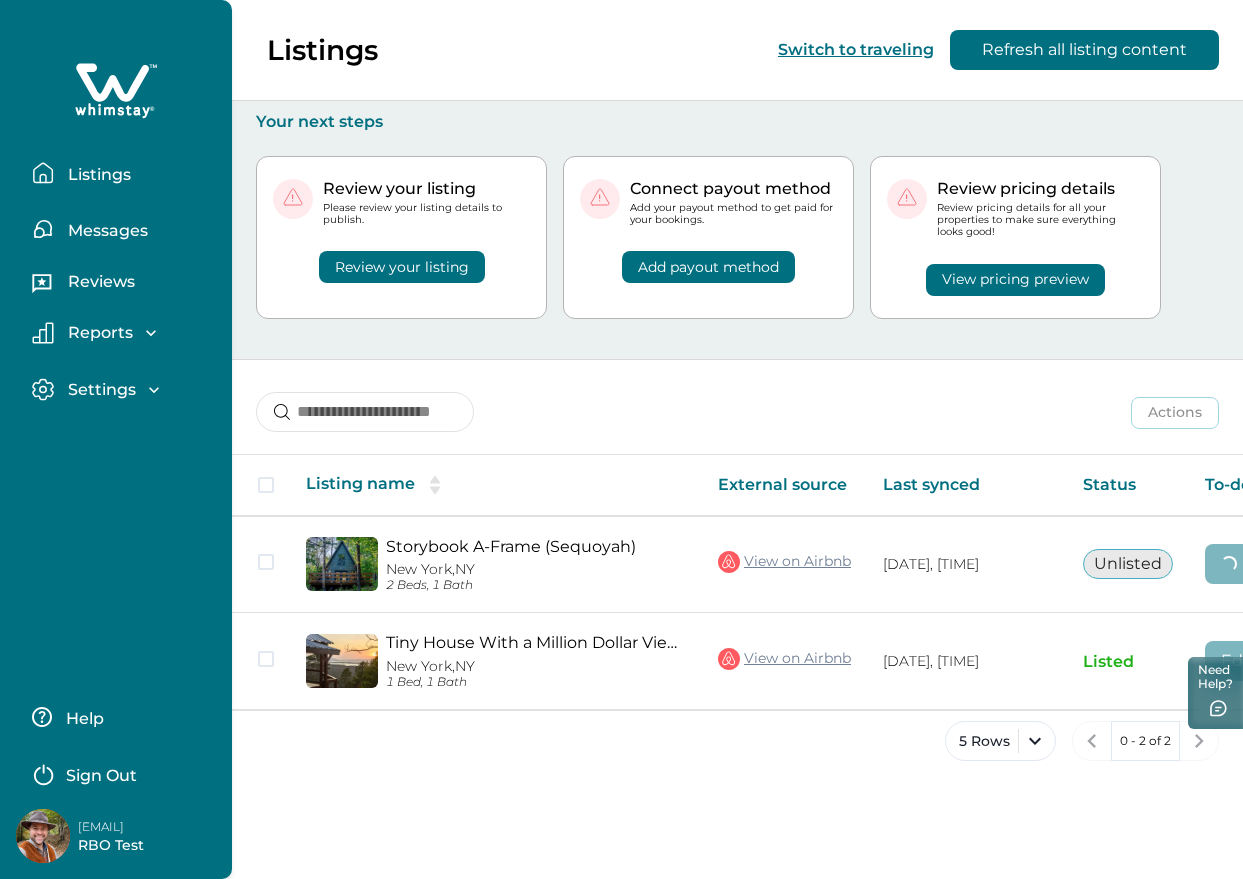 click on "Sign Out" at bounding box center (101, 776) 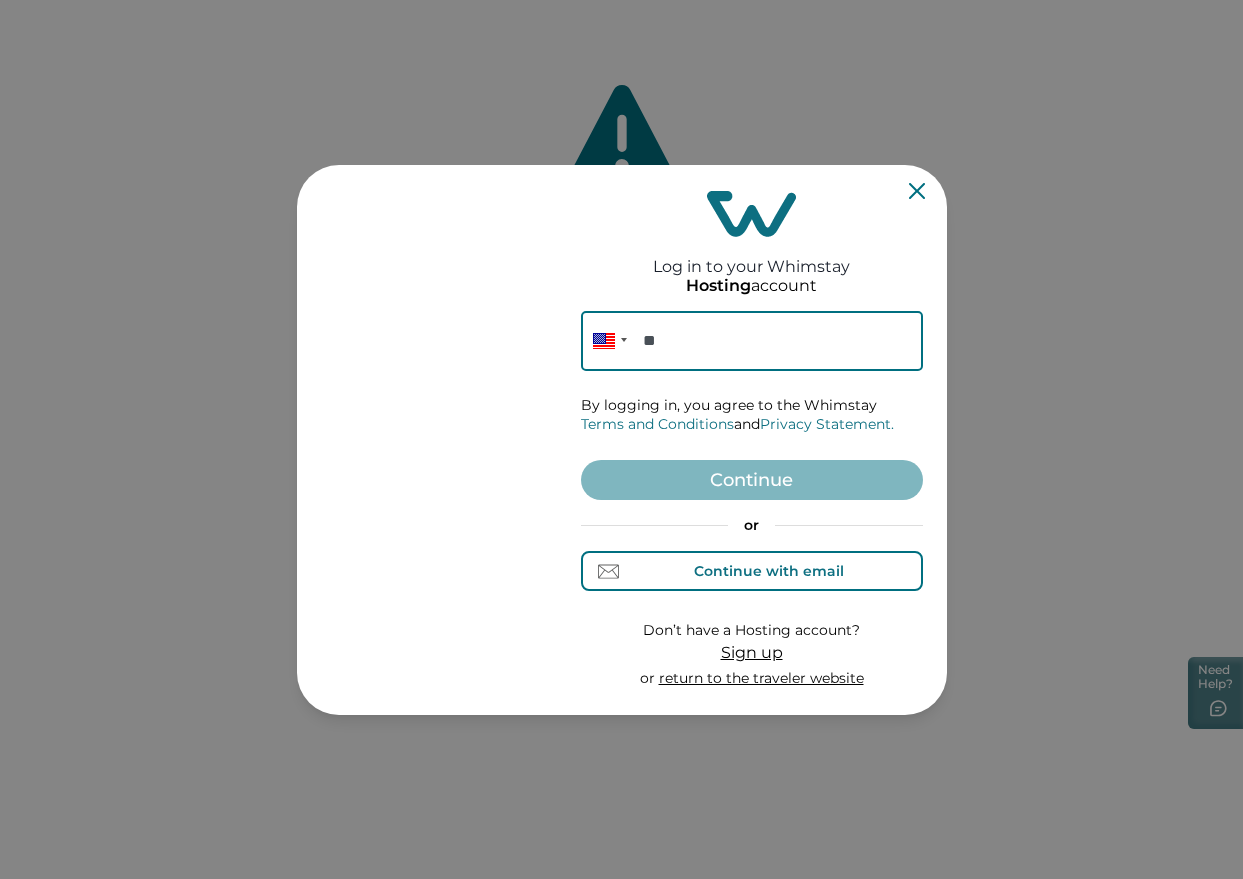 click on "Continue with email" at bounding box center [752, 571] 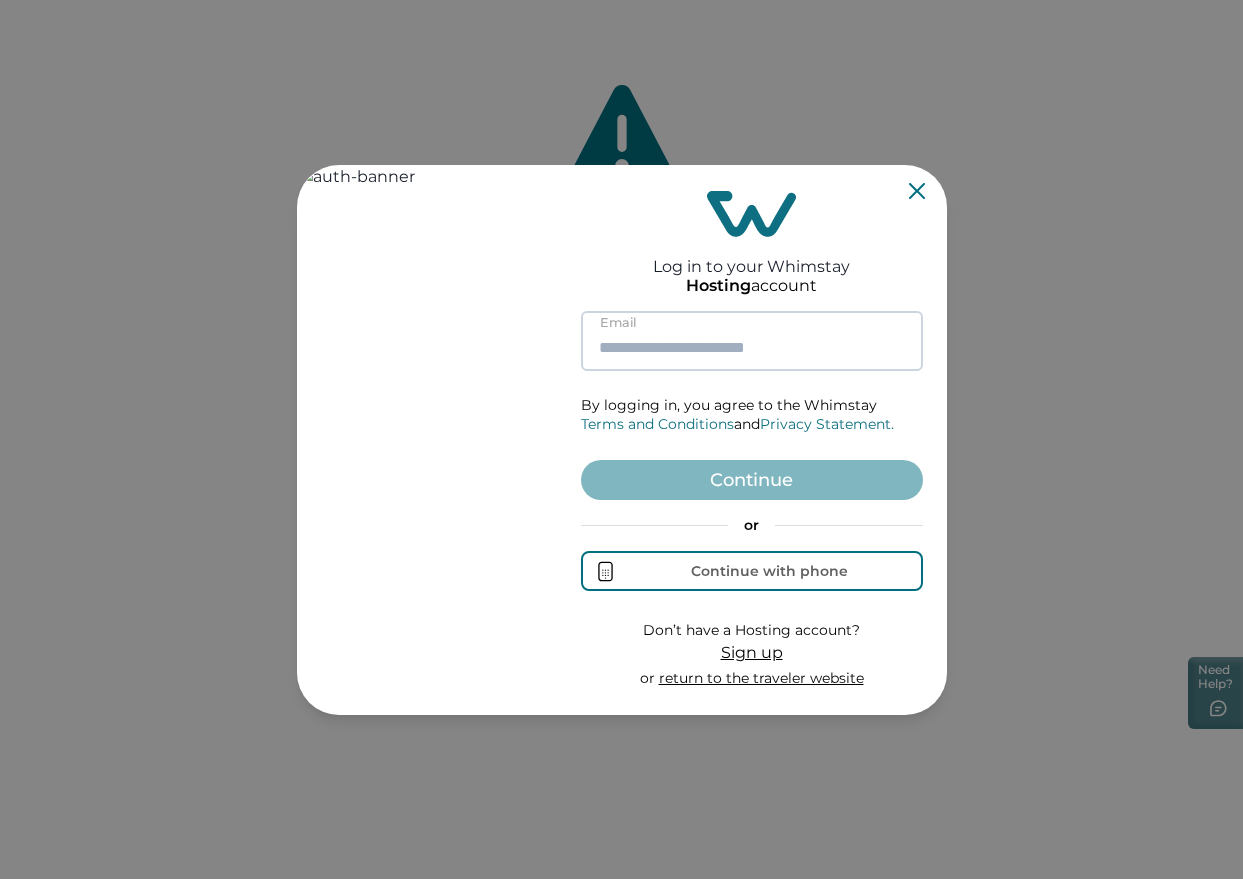 click at bounding box center [752, 341] 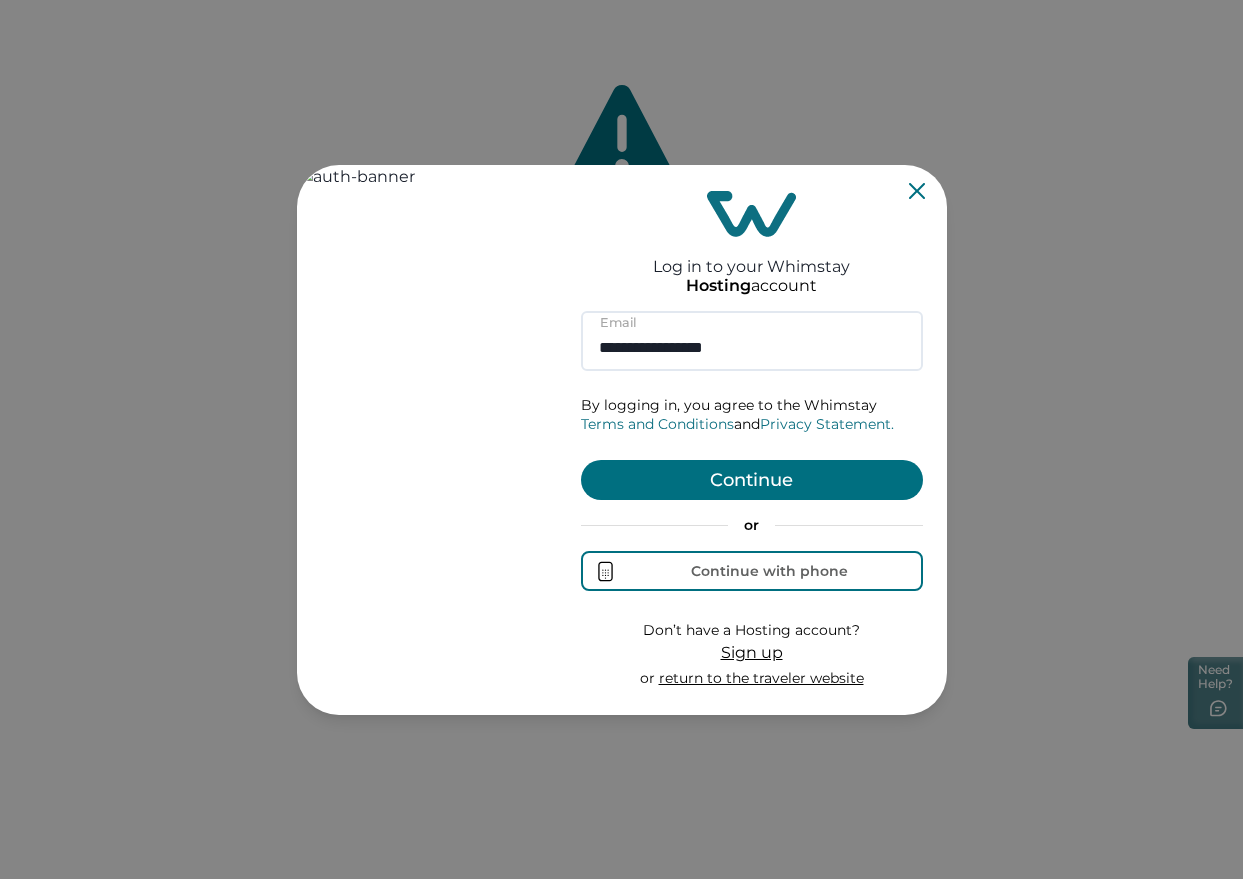 type on "**********" 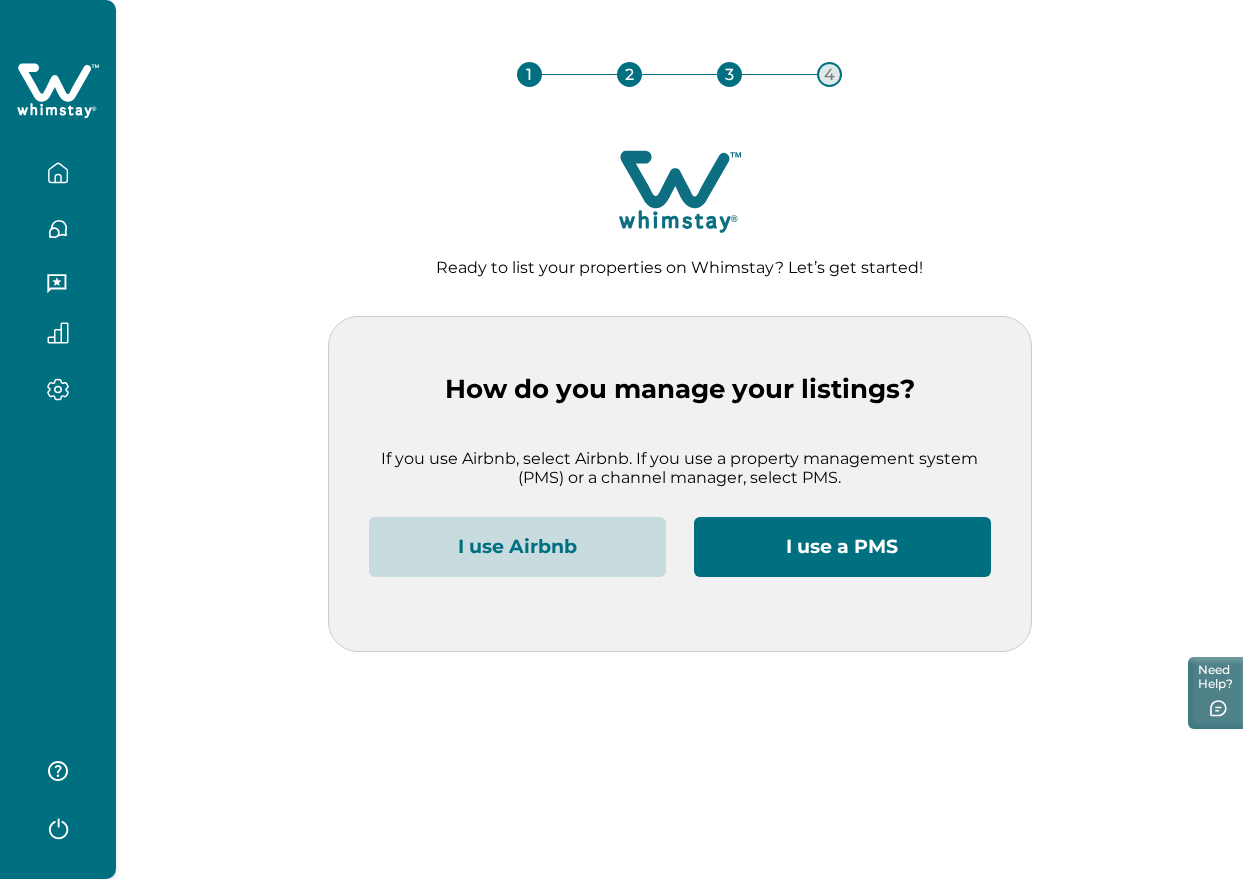 click 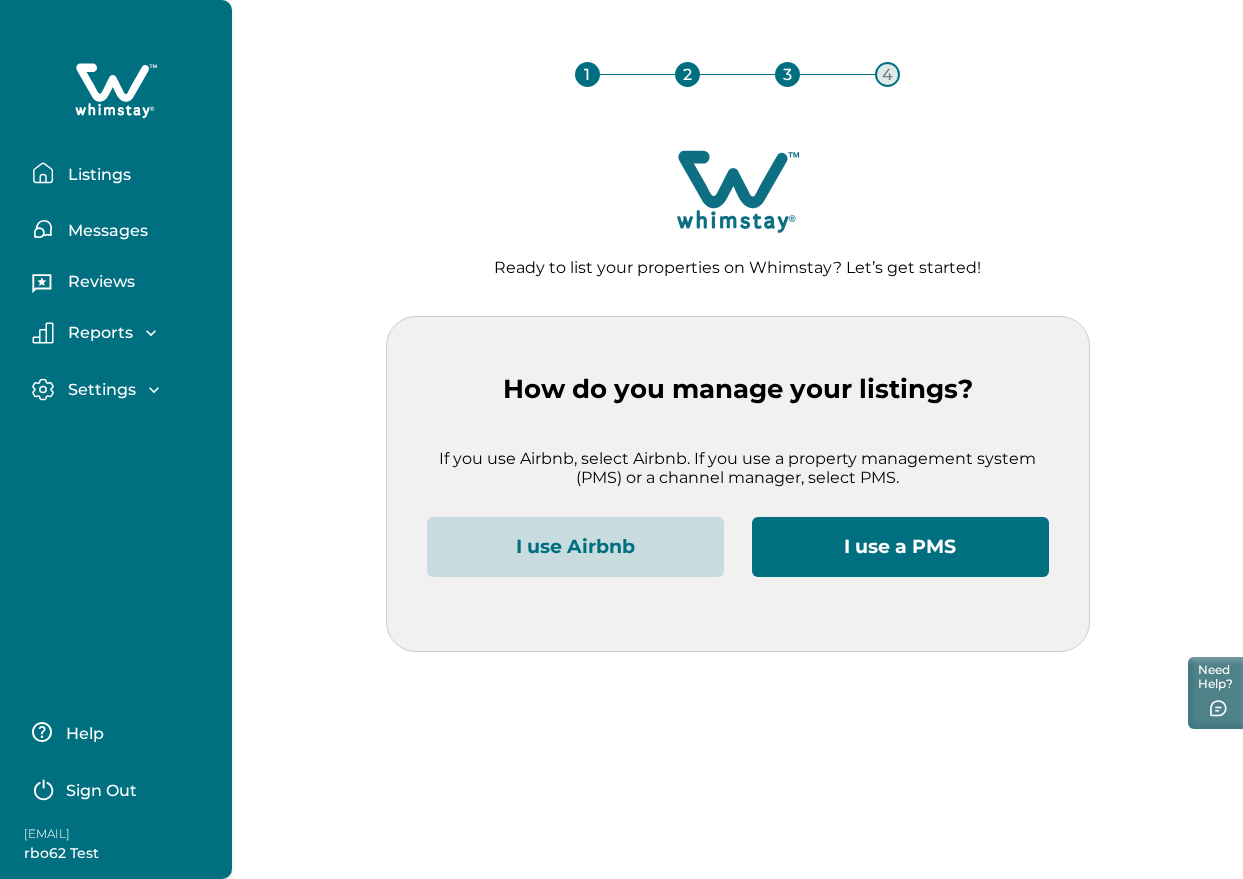 click on "Sign Out" at bounding box center (120, 788) 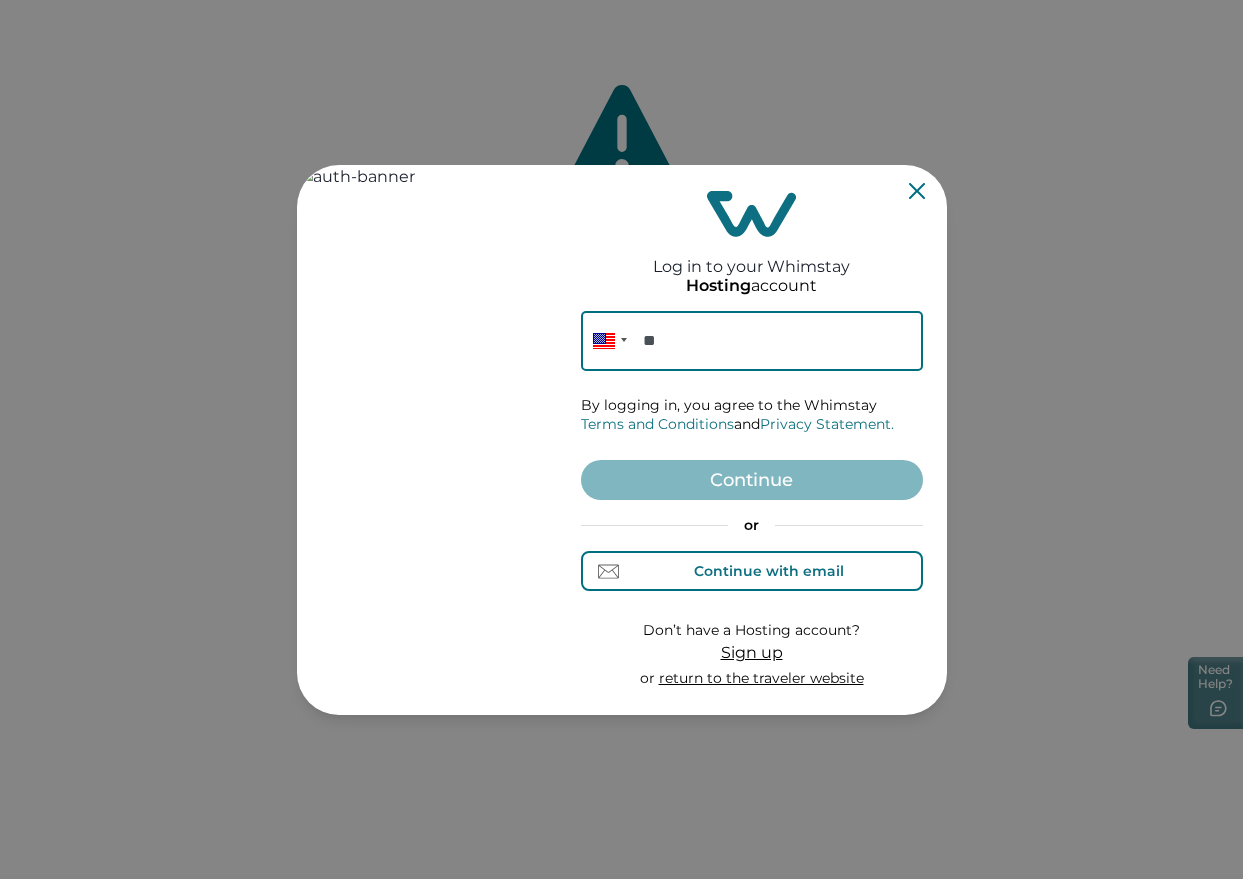 click on "Continue with email" at bounding box center (769, 571) 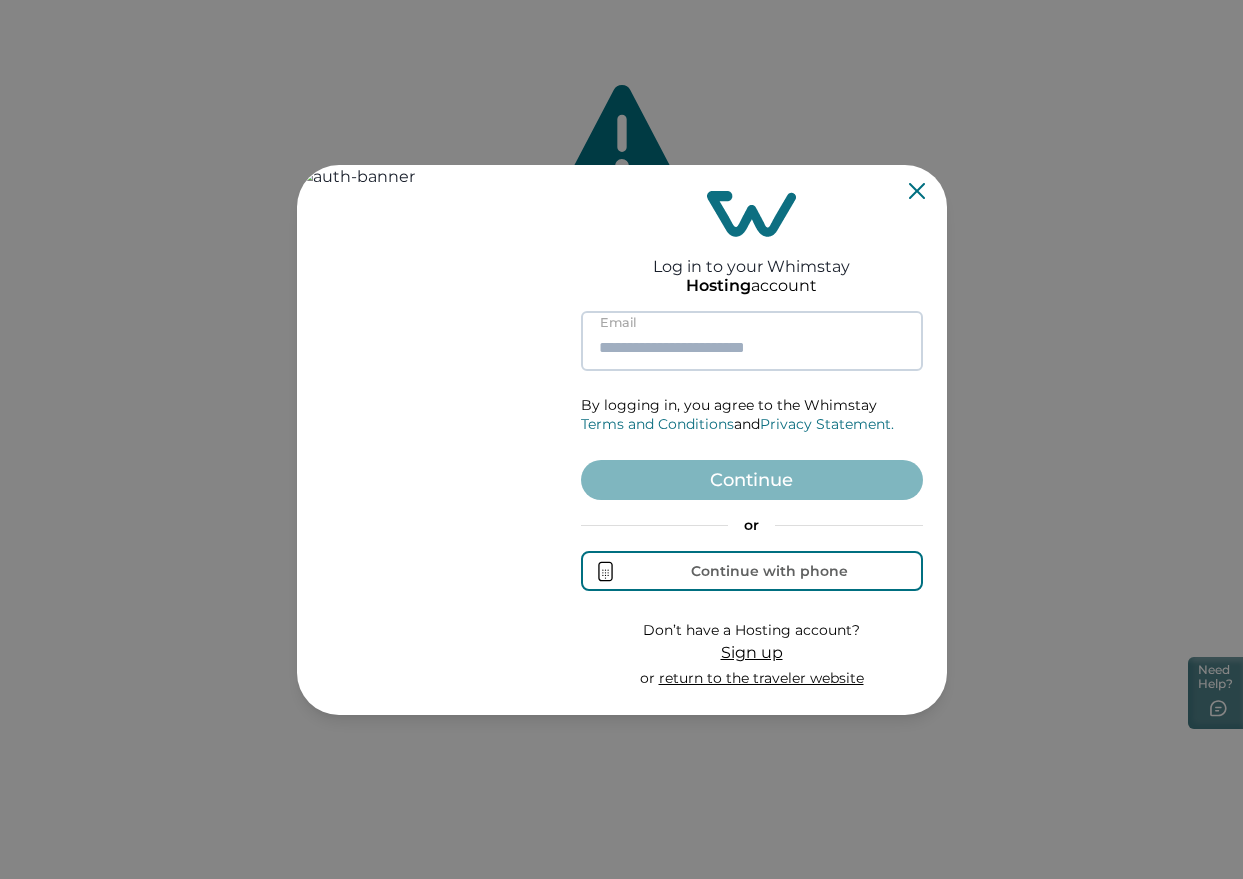 click at bounding box center [752, 341] 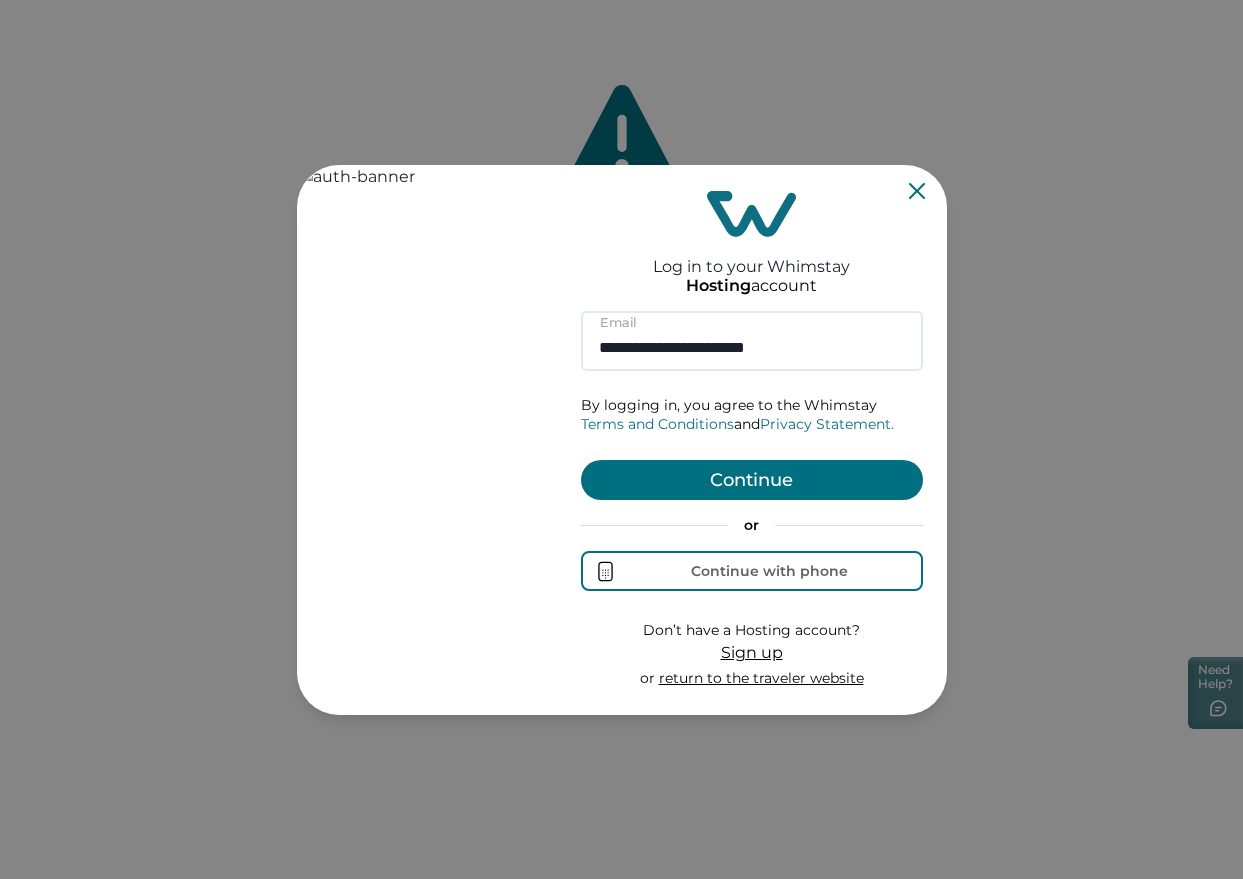 type on "**********" 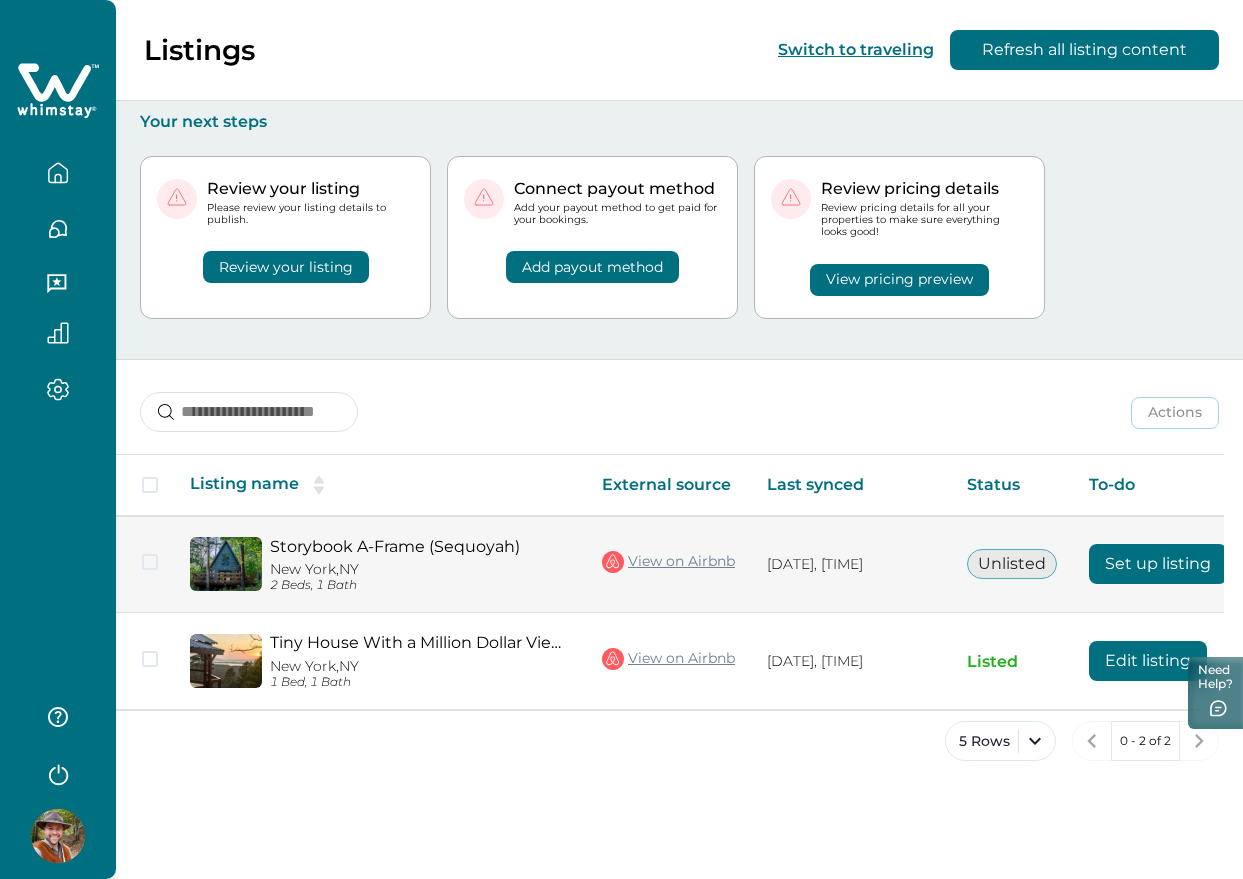 click on "Set up listing" at bounding box center [1158, 564] 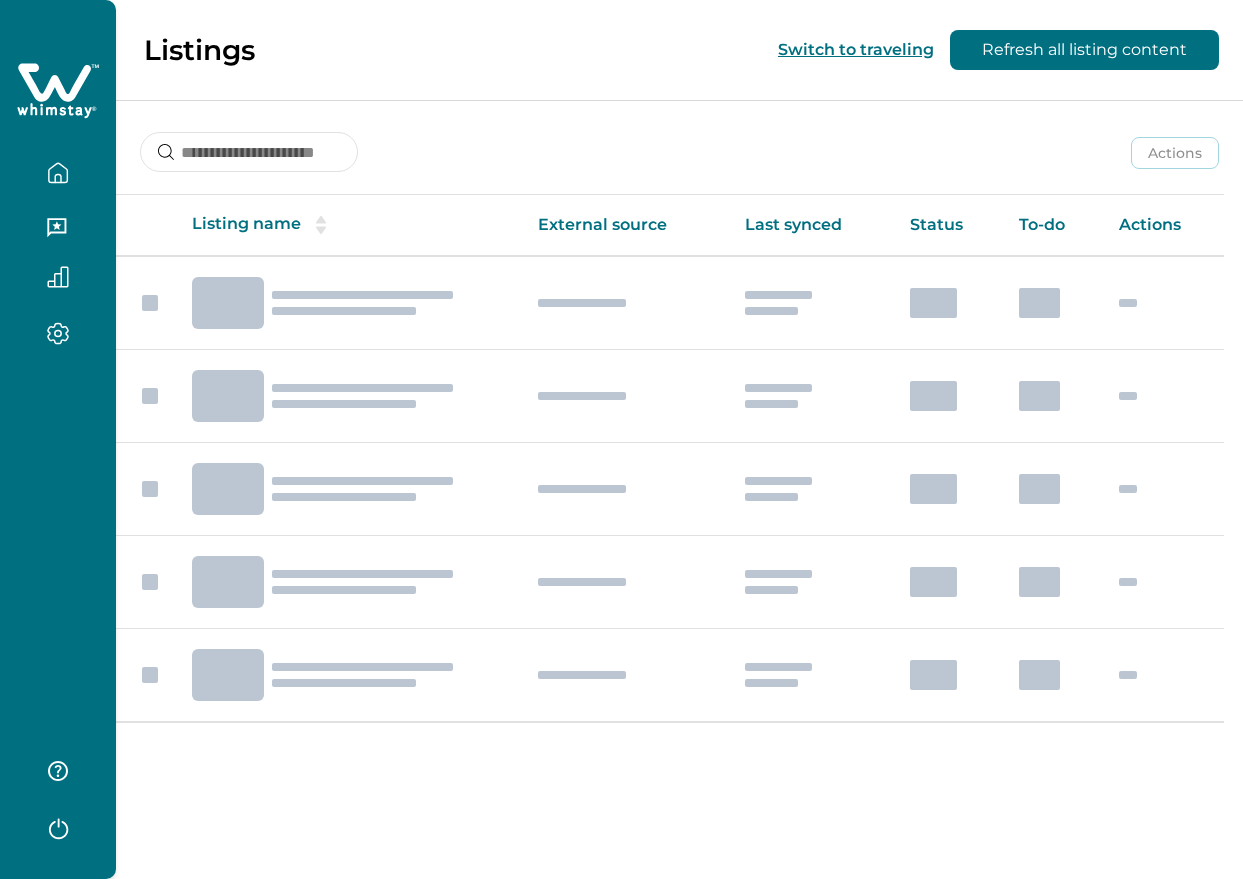 scroll, scrollTop: 0, scrollLeft: 0, axis: both 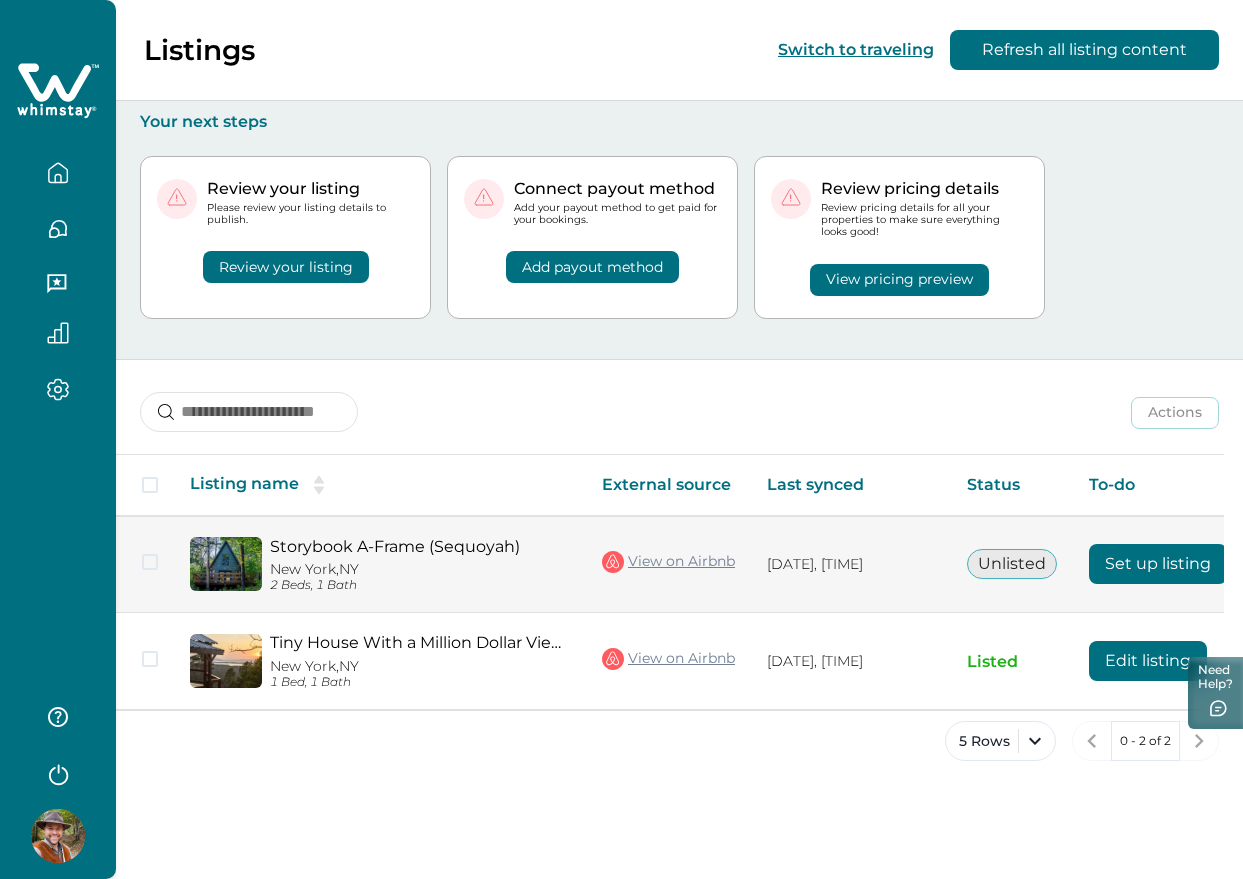 click on "Set up listing" at bounding box center [1158, 564] 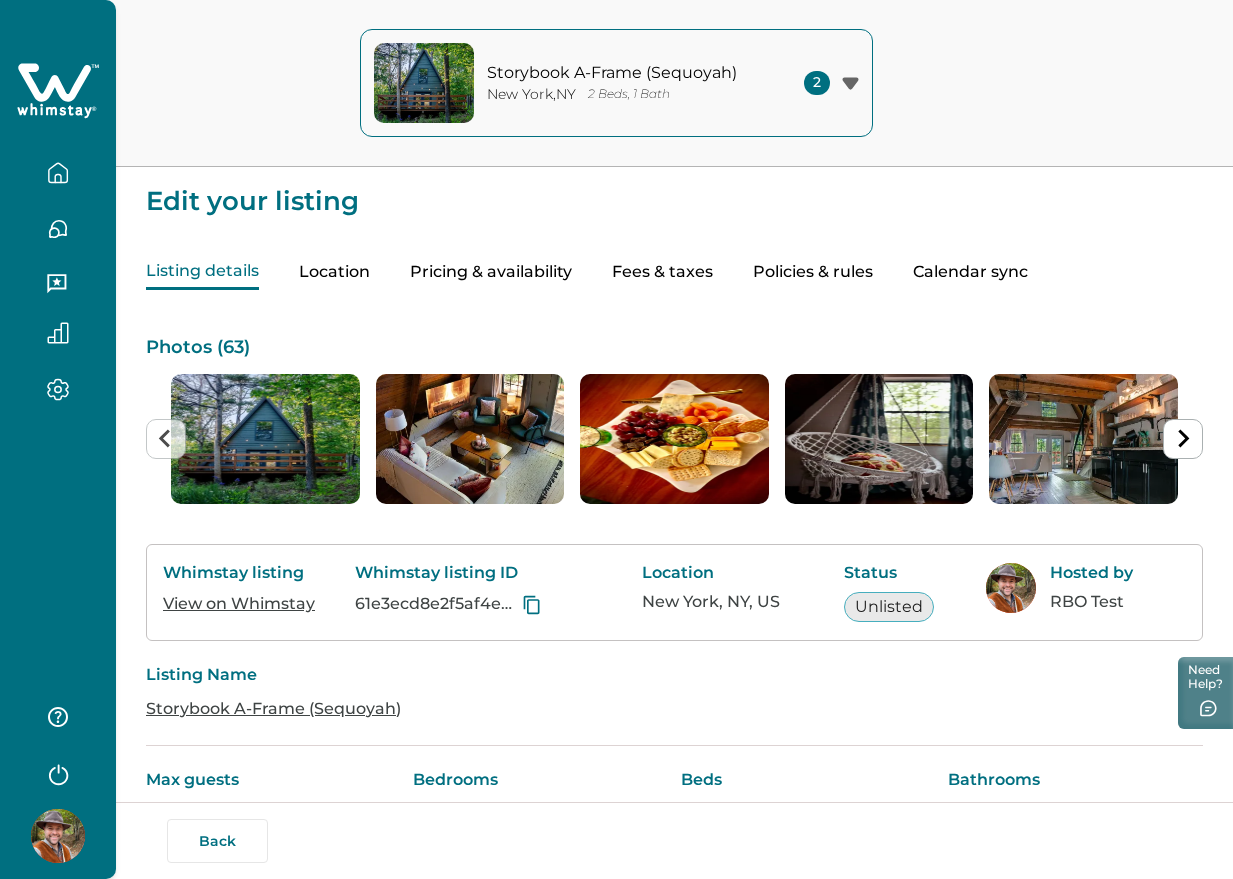 click 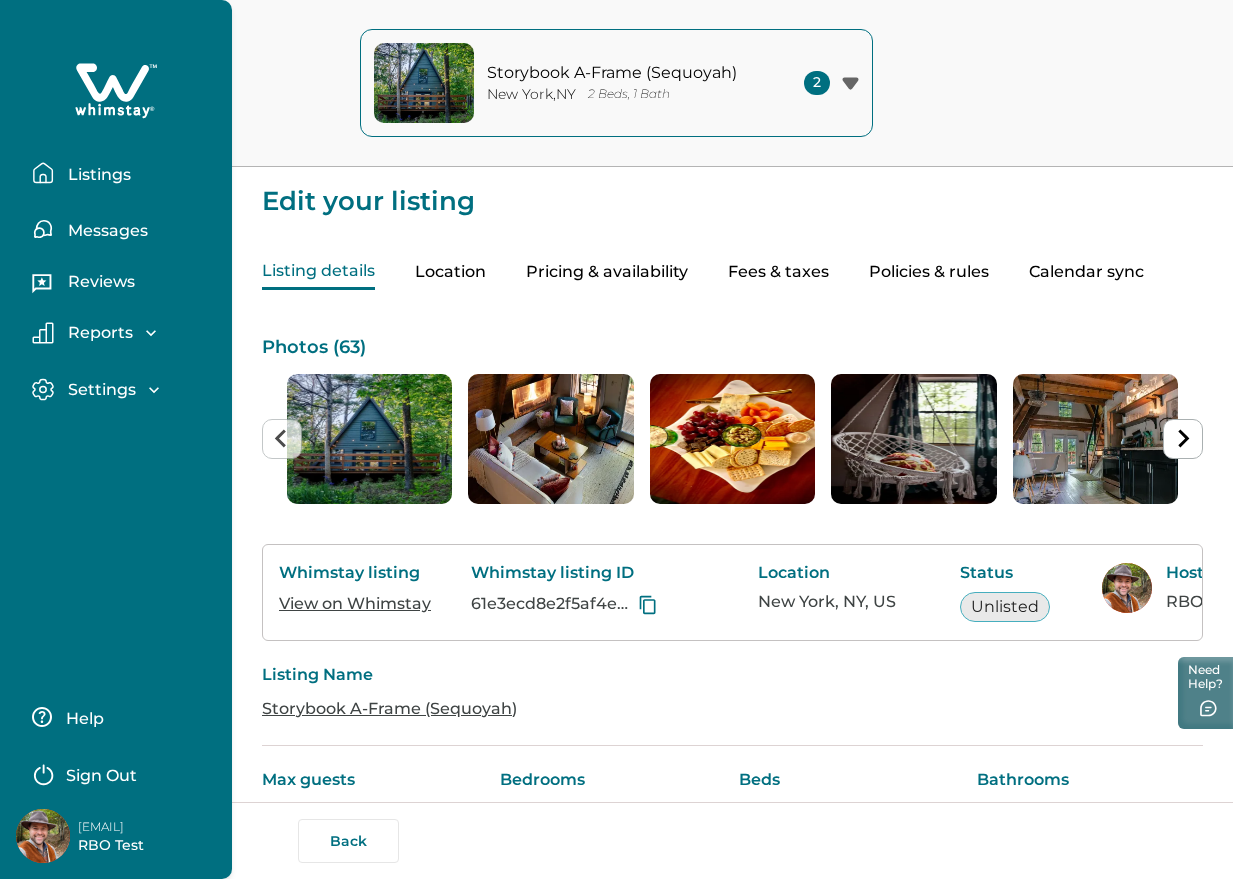 click on "Listings" at bounding box center [96, 175] 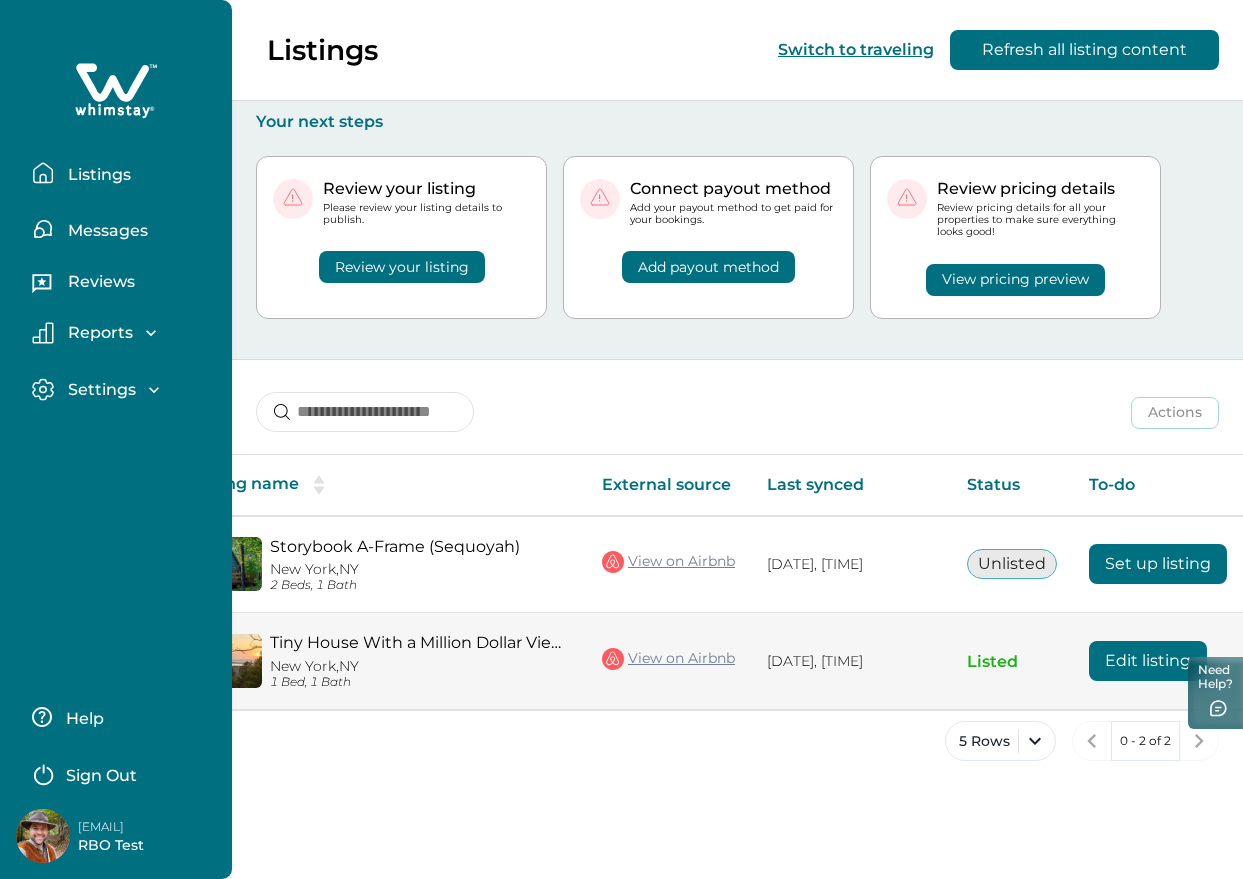 scroll, scrollTop: 0, scrollLeft: 208, axis: horizontal 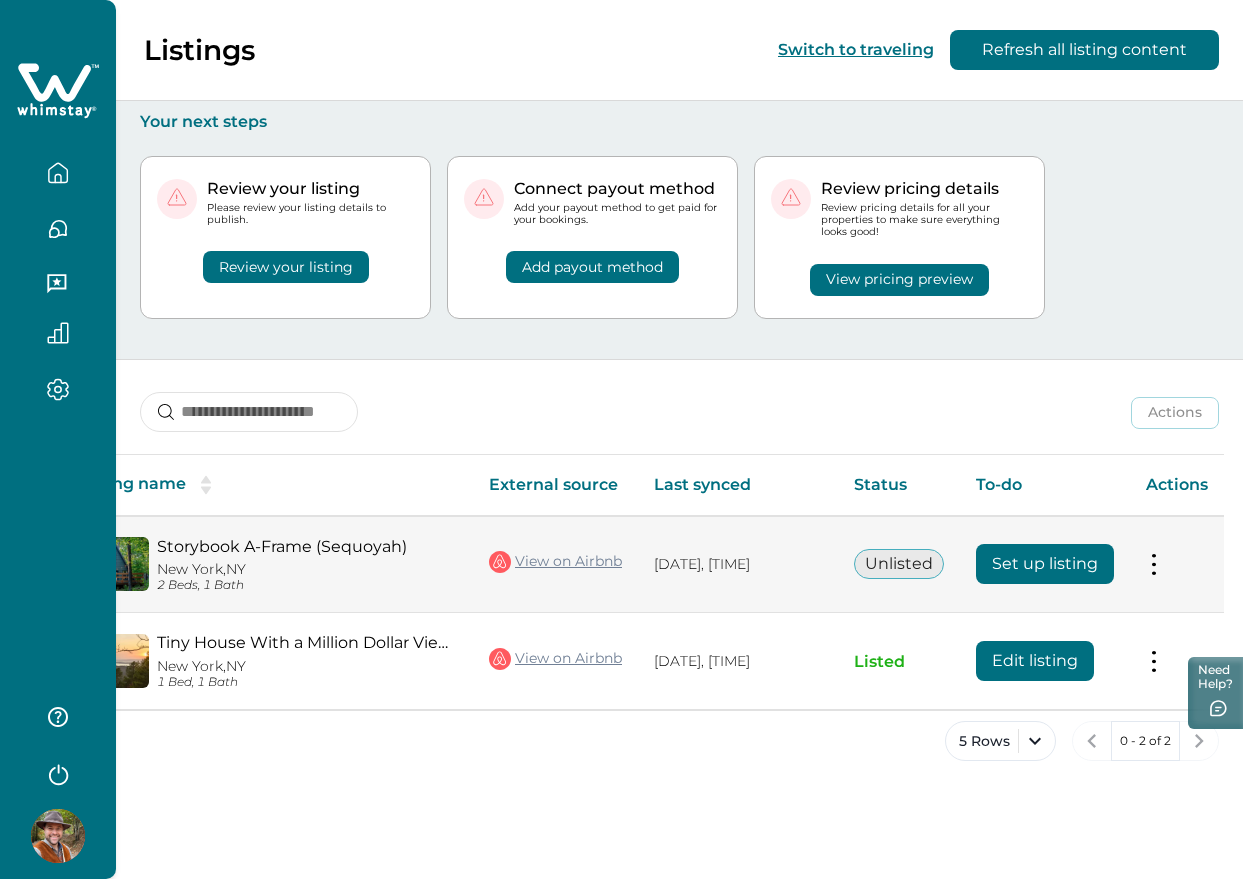 click on "Set up listing" at bounding box center [1045, 564] 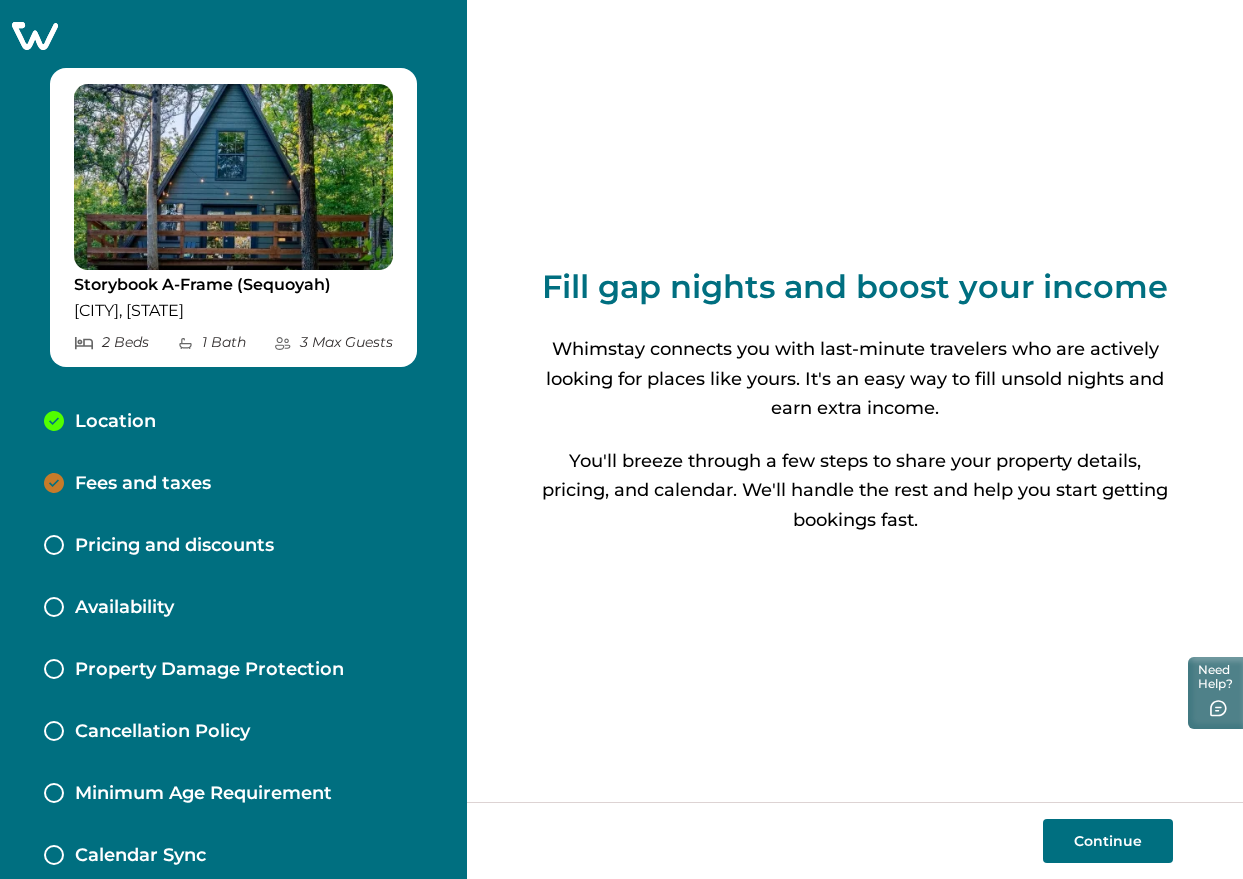 click on "Fees and taxes" at bounding box center [143, 484] 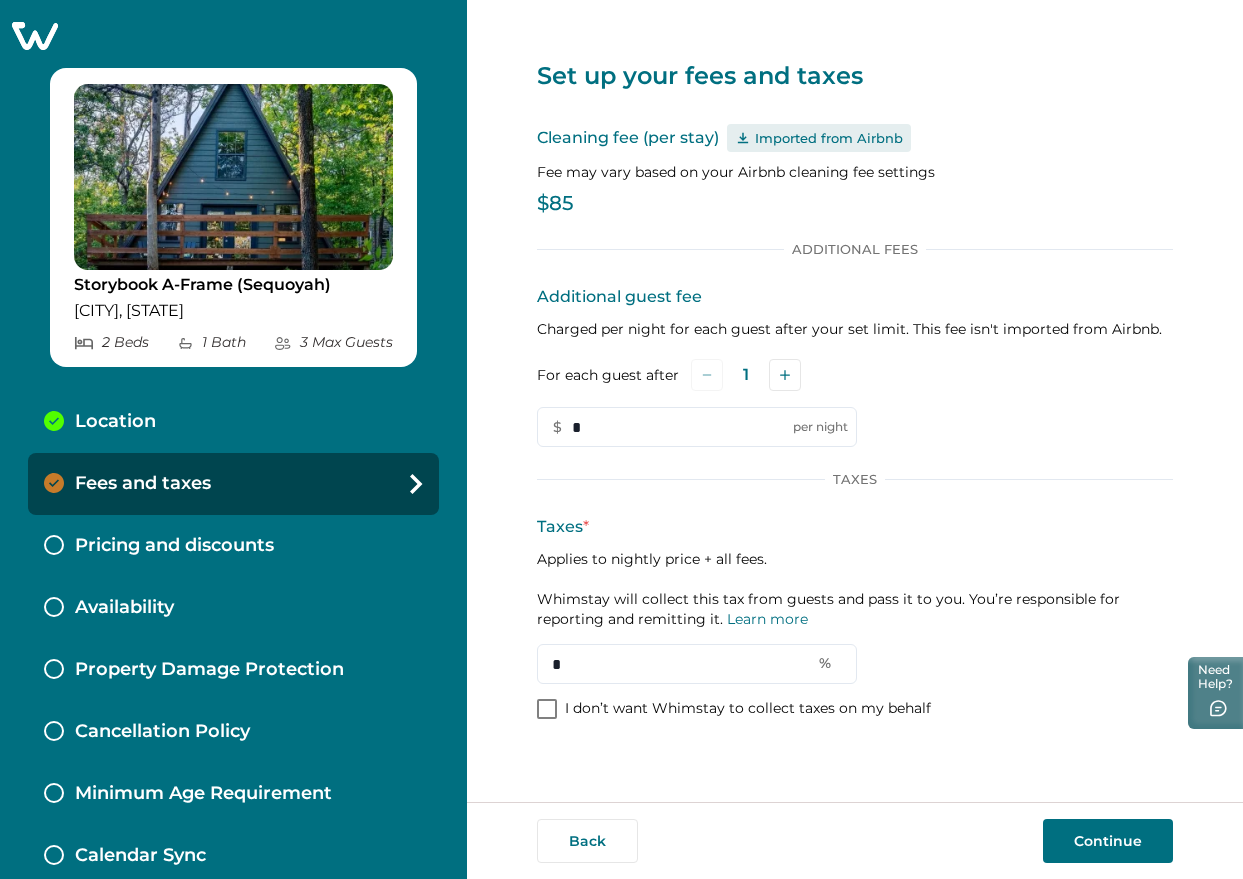 click on "Pricing and discounts" at bounding box center (174, 546) 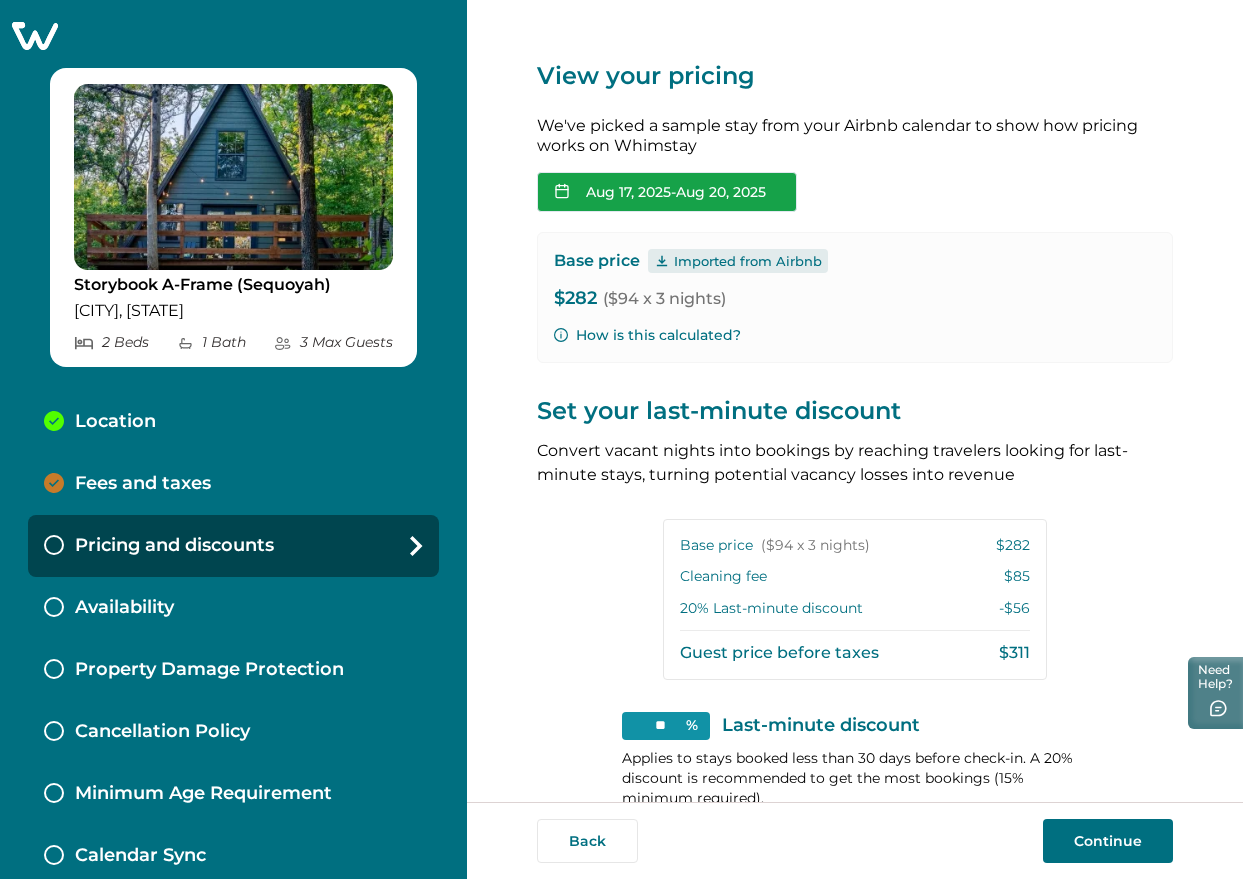 click on "Aug 17, 2025  -  Aug 20, 2025" at bounding box center [667, 192] 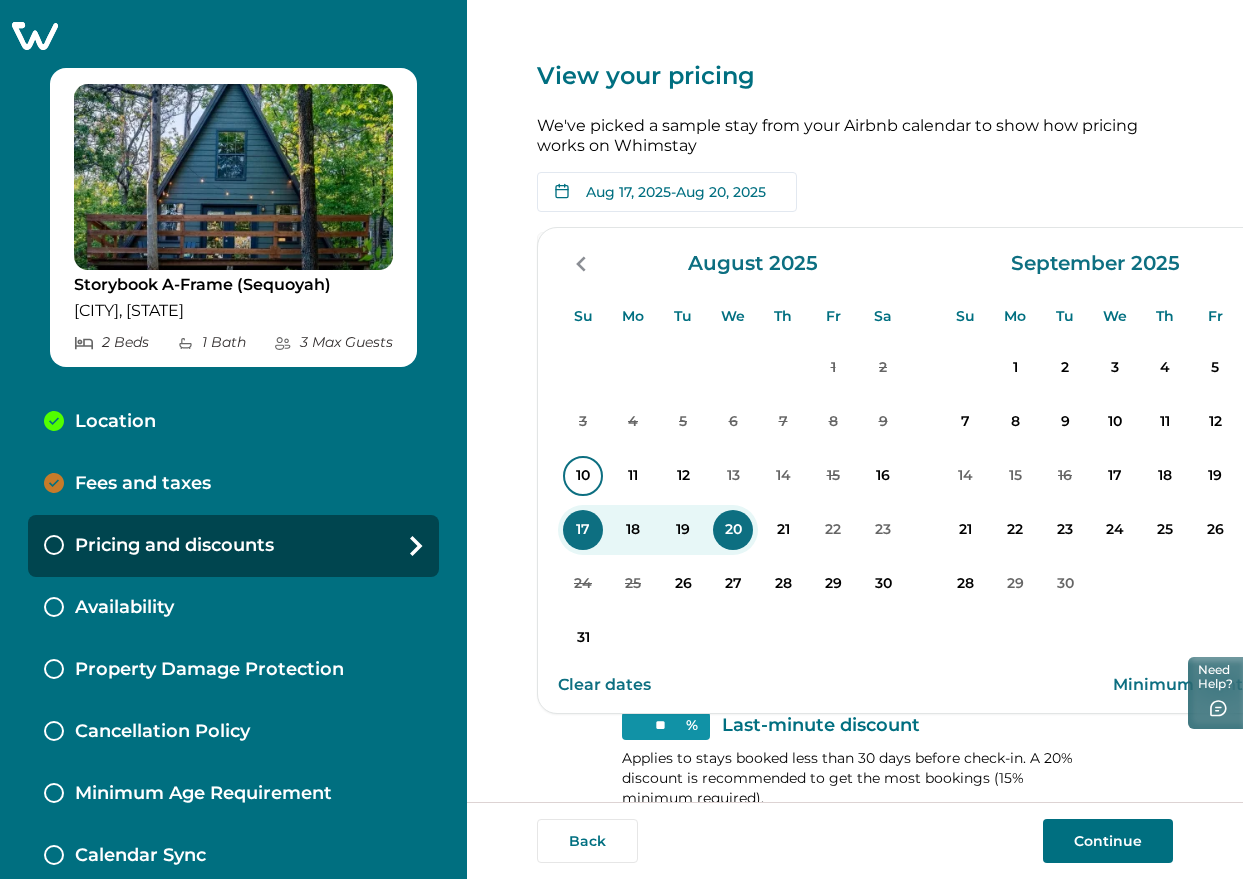 click on "10" at bounding box center [583, 476] 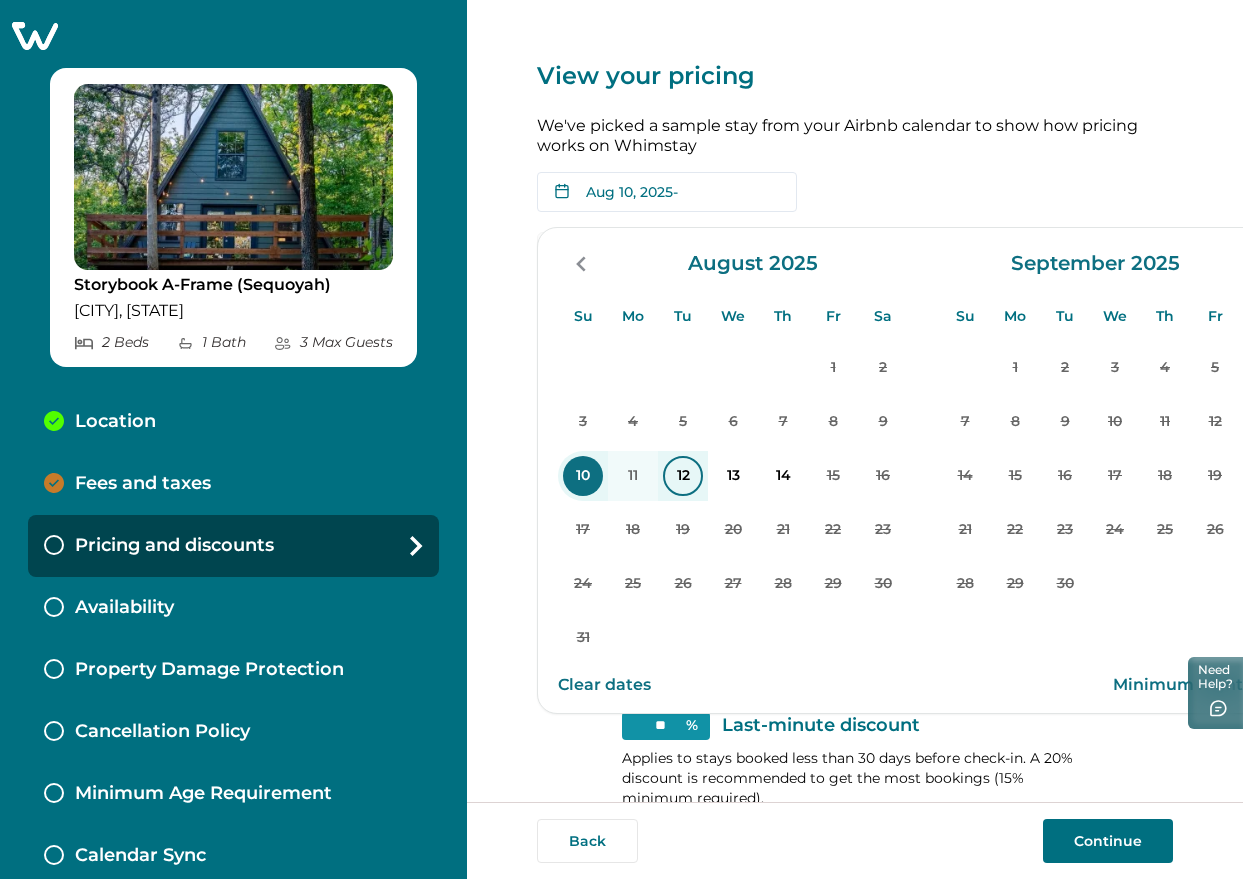 click on "12" at bounding box center (683, 476) 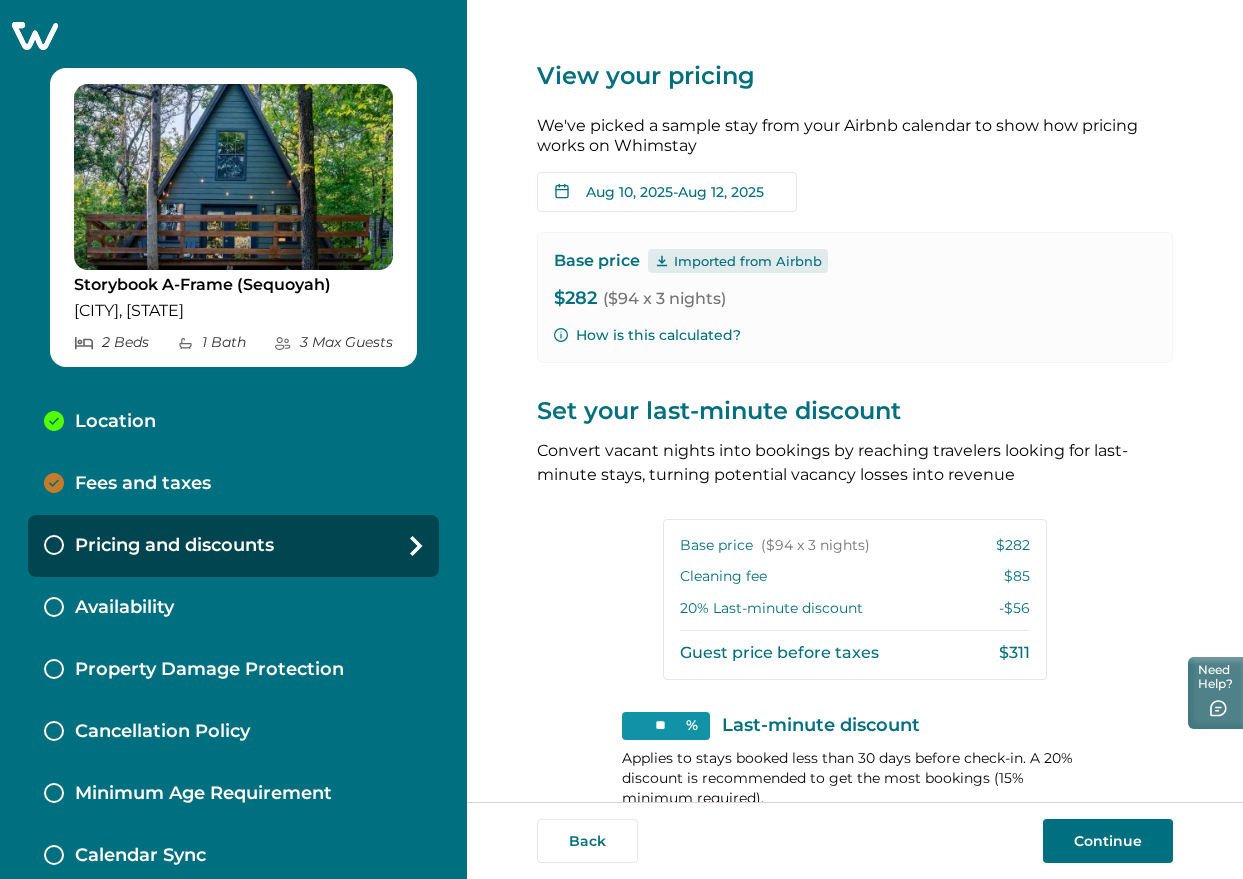 click 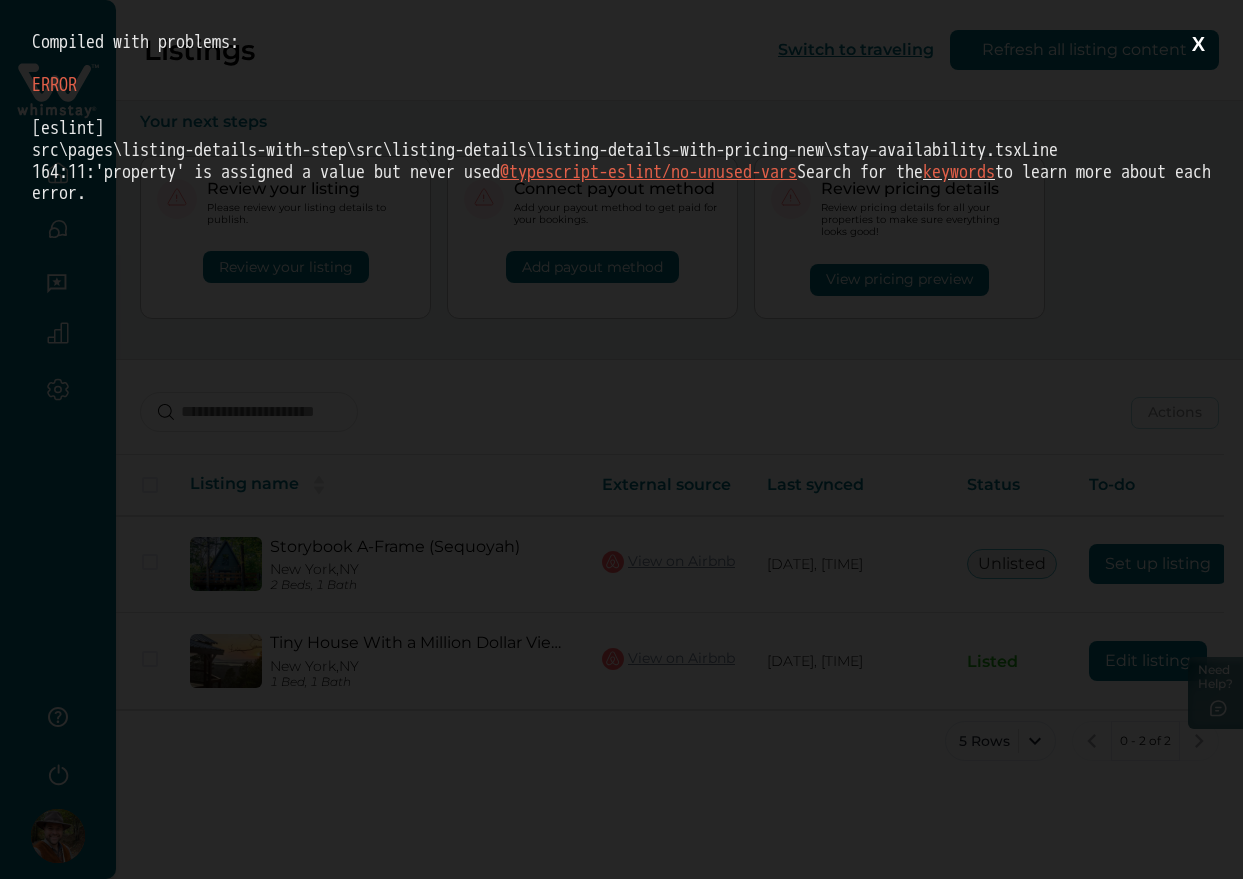 scroll, scrollTop: 0, scrollLeft: 0, axis: both 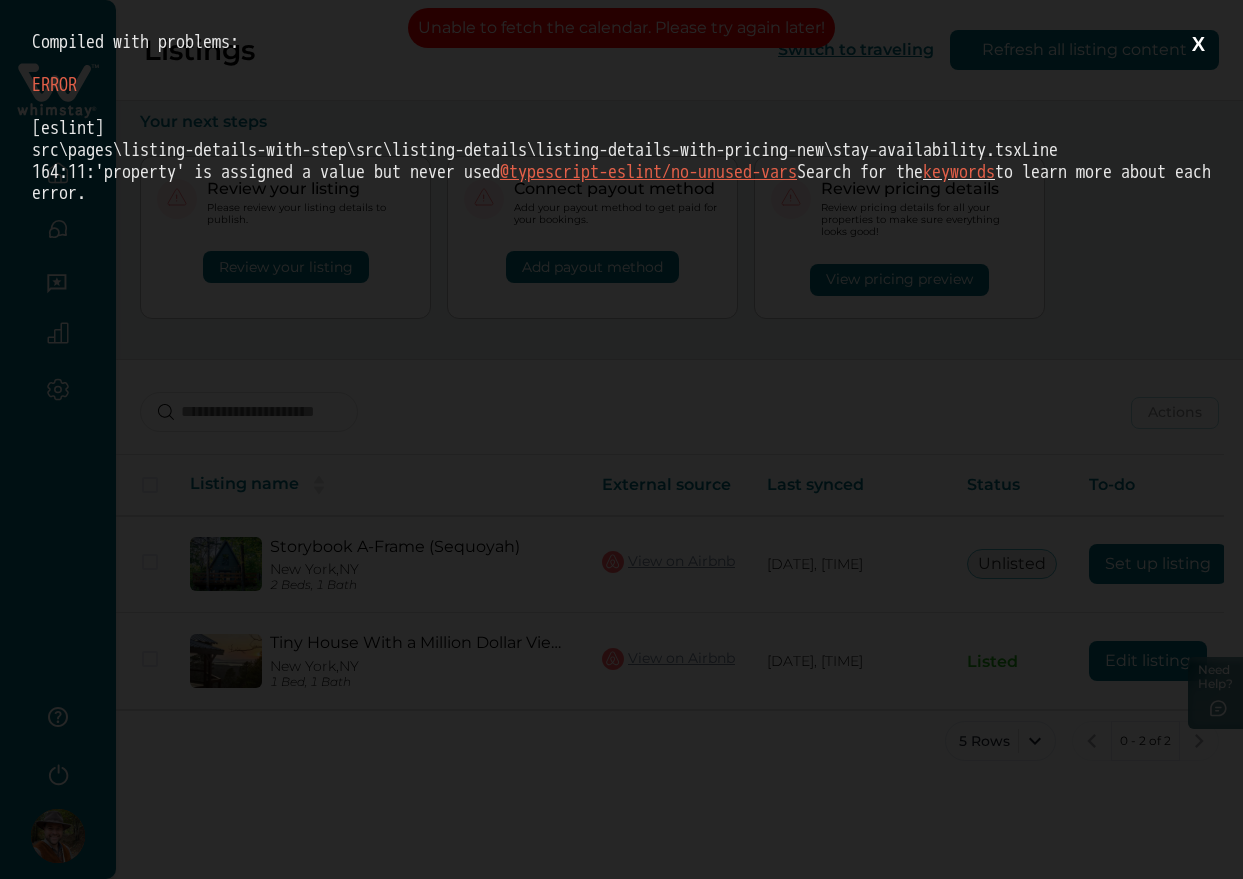 click on "X" at bounding box center (1198, 44) 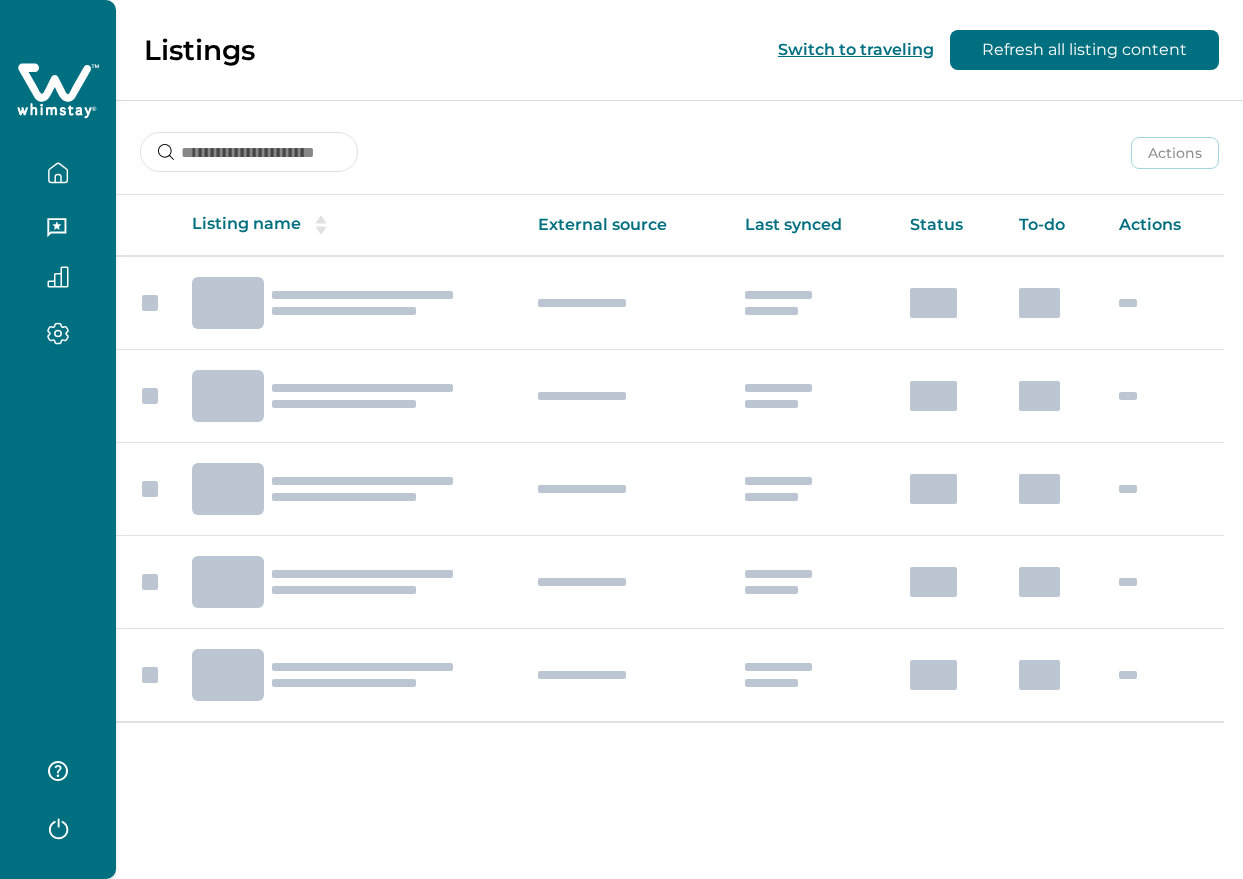 scroll, scrollTop: 0, scrollLeft: 0, axis: both 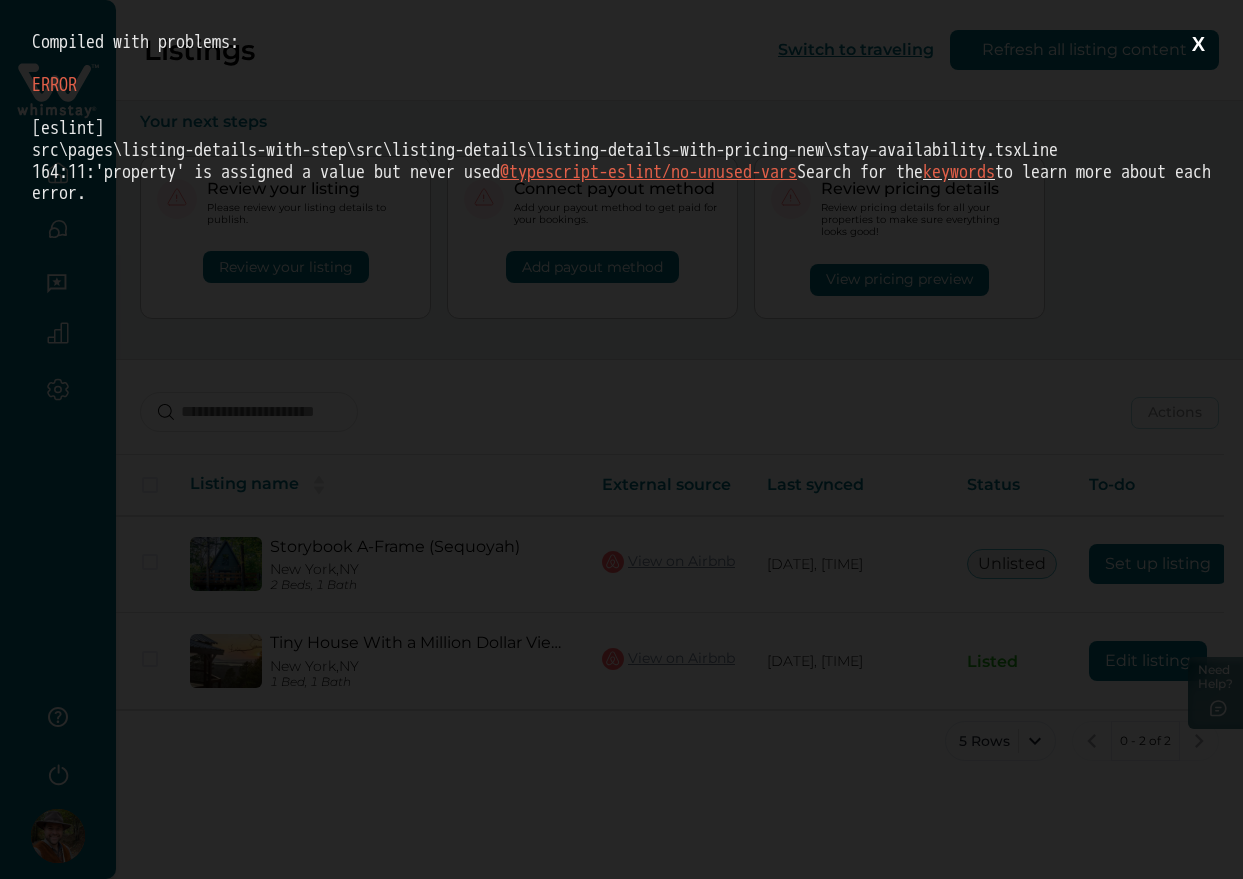 click on "X" at bounding box center [1198, 44] 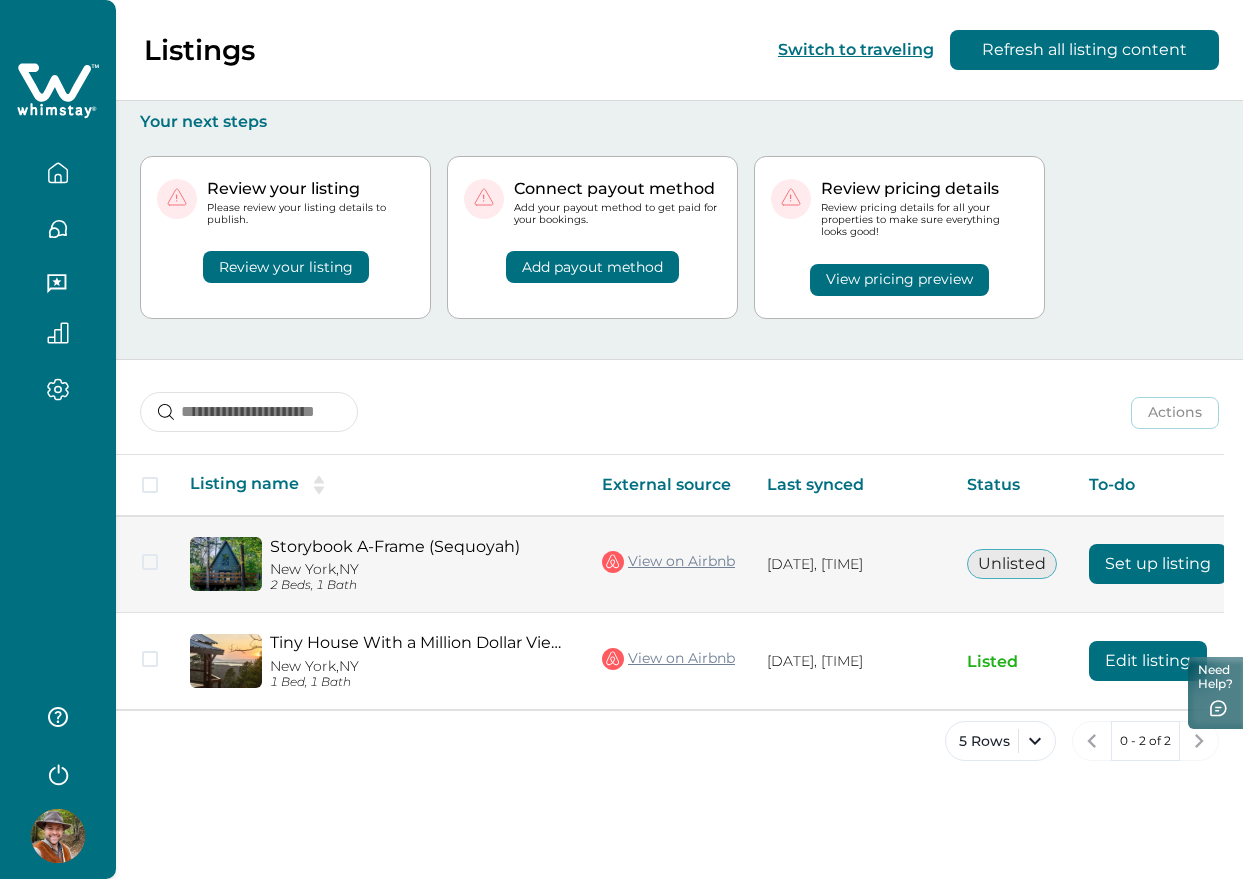 click on "Set up listing" at bounding box center (1158, 564) 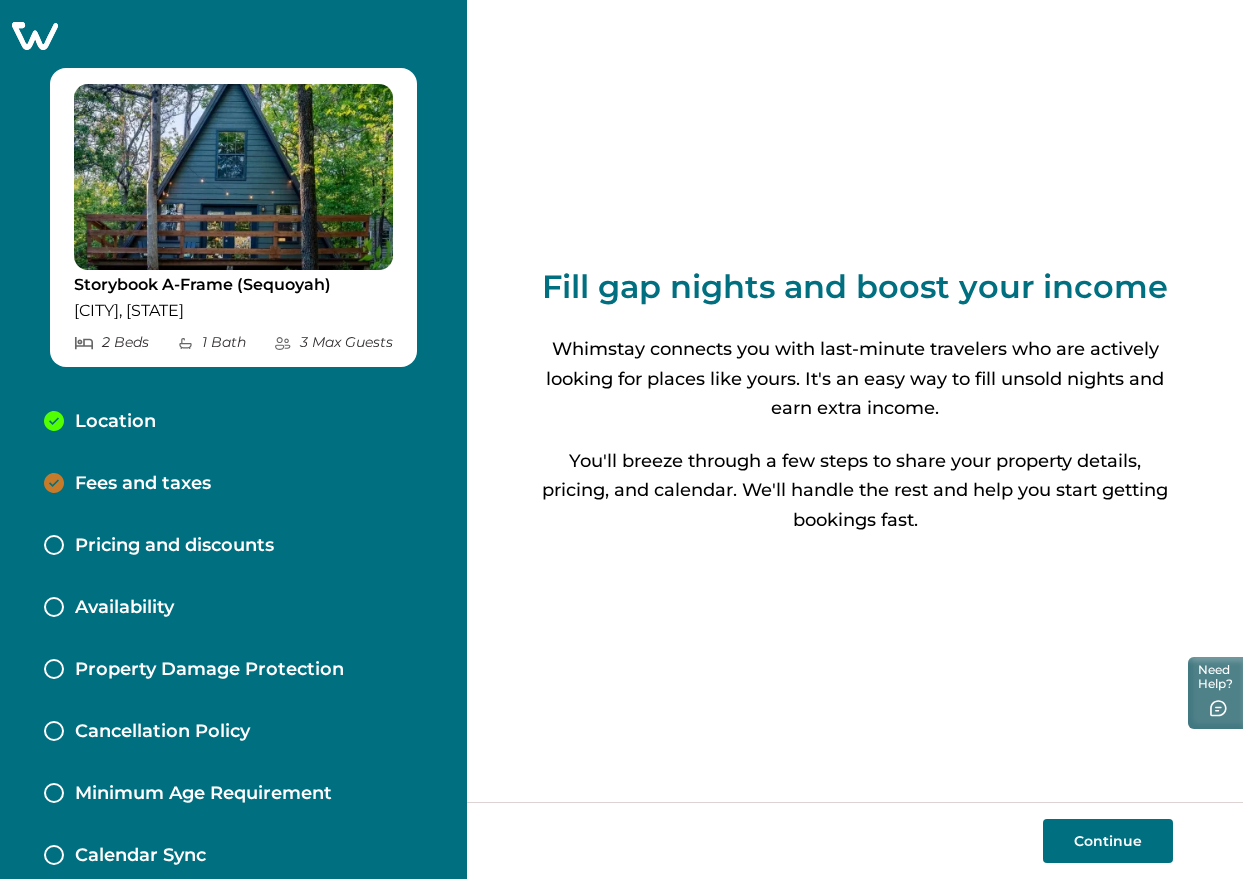 click on "Pricing and discounts" at bounding box center (233, 546) 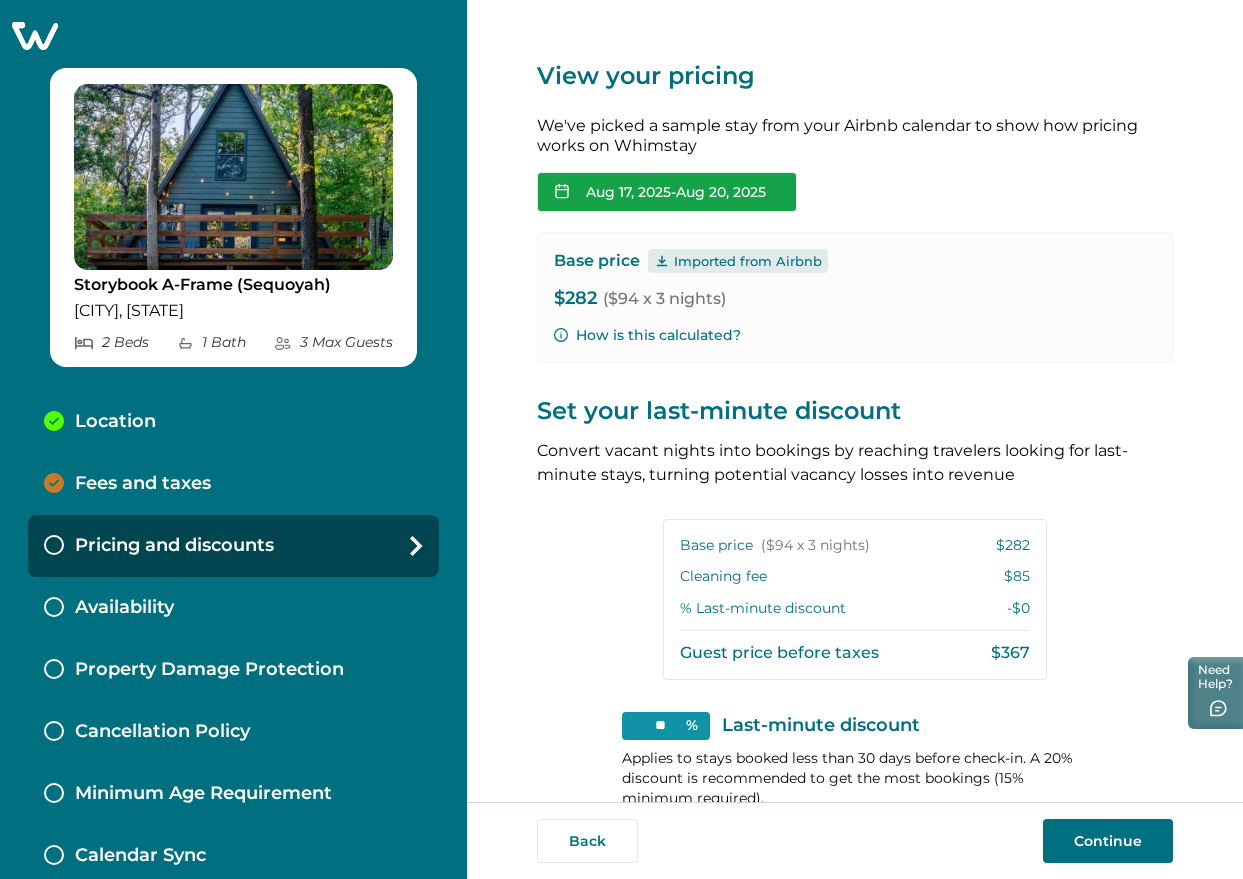 click on "Aug 17, 2025  -  Aug 20, 2025" at bounding box center [667, 192] 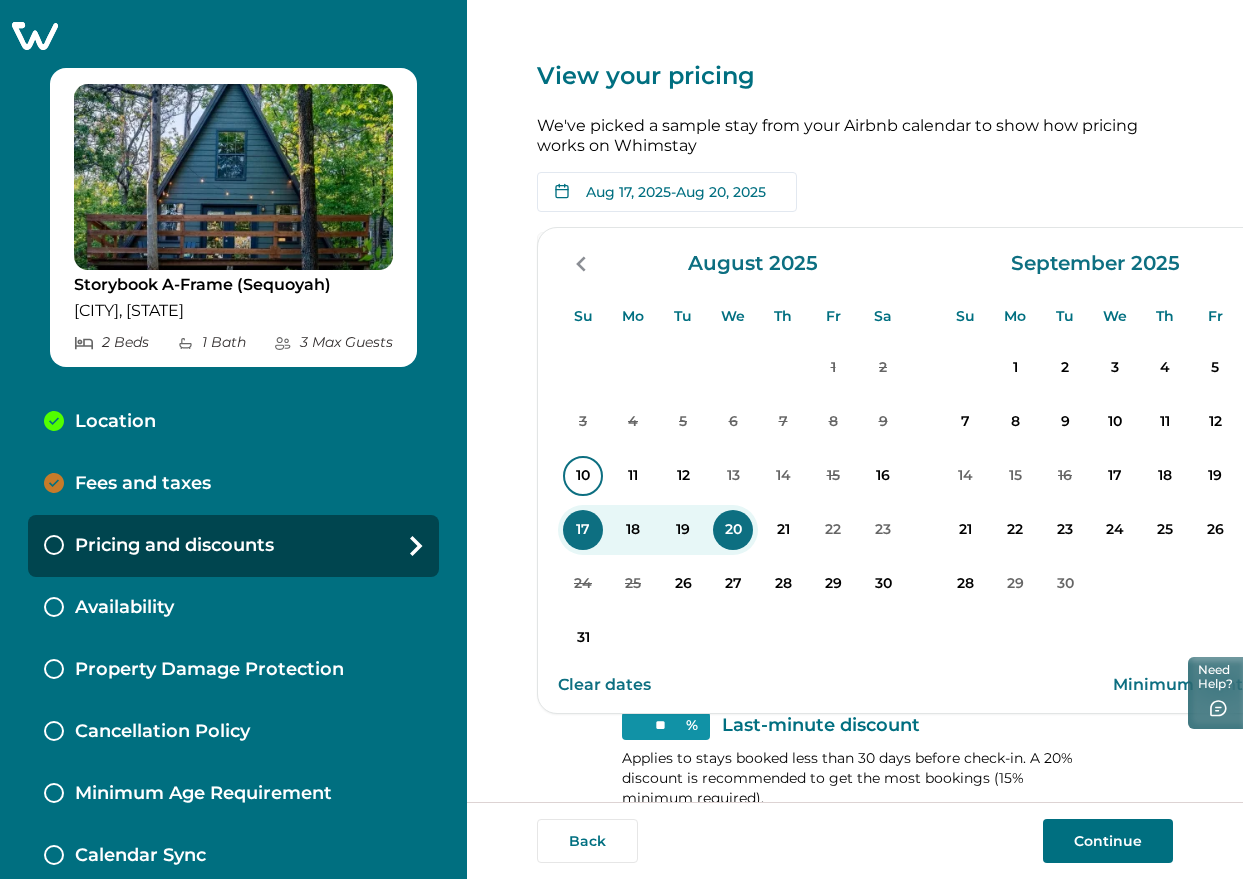 click on "10" at bounding box center [583, 476] 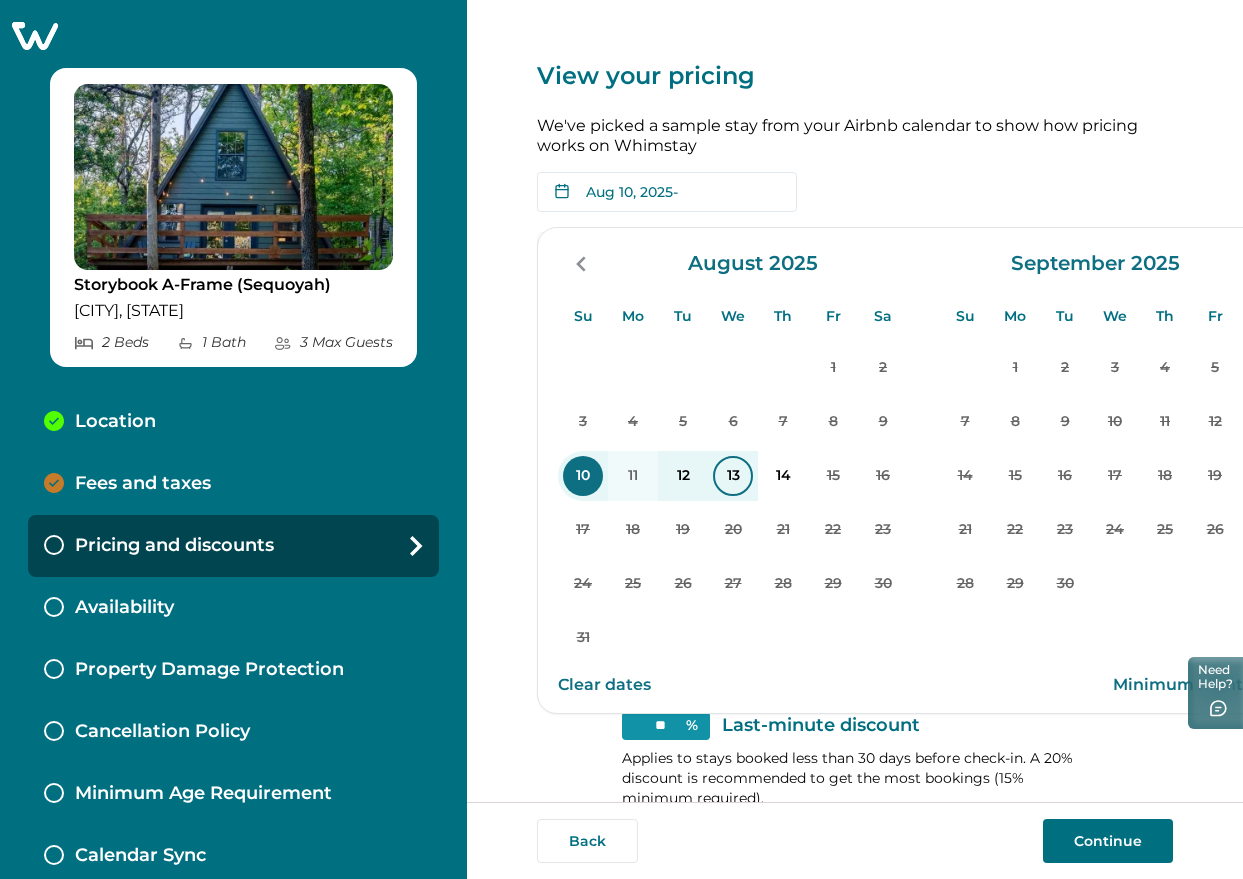 click on "13" at bounding box center (733, 476) 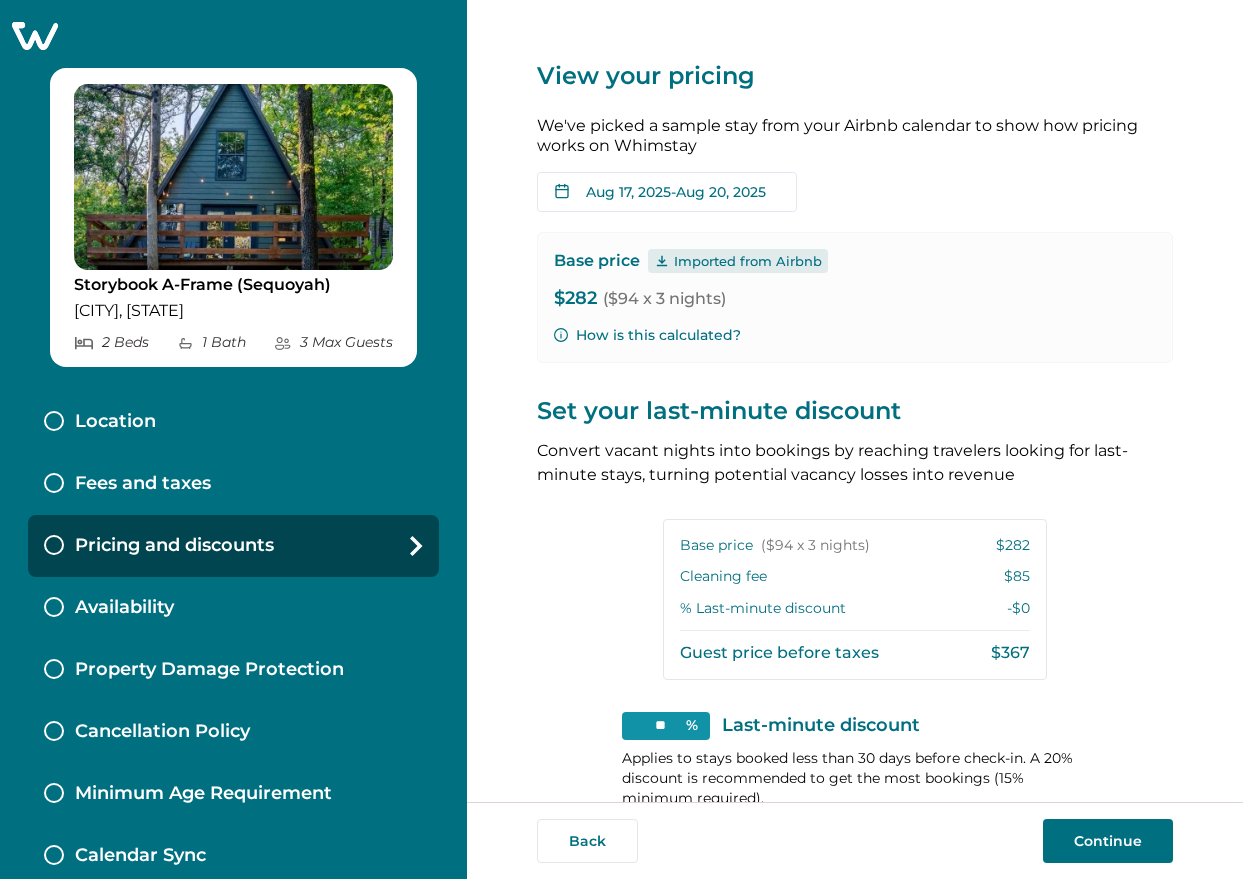 scroll, scrollTop: 0, scrollLeft: 0, axis: both 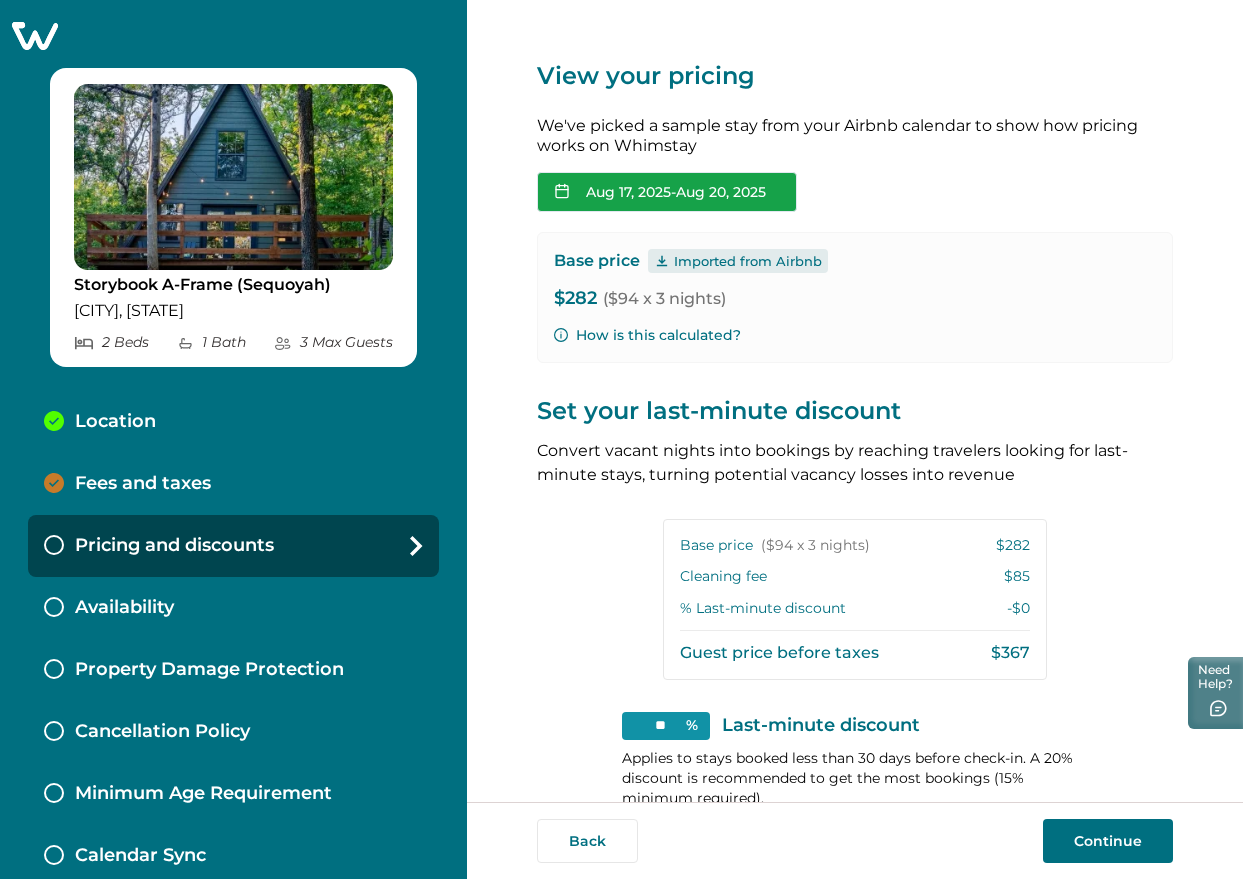 click on "Aug 17, 2025  -  Aug 20, 2025" at bounding box center (667, 192) 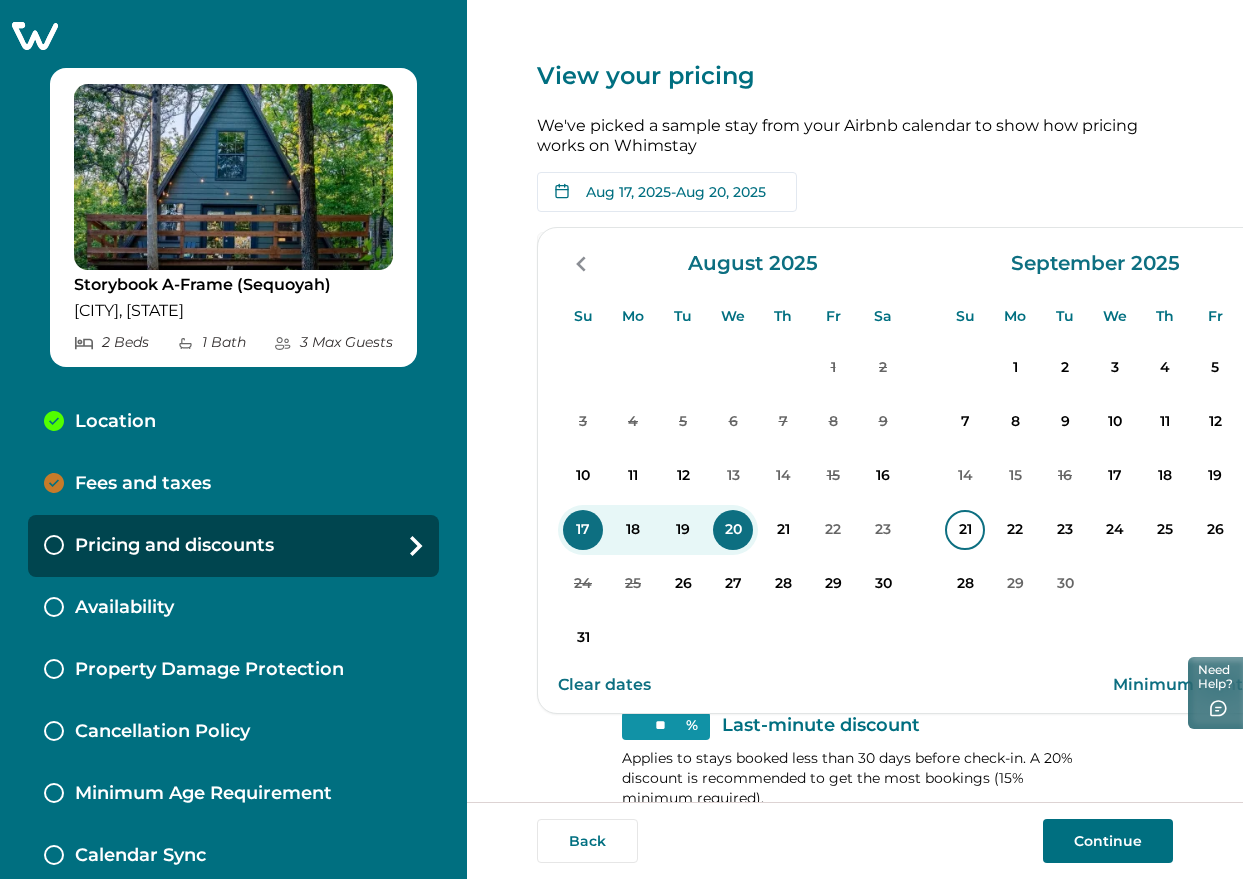 click on "21" at bounding box center [965, 530] 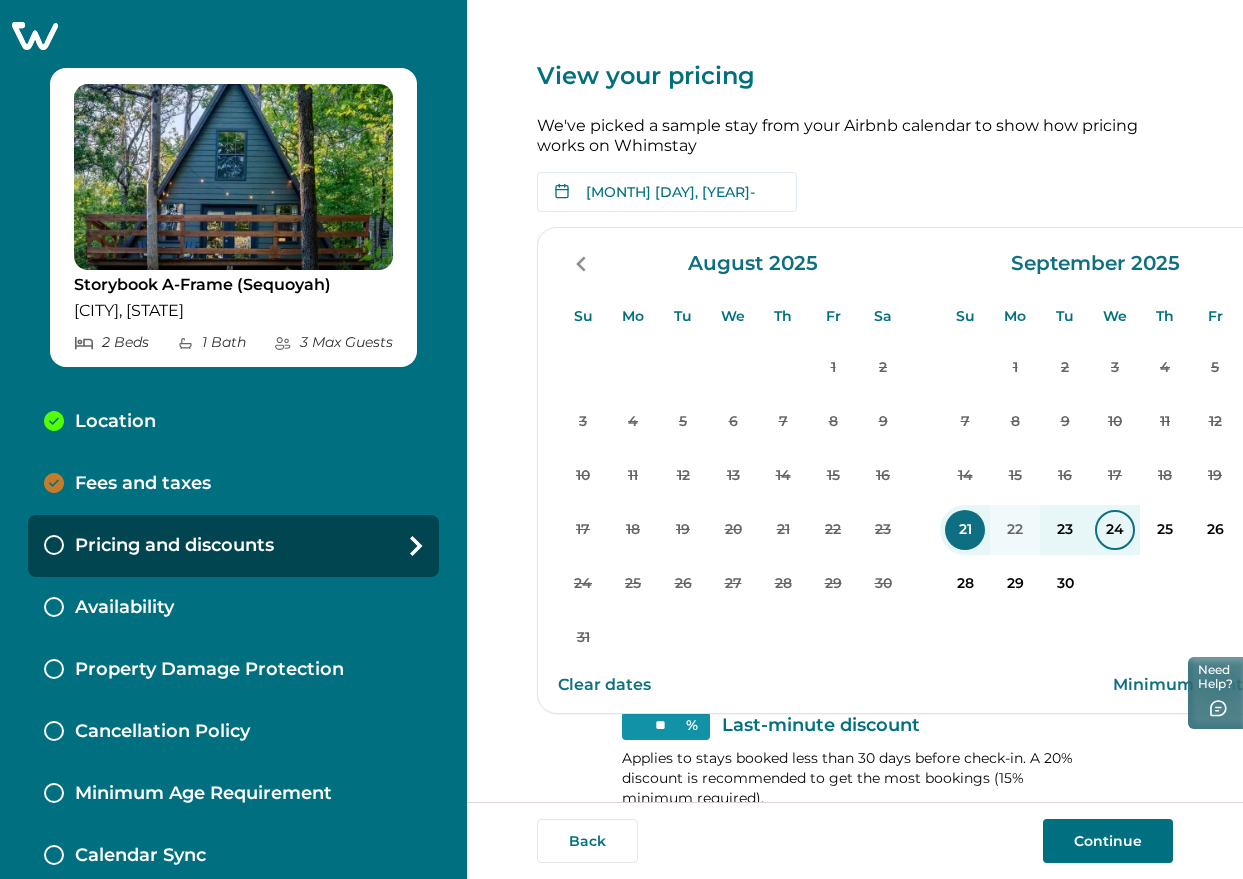 click on "24" at bounding box center (1115, 530) 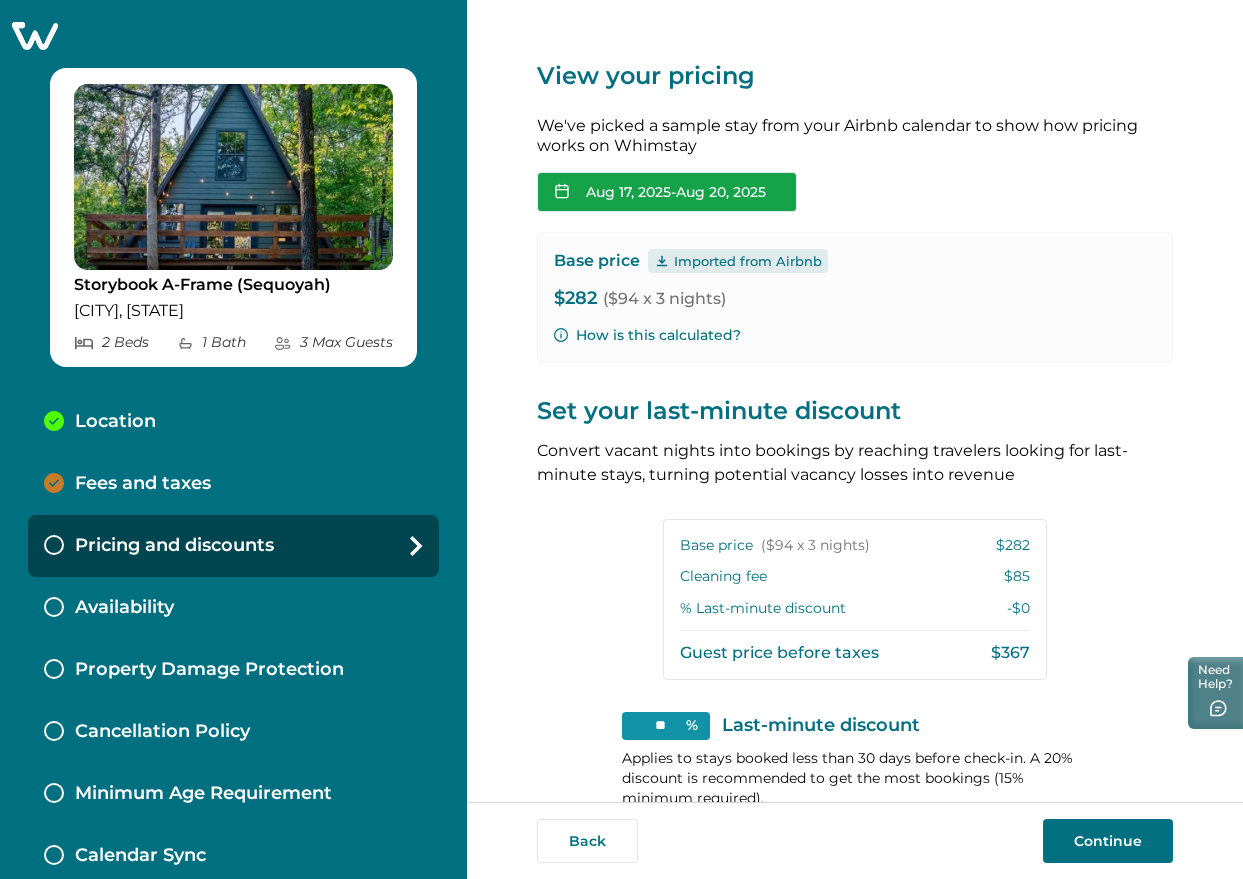 click on "Aug 17, 2025  -  Aug 20, 2025" at bounding box center (667, 192) 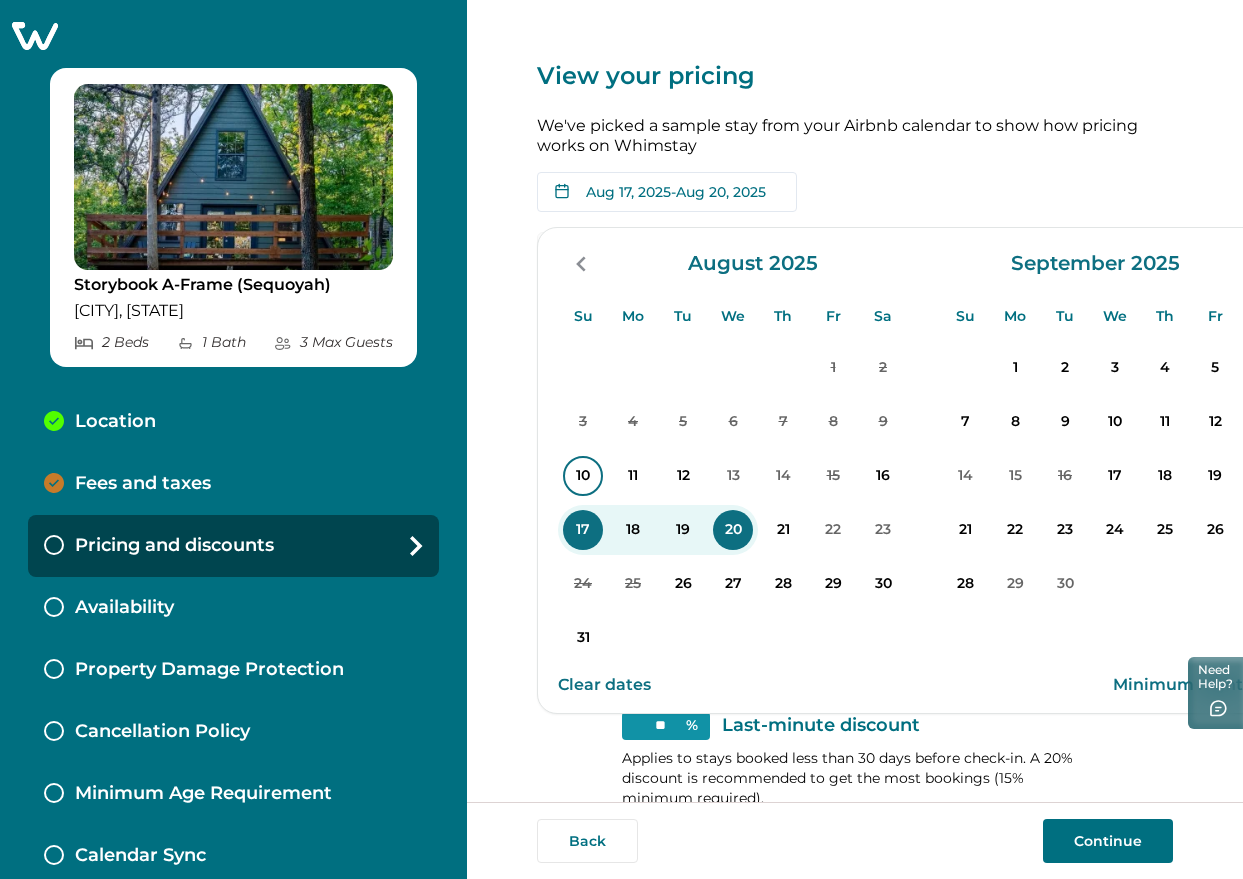 click on "10" at bounding box center [583, 476] 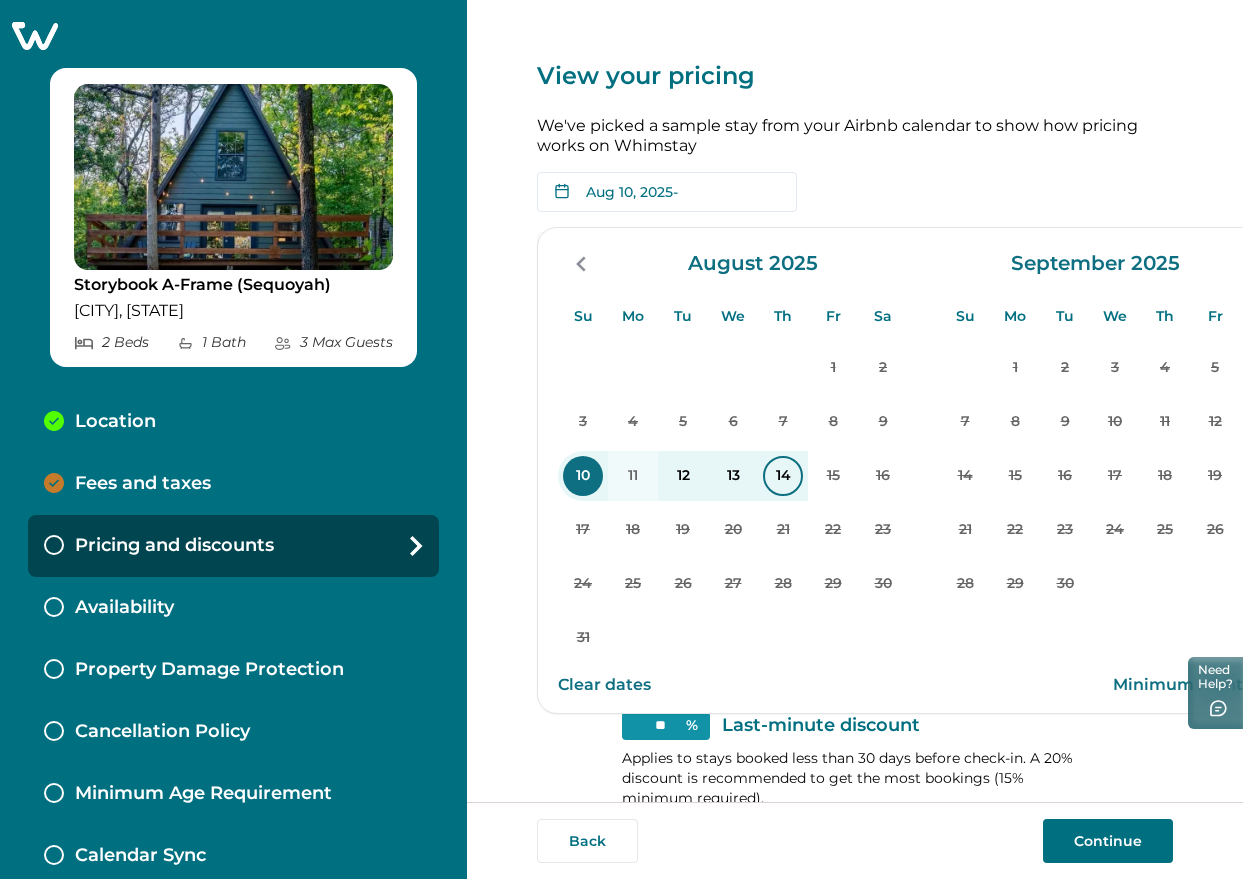 click on "14" at bounding box center [783, 476] 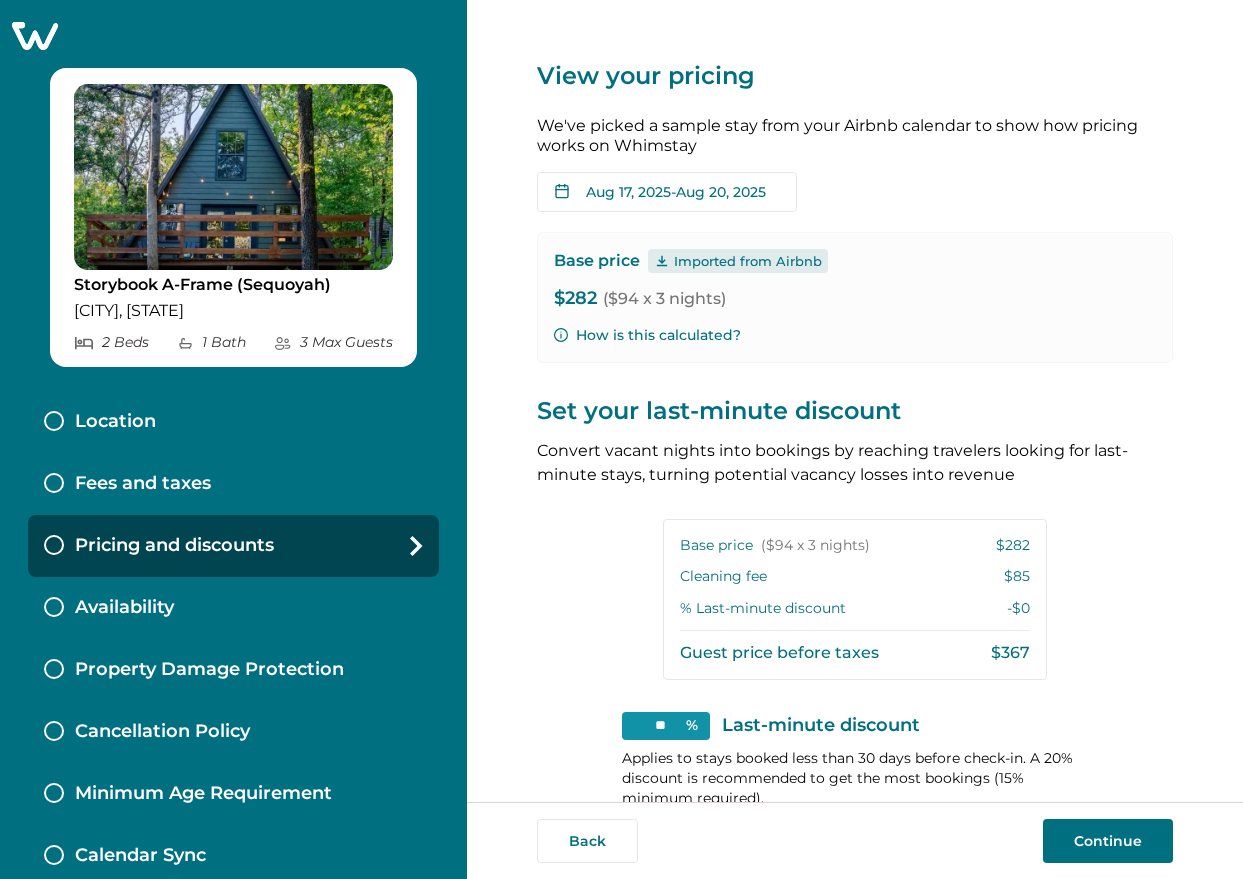 scroll, scrollTop: 0, scrollLeft: 0, axis: both 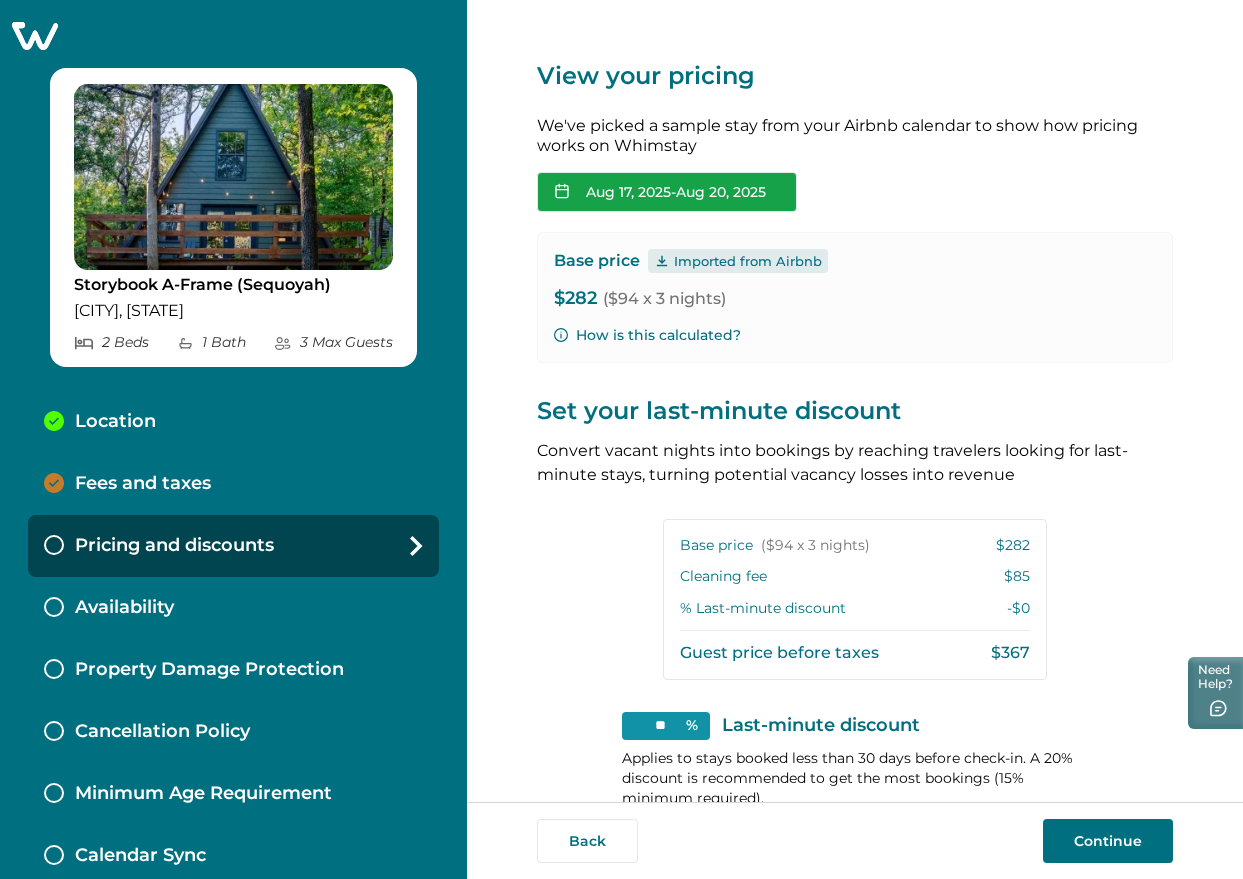click on "Aug 17, 2025  -  Aug 20, 2025" at bounding box center [667, 192] 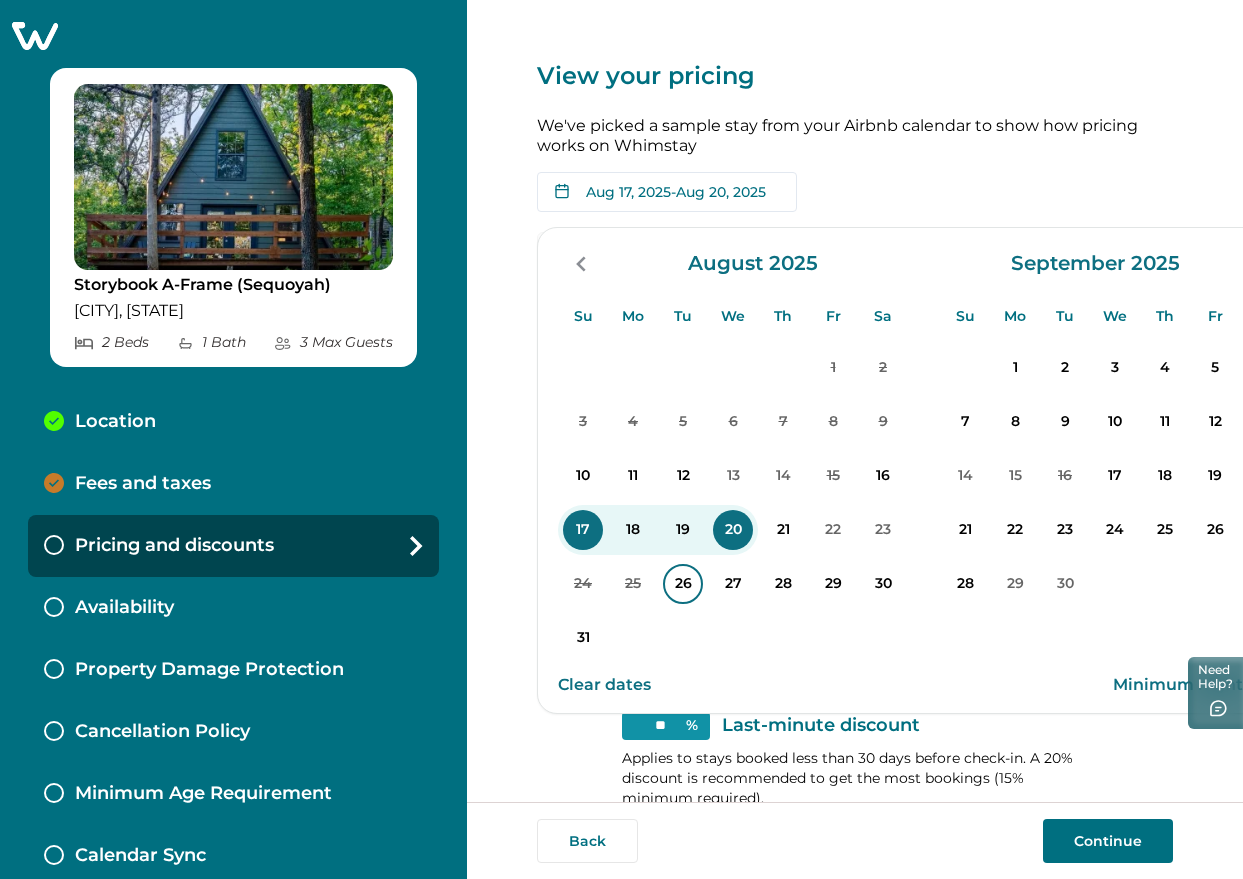 click on "26" at bounding box center (683, 584) 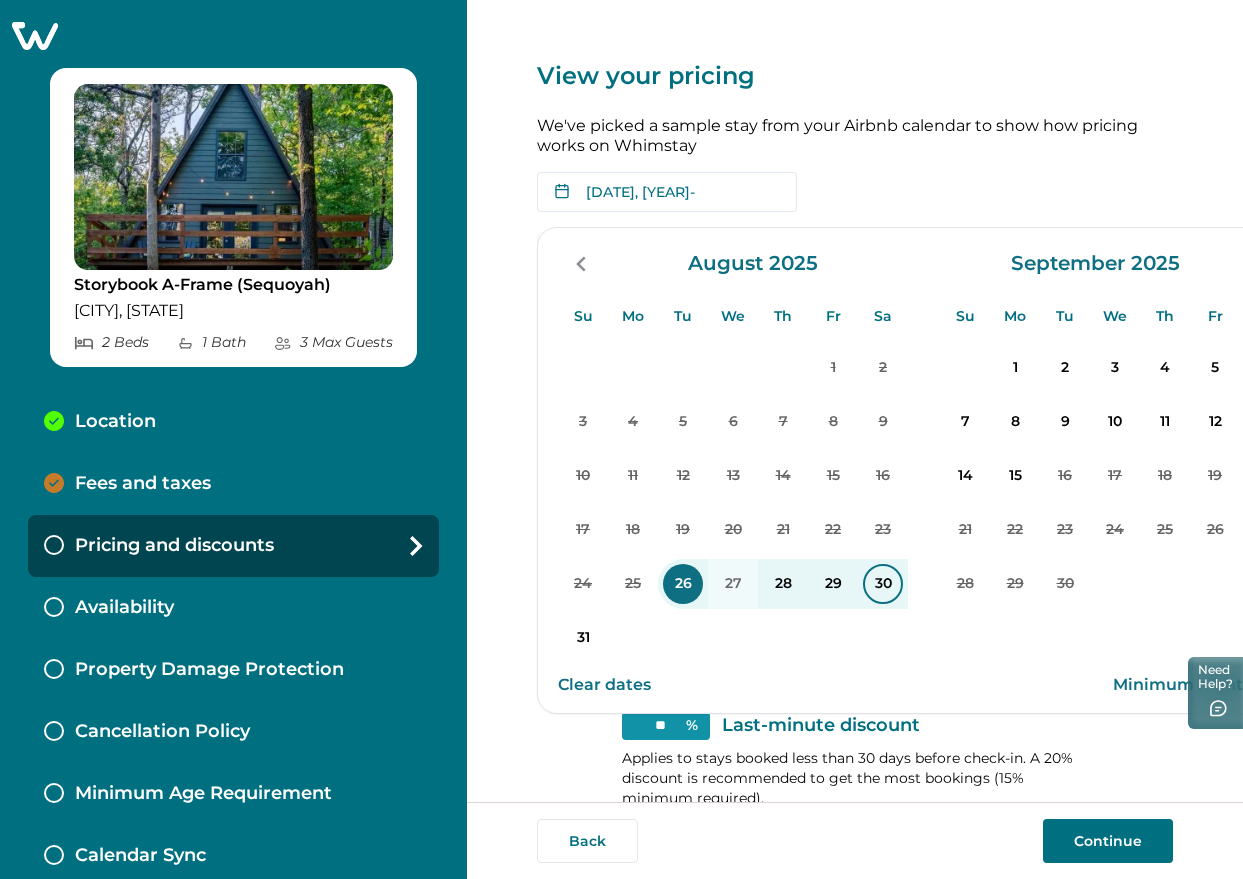 click on "30" at bounding box center [883, 584] 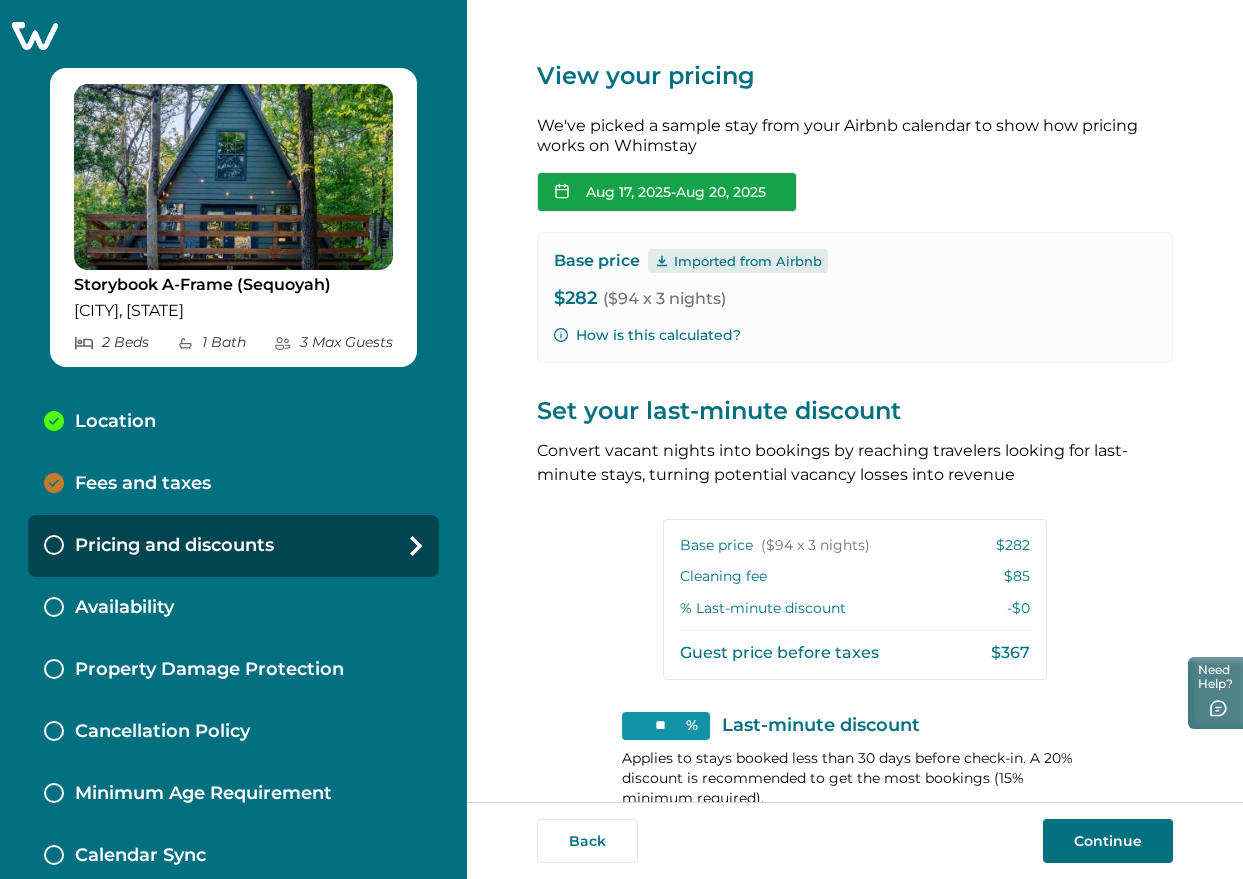 click on "Aug 17, 2025  -  Aug 20, 2025" at bounding box center [667, 192] 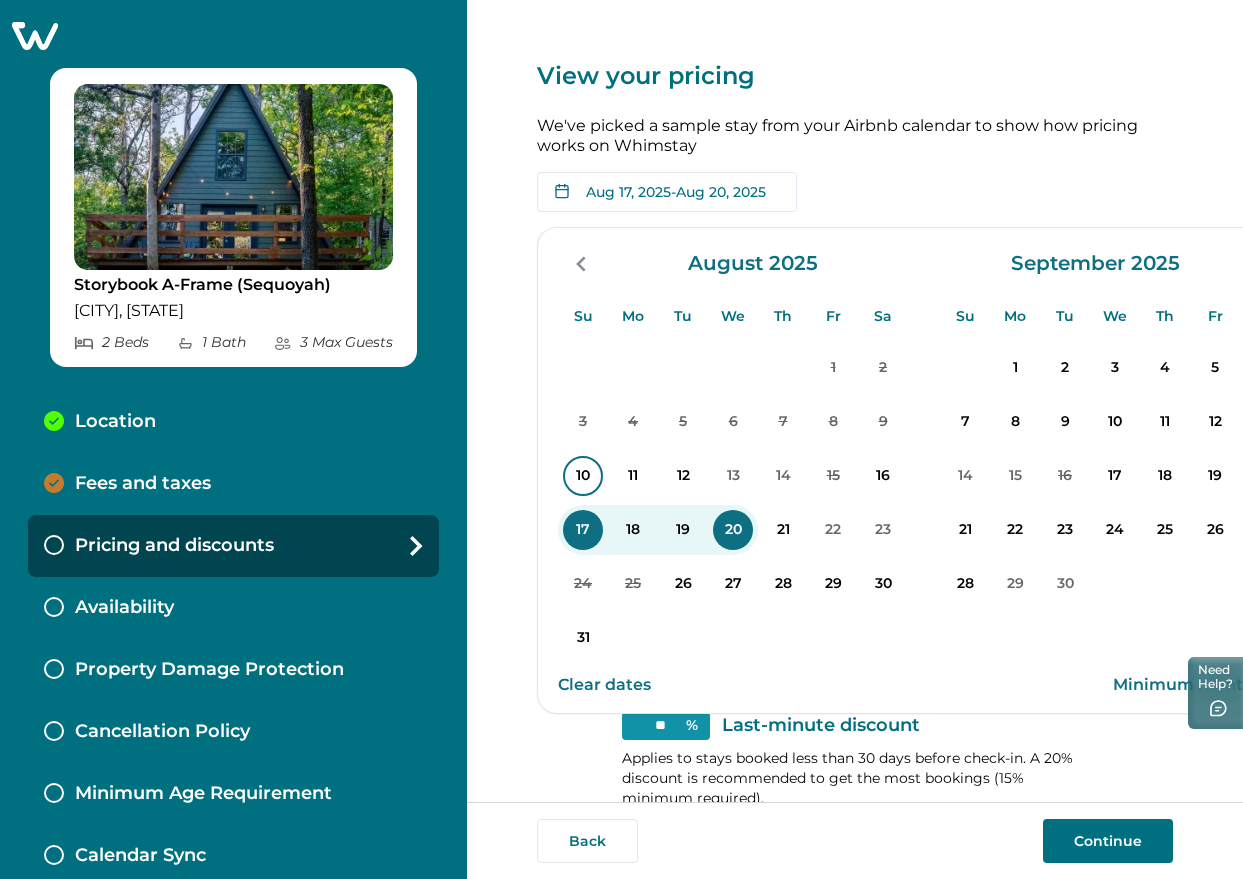 click on "10" at bounding box center [583, 476] 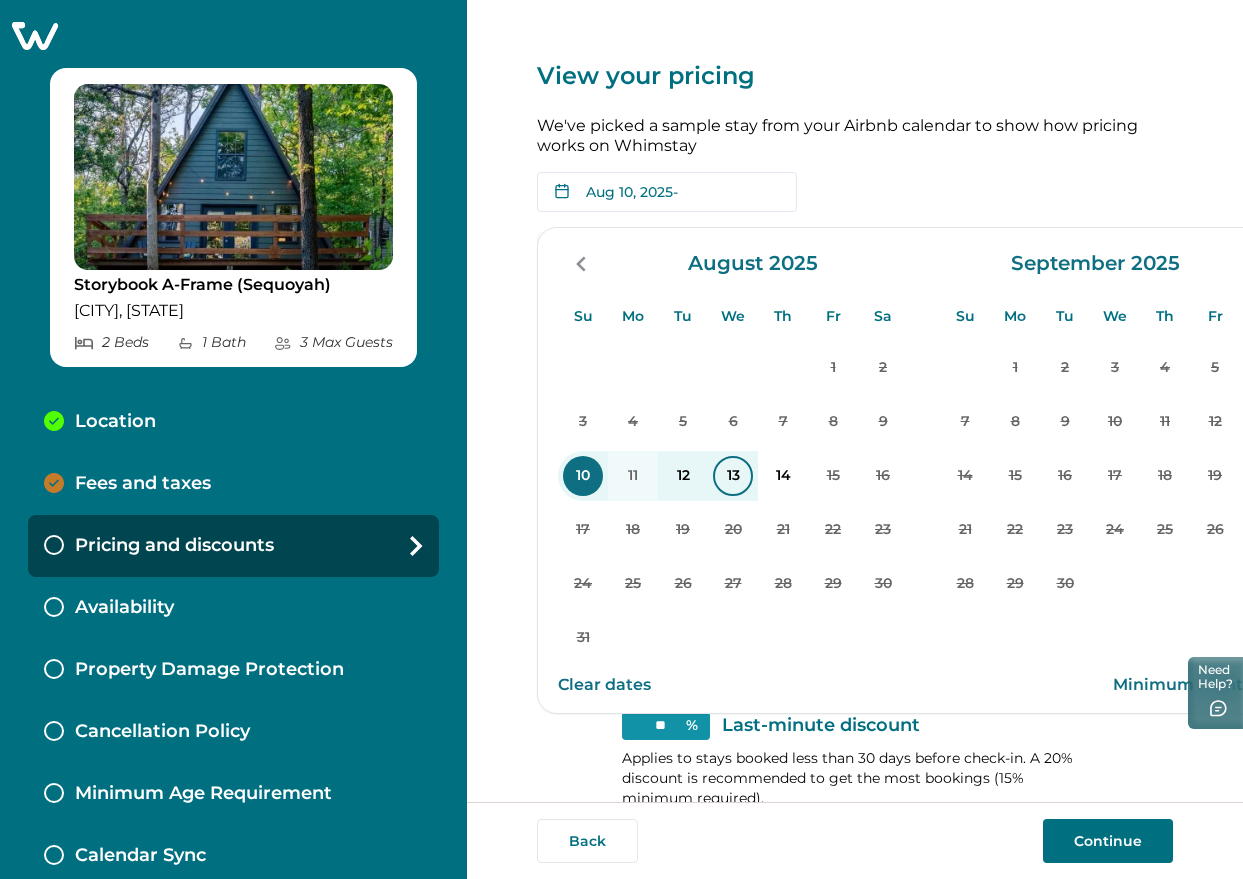 click on "13" at bounding box center [733, 476] 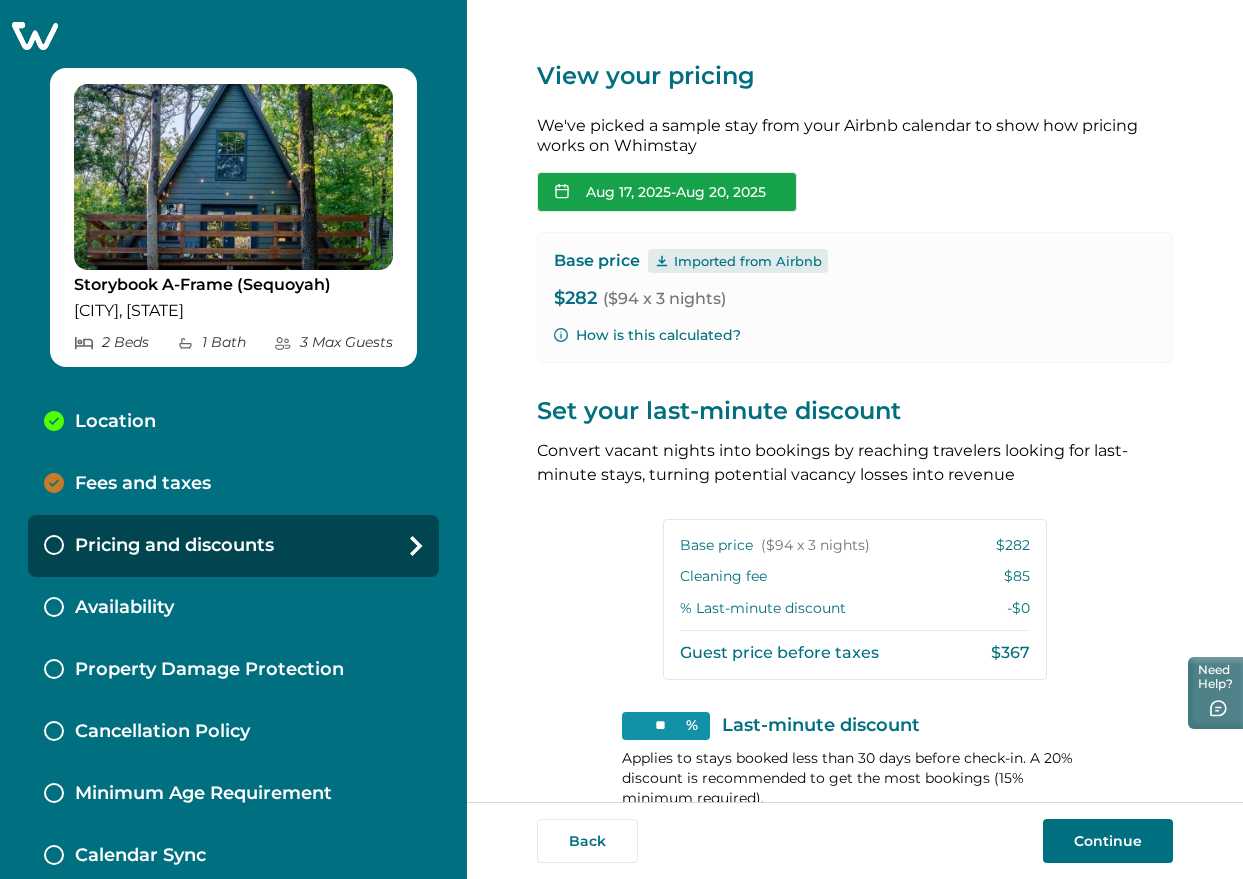 click on "Aug 17, 2025  -  Aug 20, 2025" at bounding box center (667, 192) 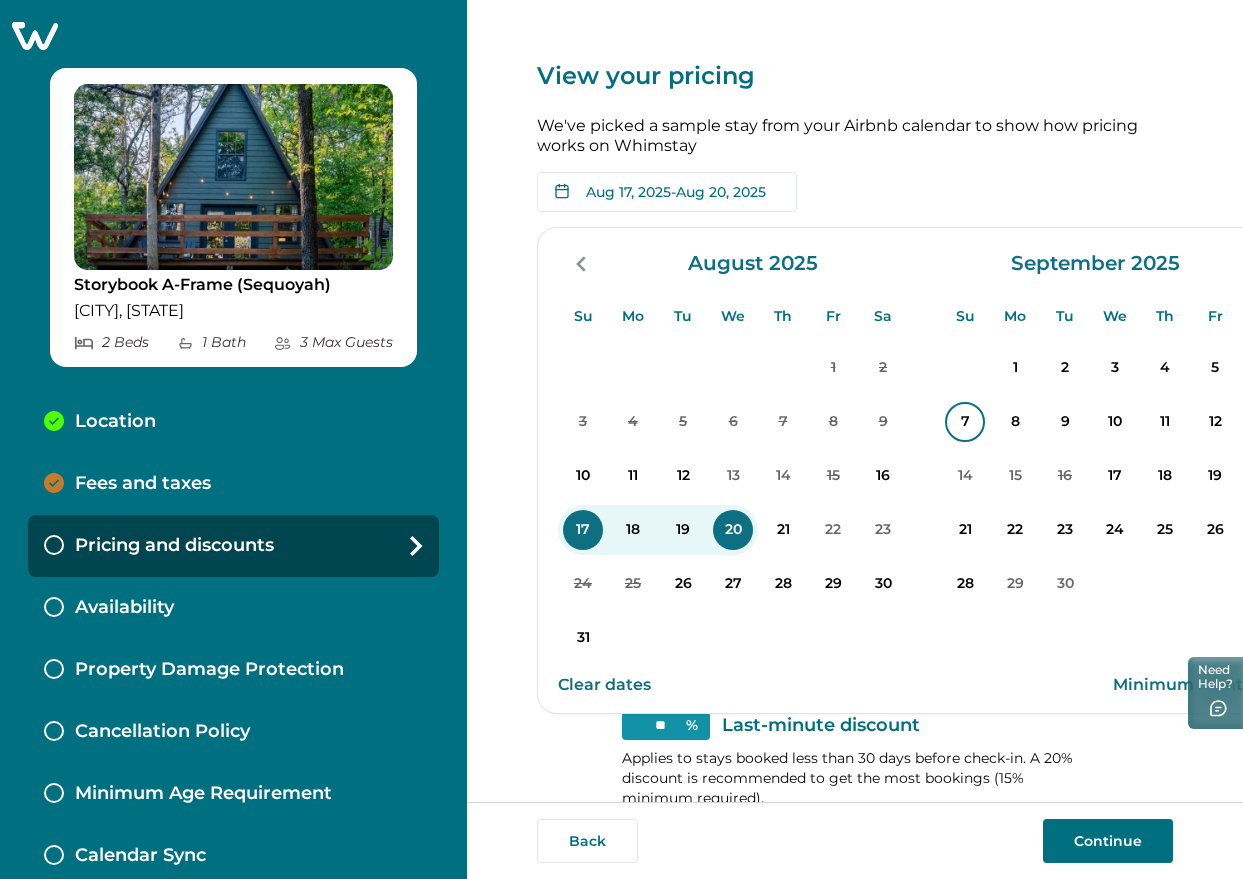 click on "7" at bounding box center (965, 422) 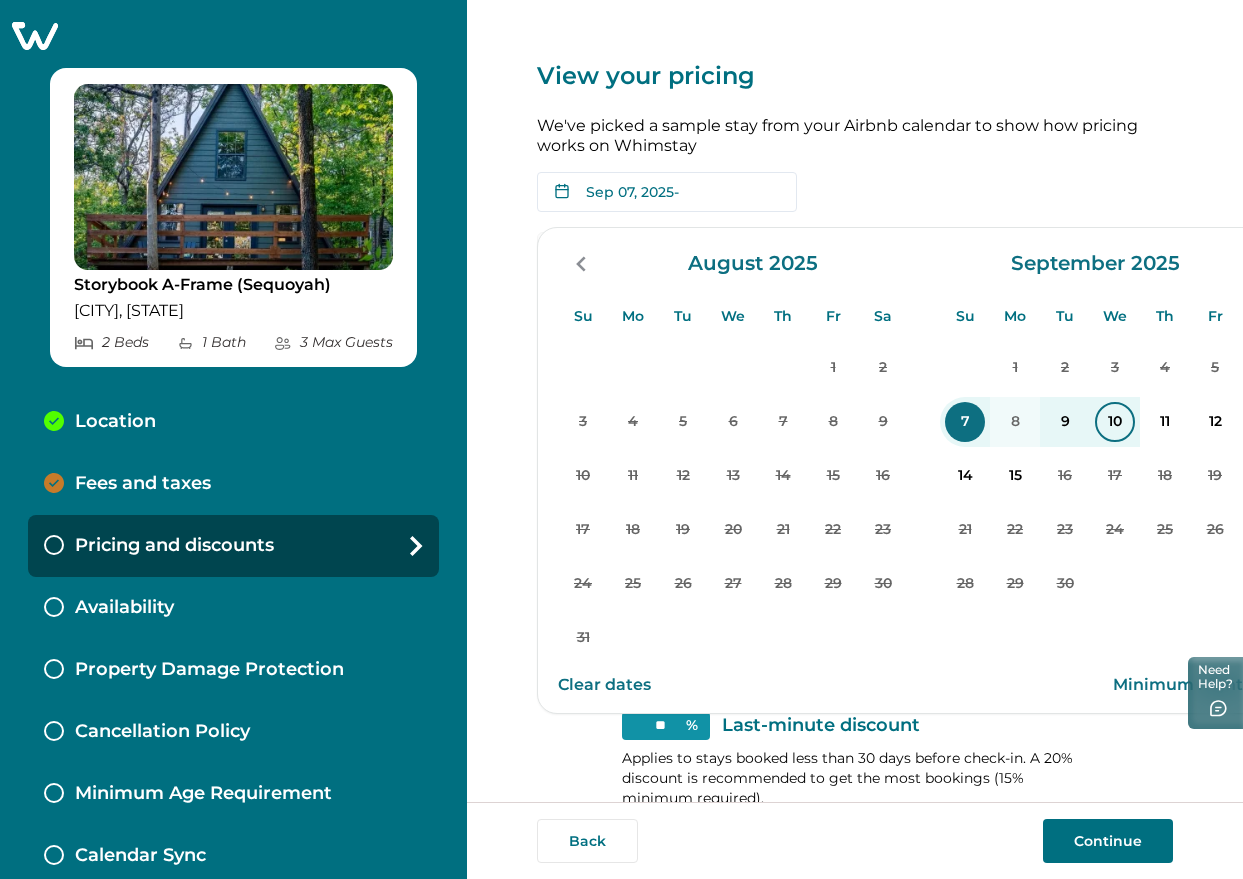 click on "10" at bounding box center (1115, 422) 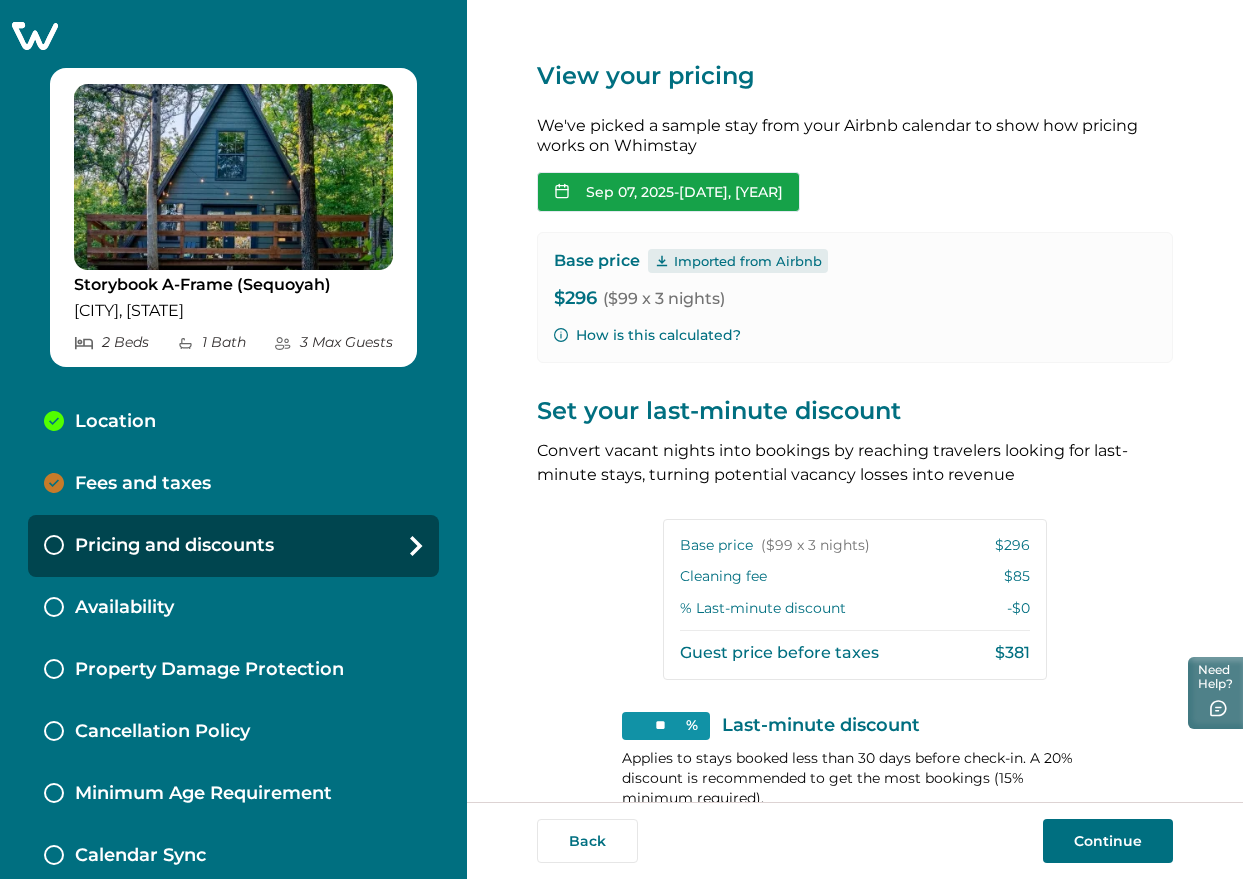 click on "[DATE], [YEAR]  -  [DATE], [YEAR]" at bounding box center [668, 192] 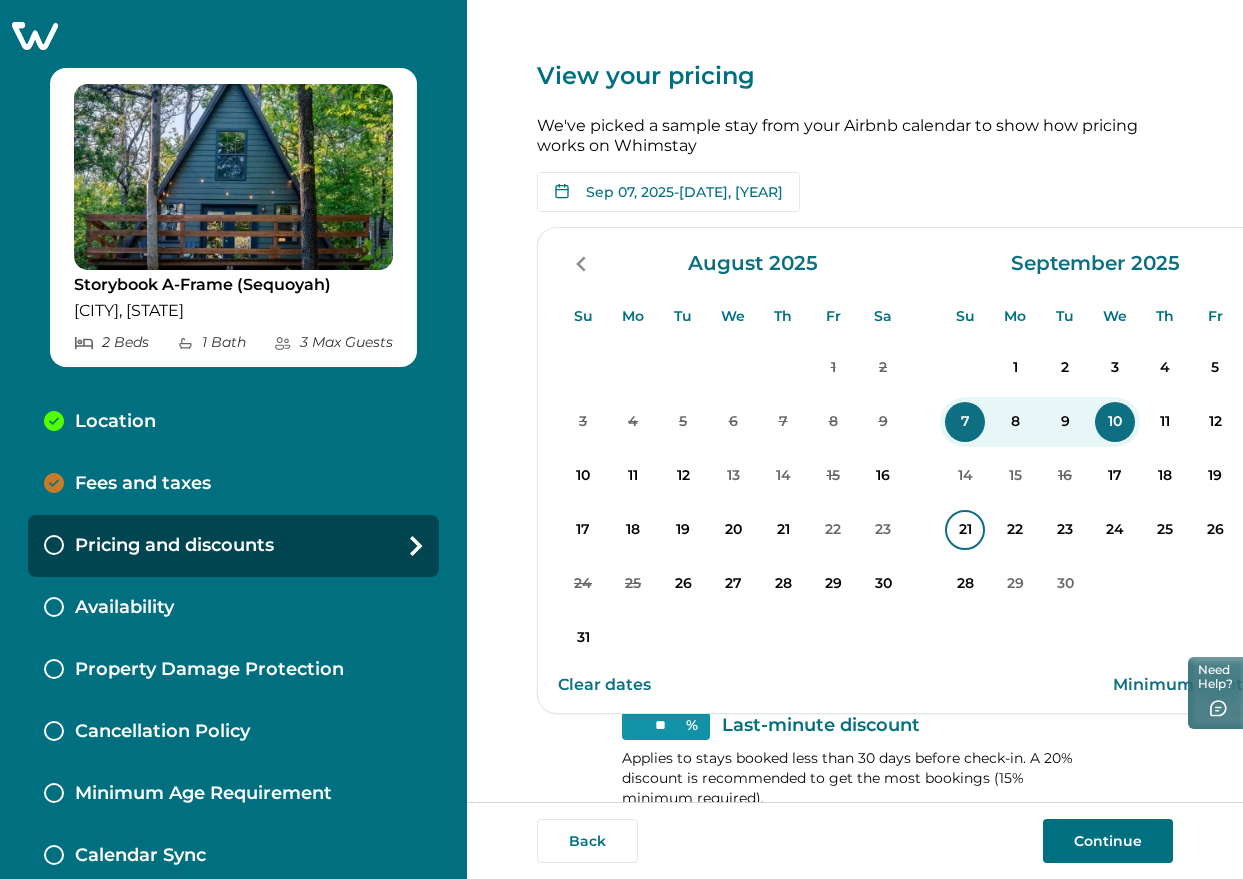 click on "21" at bounding box center [965, 530] 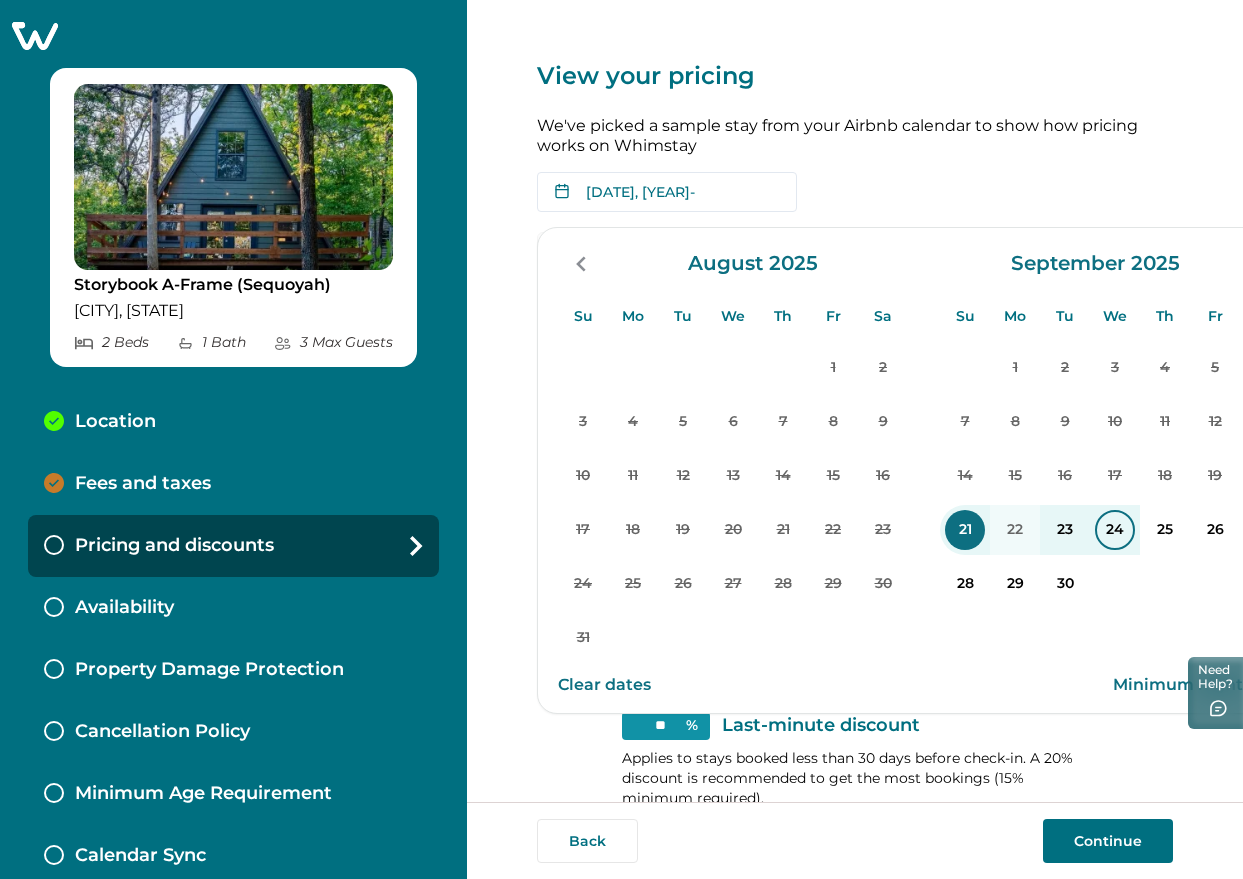click on "24" at bounding box center (1115, 530) 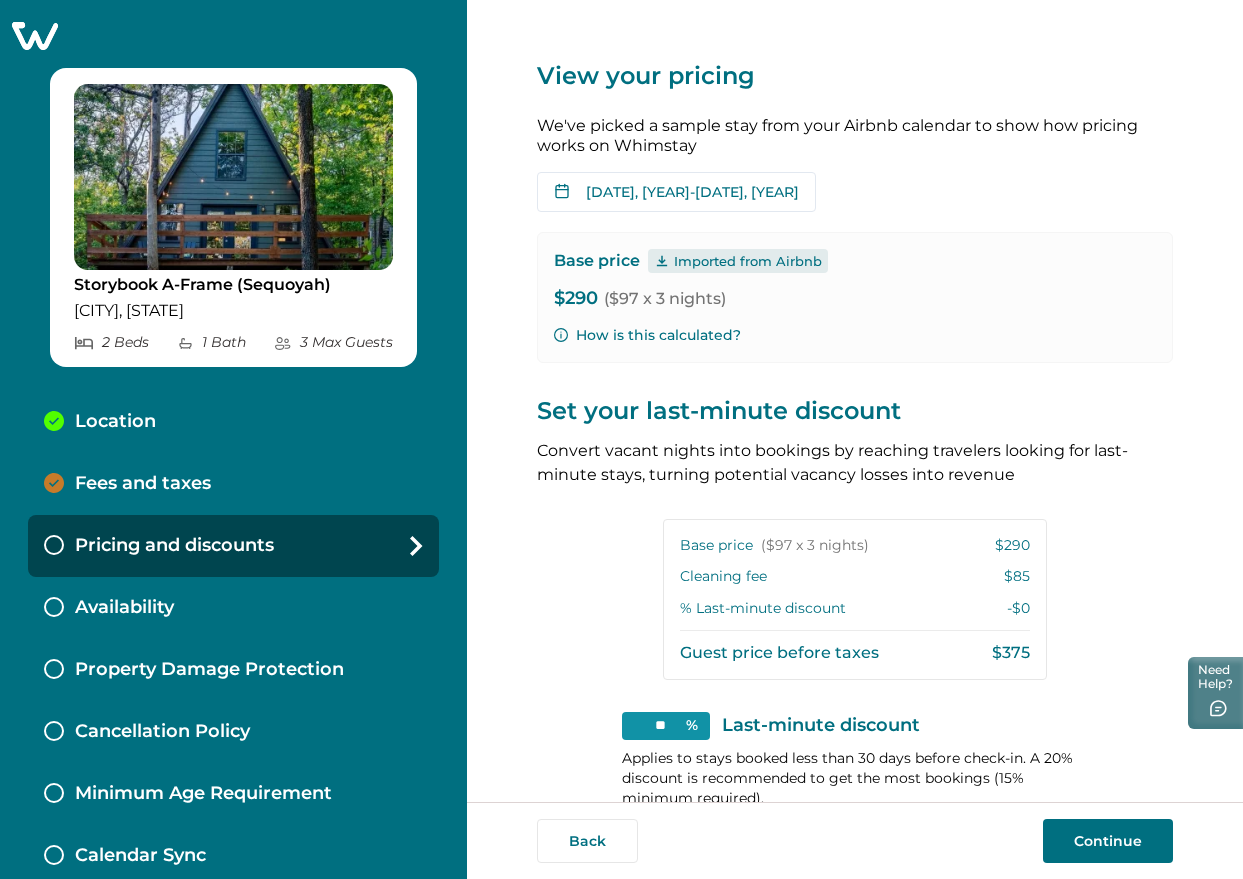 click on "How is this calculated?" at bounding box center [647, 335] 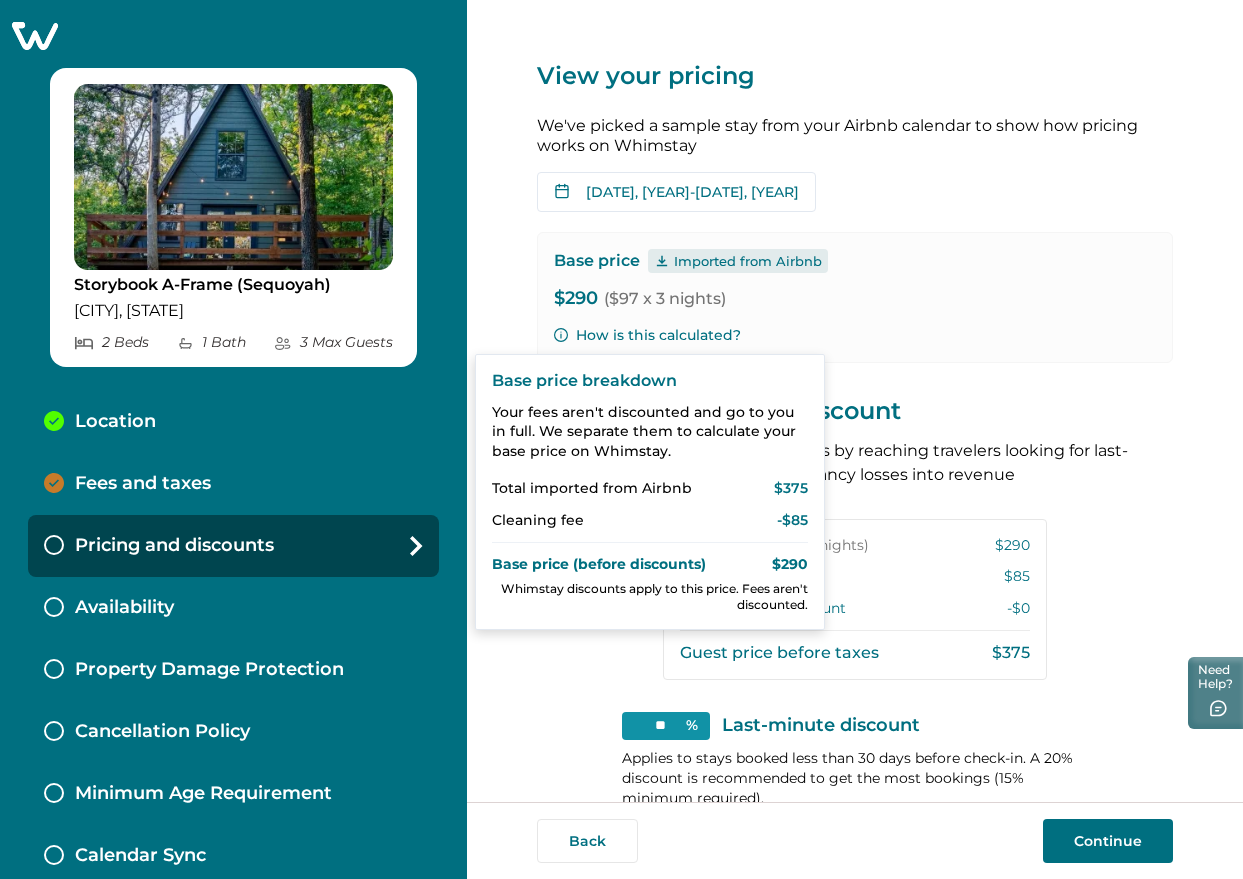 click on "View your pricing We've picked a sample stay from your Airbnb calendar to show how pricing works on Whimstay [DATE], [YEAR]  -  [DATE], [YEAR] Su Mo Tu We Th Fr Sa Su Mo Tu We Th Fr Sa August [YEAR] Su Mo Tu We Th Fr Sa 1 2 3 4 5 6 7 8 9 10 11 12 13 14 15 16 17 18 19 20 21 22 23 24 25 26 27 28 29 30 31 September [YEAR] Su Mo Tu We Th Fr Sa 1 2 3 4 5 6 7 8 9 10 11 12 13 14 15 16 17 18 19 20 21 22 23 24 25 26 27 28 29 30 Clear dates Minimum nights vary Base price Imported from Airbnb $290 ($97 x 3 nights) How is this calculated? Set your last-minute discount Convert vacant nights into bookings by reaching travelers looking for last-minute stays, turning potential vacancy losses into revenue Base price ($97 x 3 nights) $290 Cleaning fee $85 % Last-minute discount -$0 Guest price before taxes $375 ** % Last-minute discount Applies to stays booked less than 30 days before check-in. A 20% discount is recommended to get the most bookings (15% minimum required). 0% 99% Discounts only apply to your base rate Your fees ( $85" at bounding box center [855, 495] 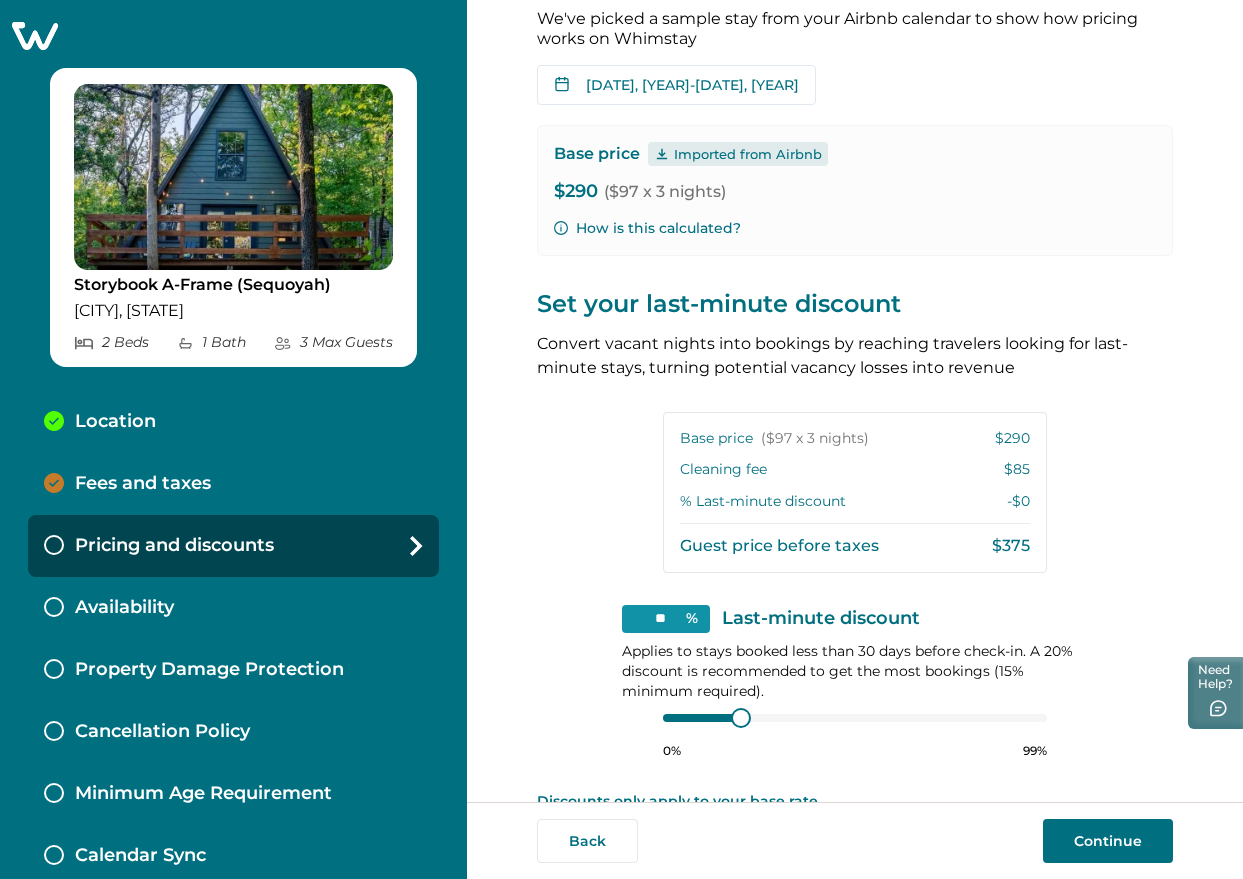 scroll, scrollTop: 0, scrollLeft: 0, axis: both 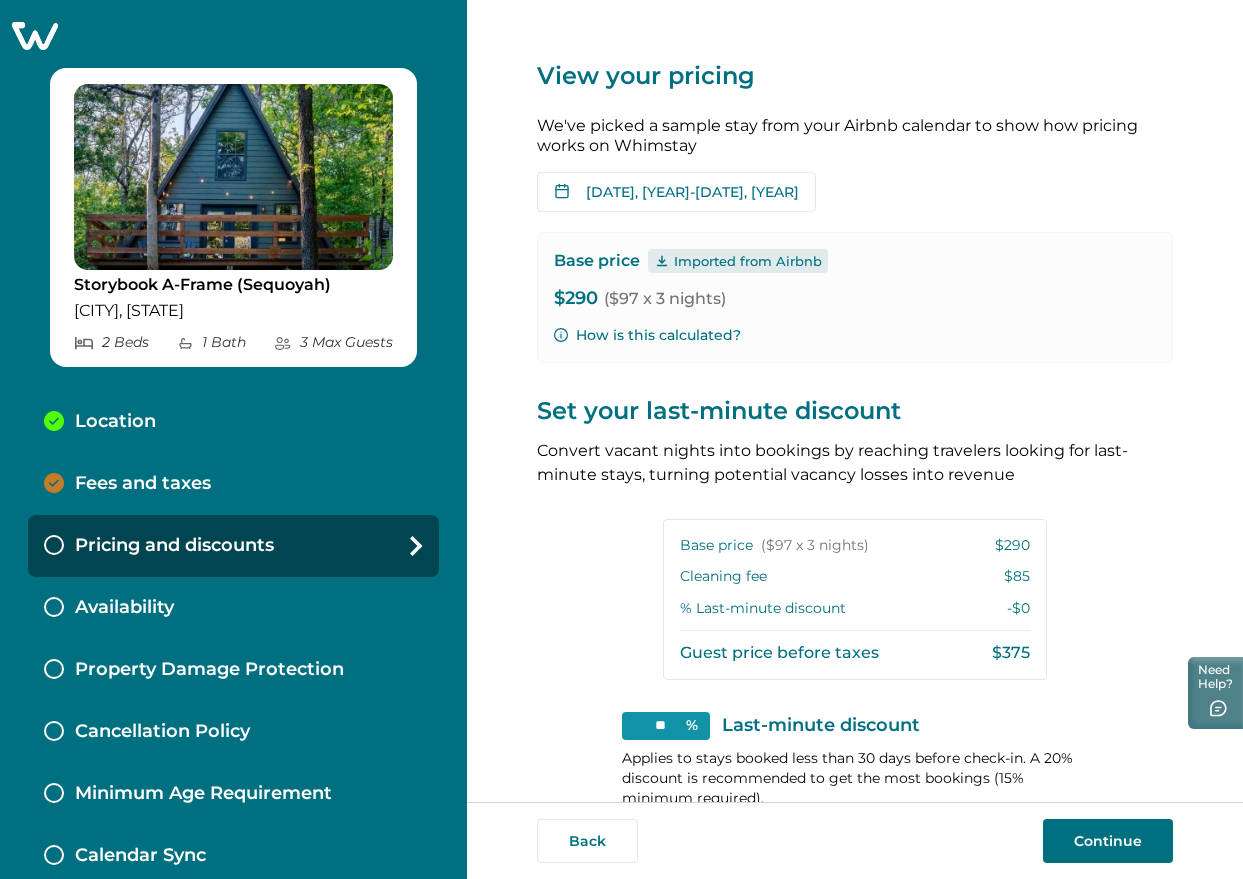 click on "View your pricing" at bounding box center (855, 76) 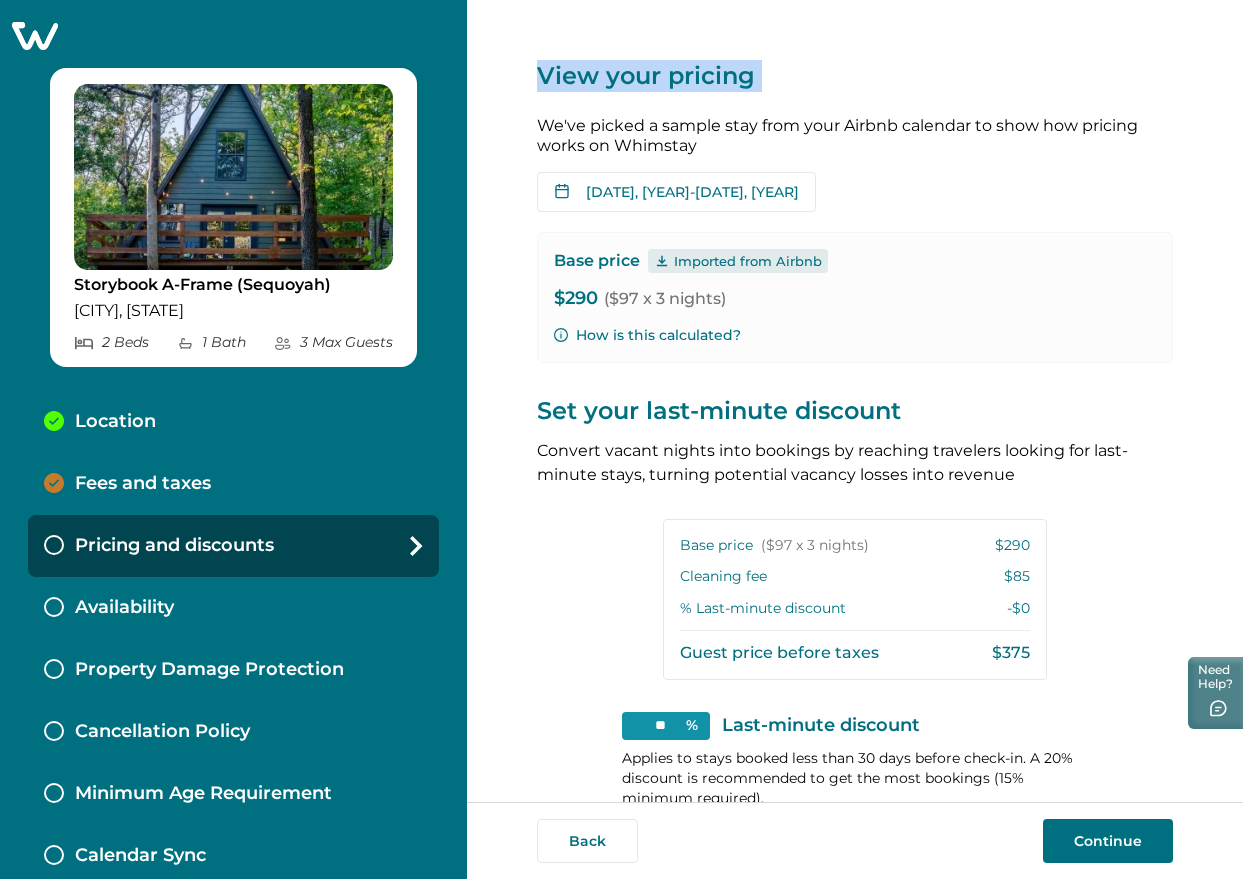 click on "View your pricing" at bounding box center [855, 76] 